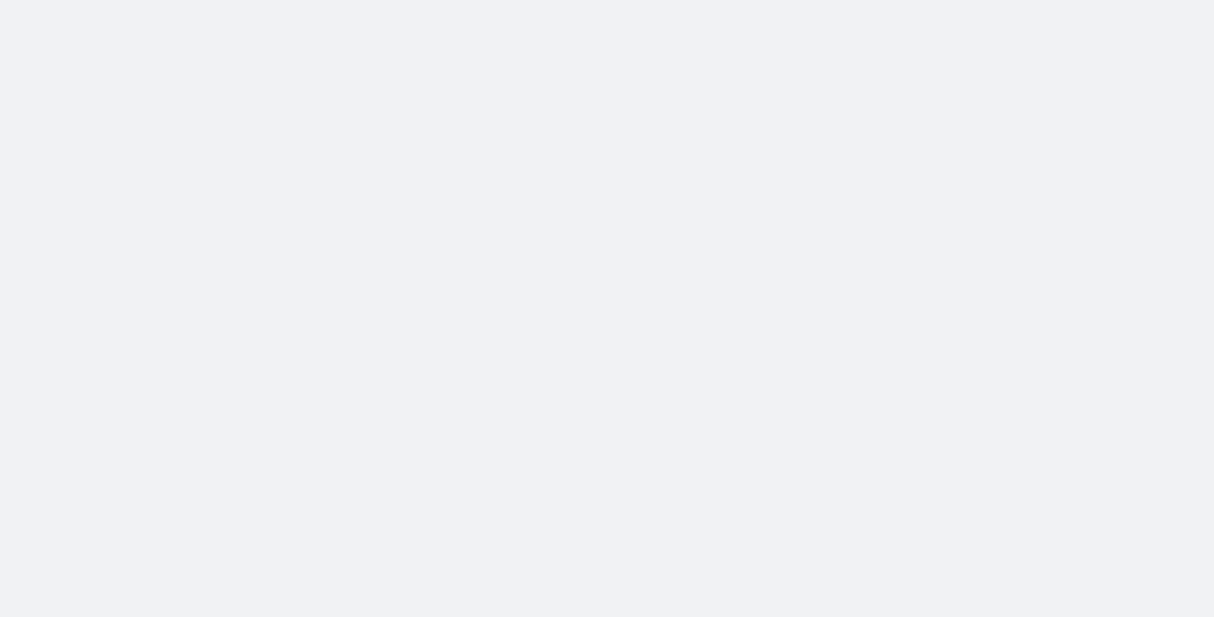scroll, scrollTop: 0, scrollLeft: 0, axis: both 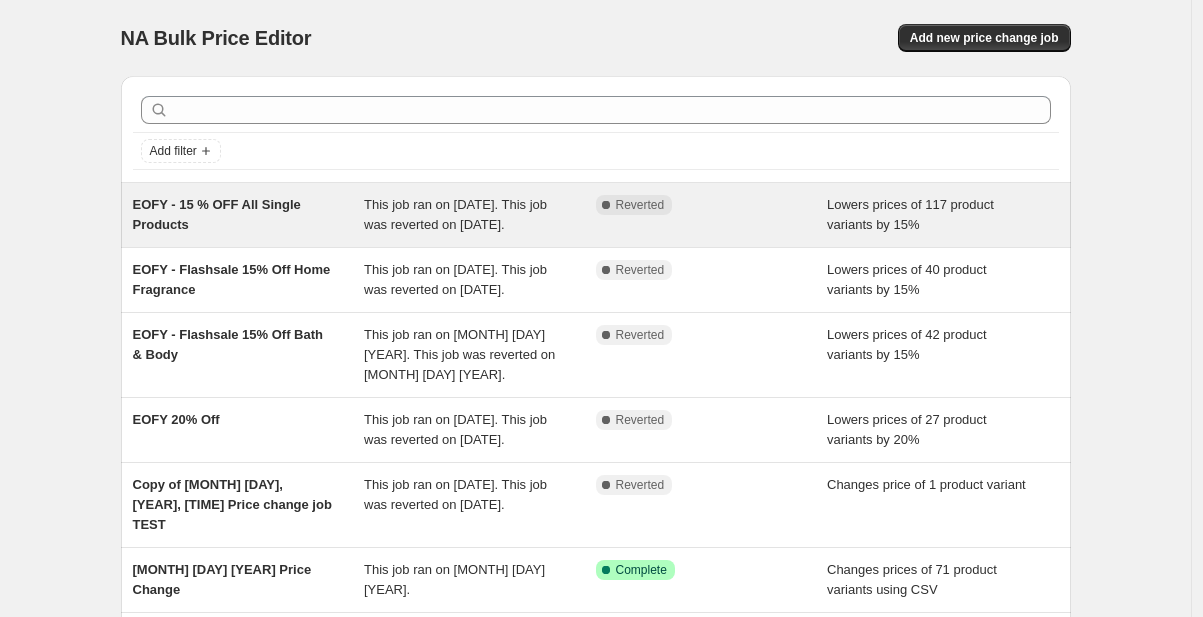 click on "EOFY - 15 % OFF All Single Products" at bounding box center (249, 215) 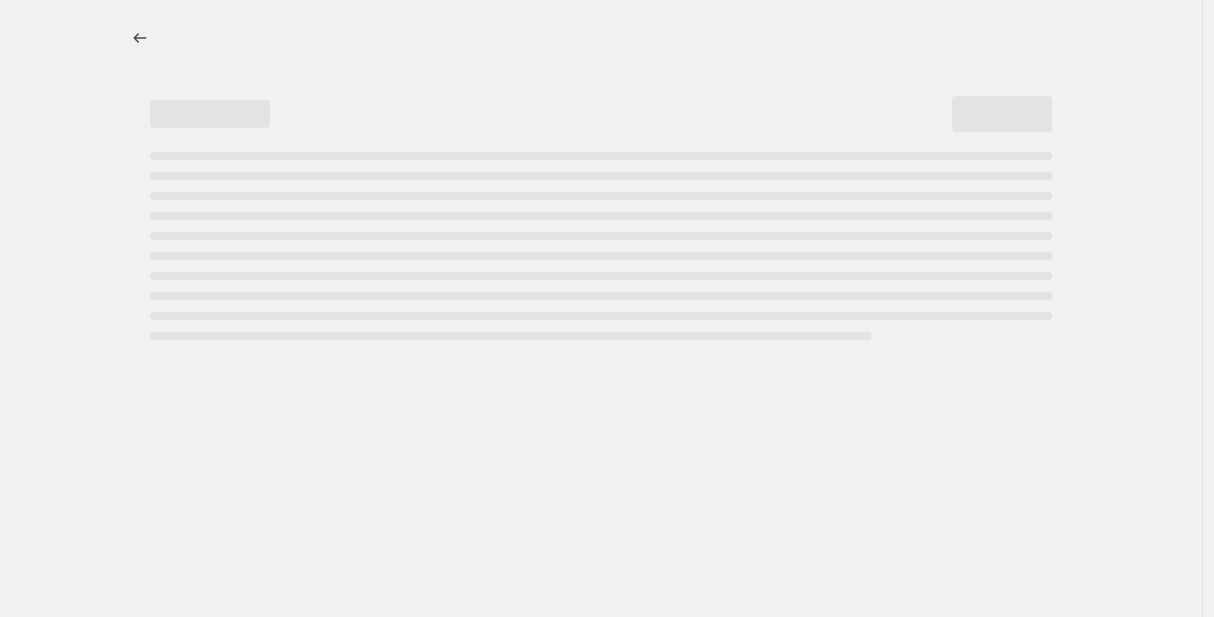 select on "percentage" 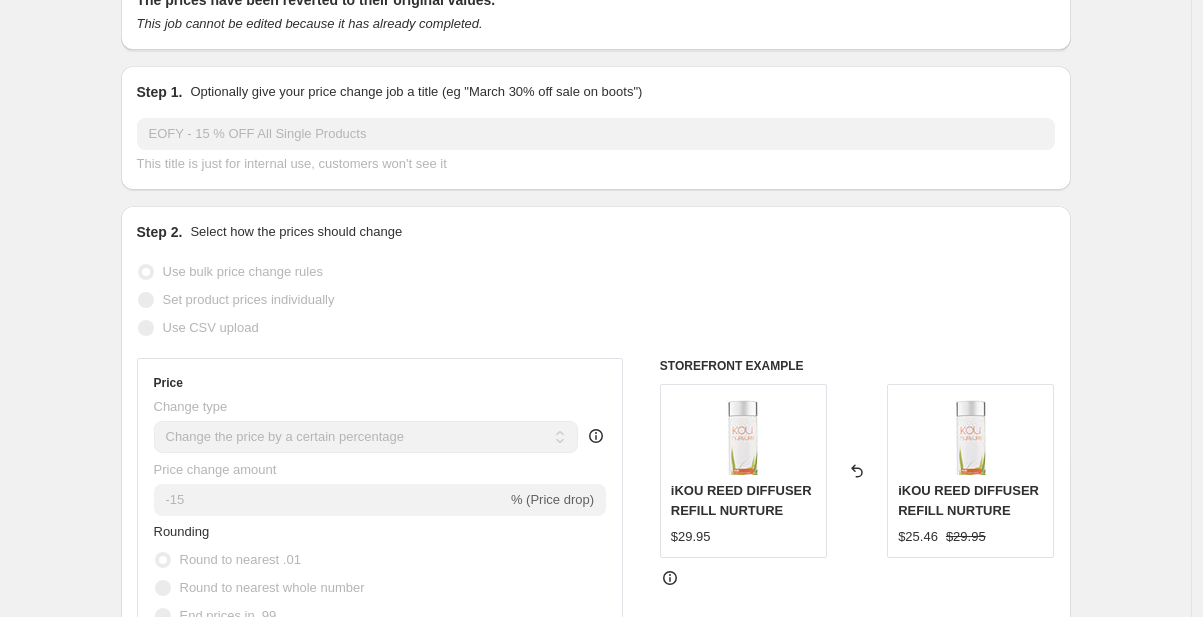scroll, scrollTop: 0, scrollLeft: 0, axis: both 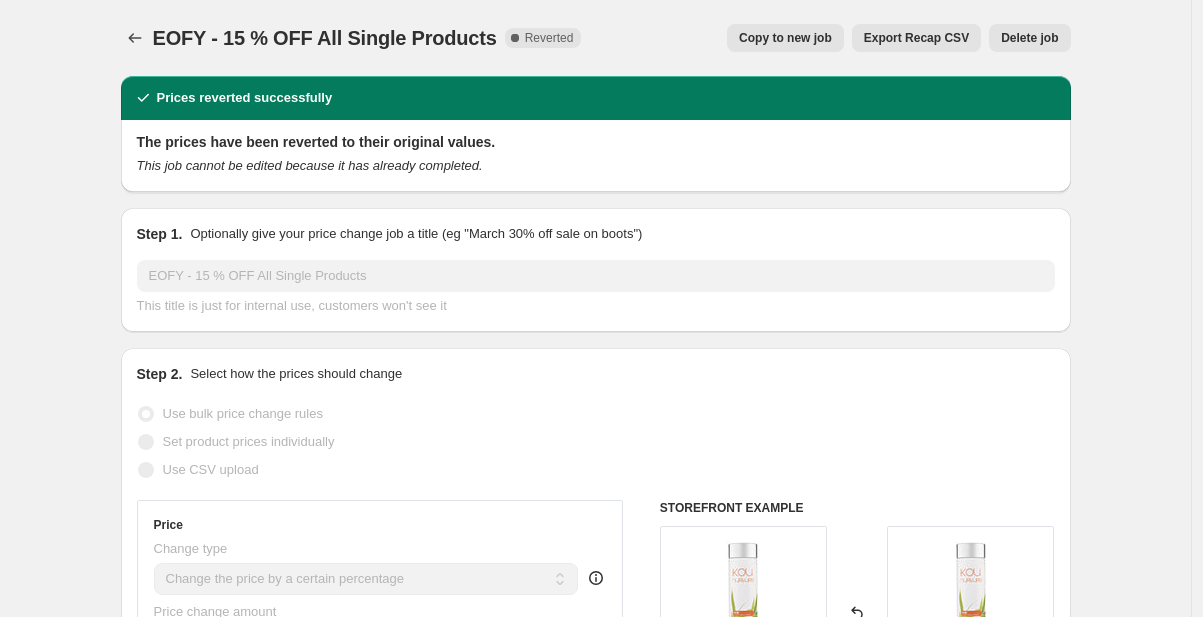 click on "Reverted" at bounding box center [549, 38] 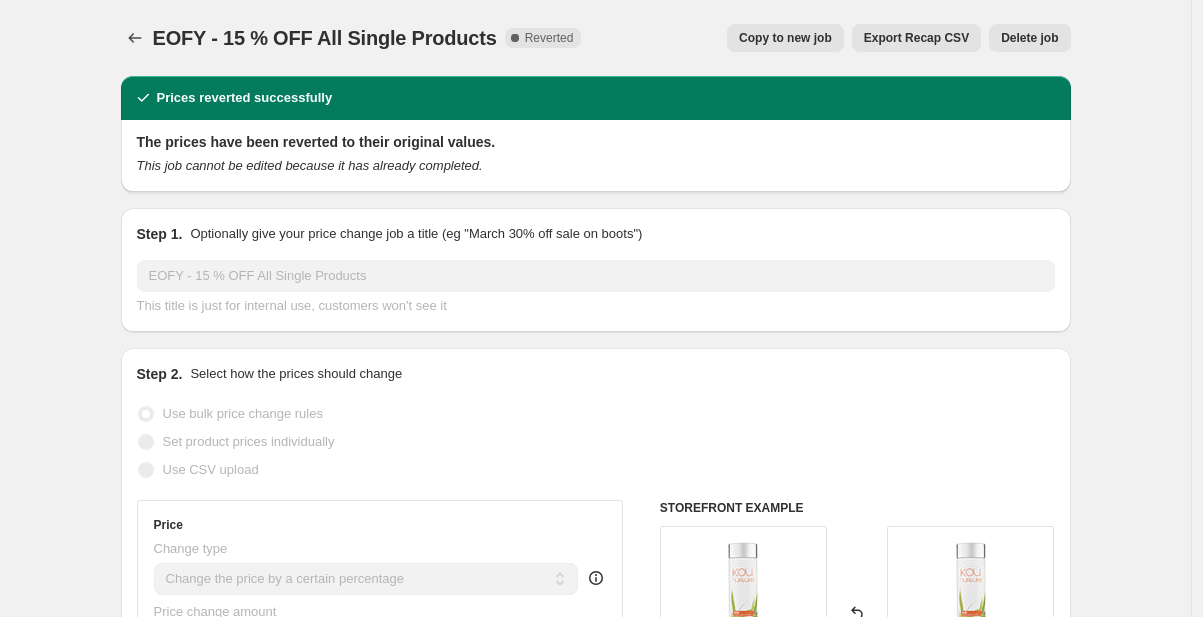 click on "Copy to new job" at bounding box center [785, 38] 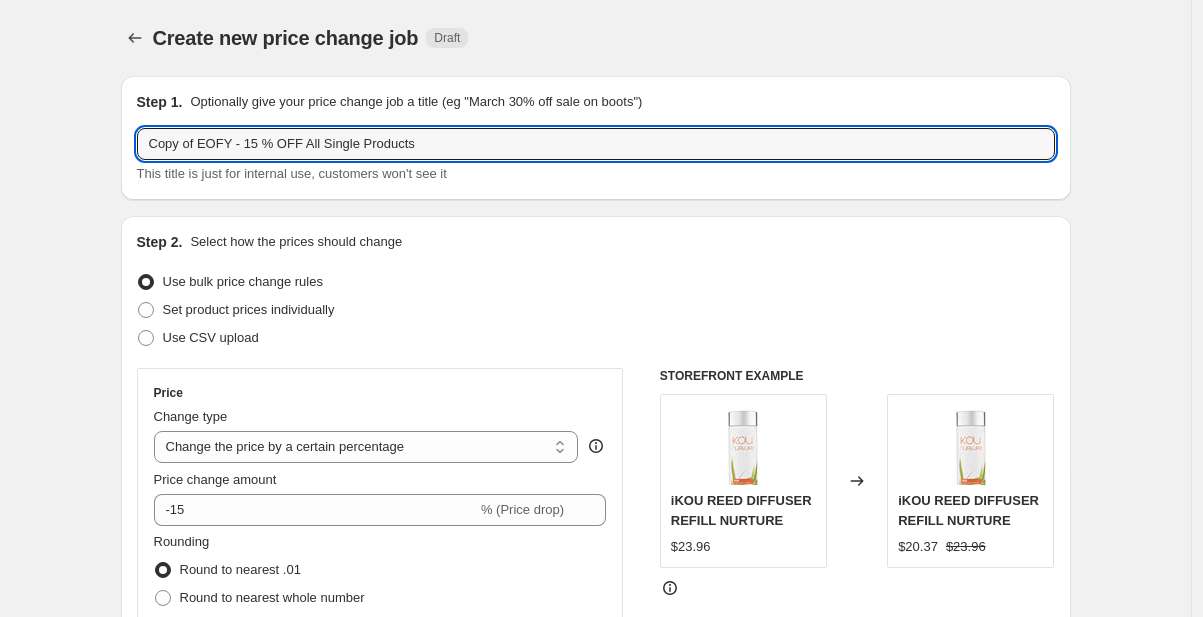 drag, startPoint x: 237, startPoint y: 144, endPoint x: 114, endPoint y: 147, distance: 123.03658 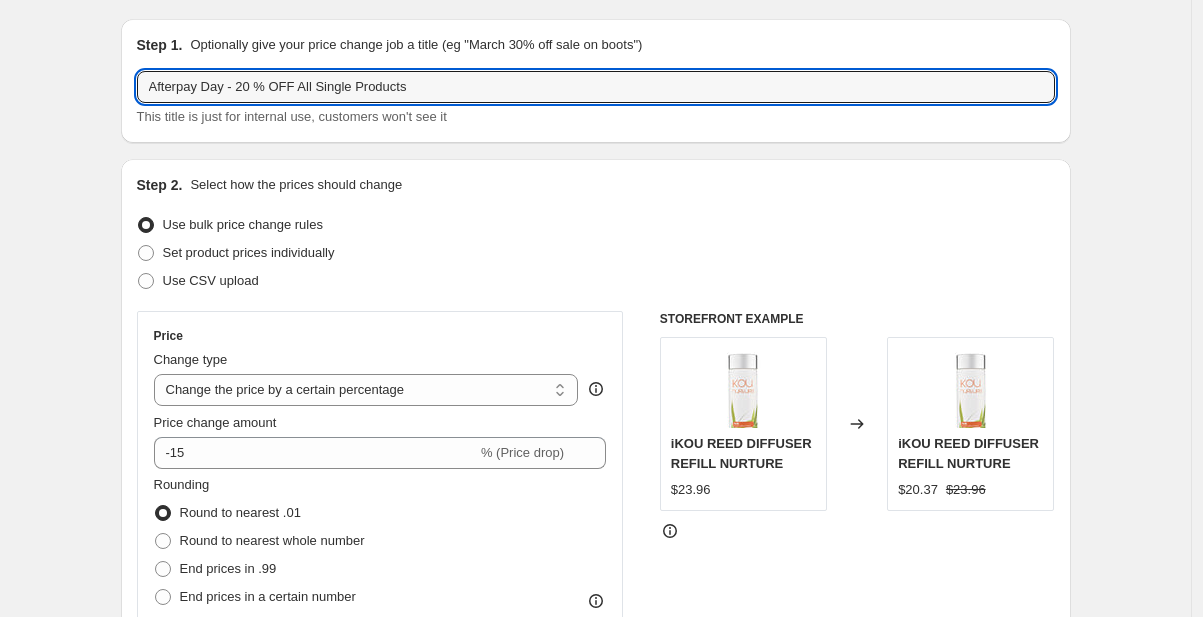 scroll, scrollTop: 82, scrollLeft: 0, axis: vertical 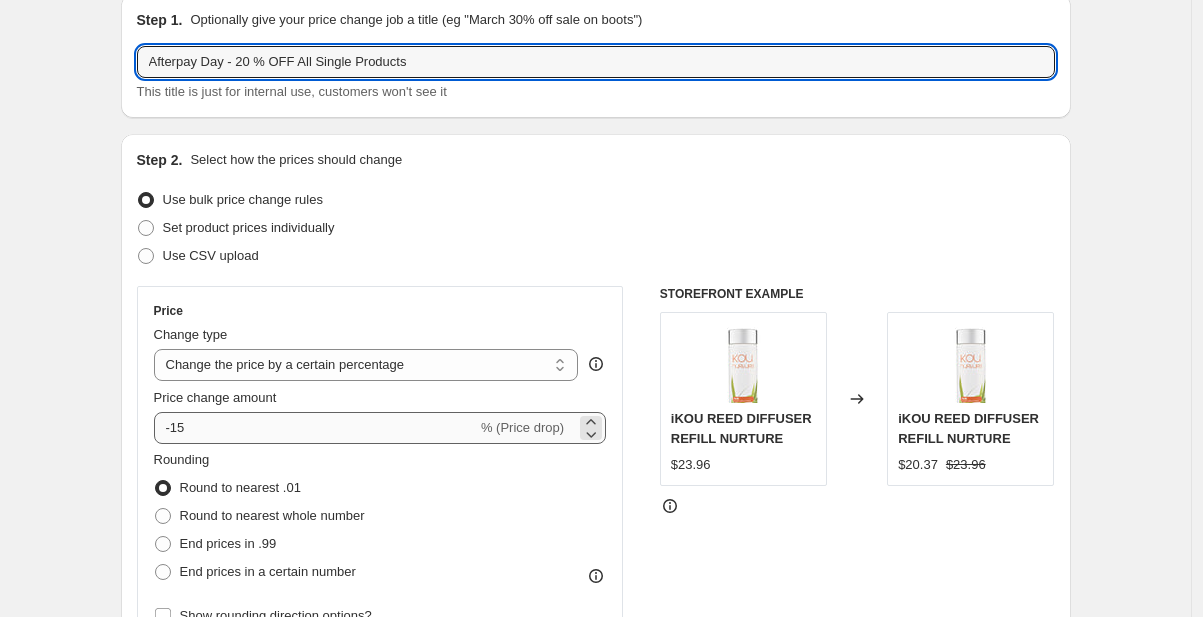 type on "Afterpay Day - 20 % OFF All Single Products" 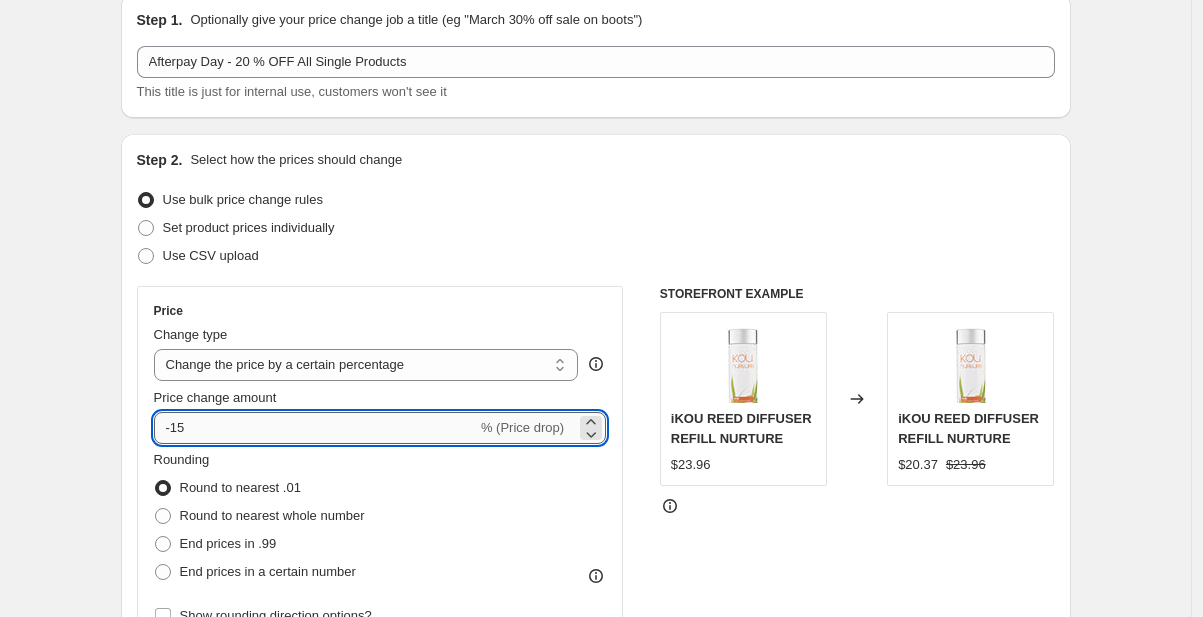 click on "-15" at bounding box center [315, 428] 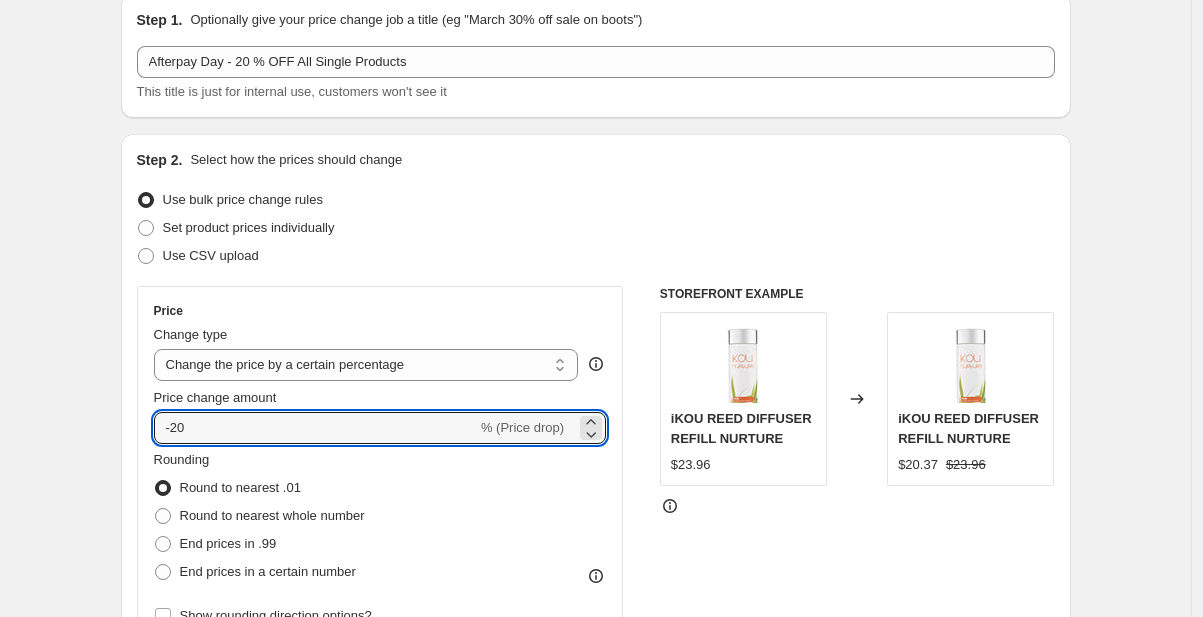 type on "-20" 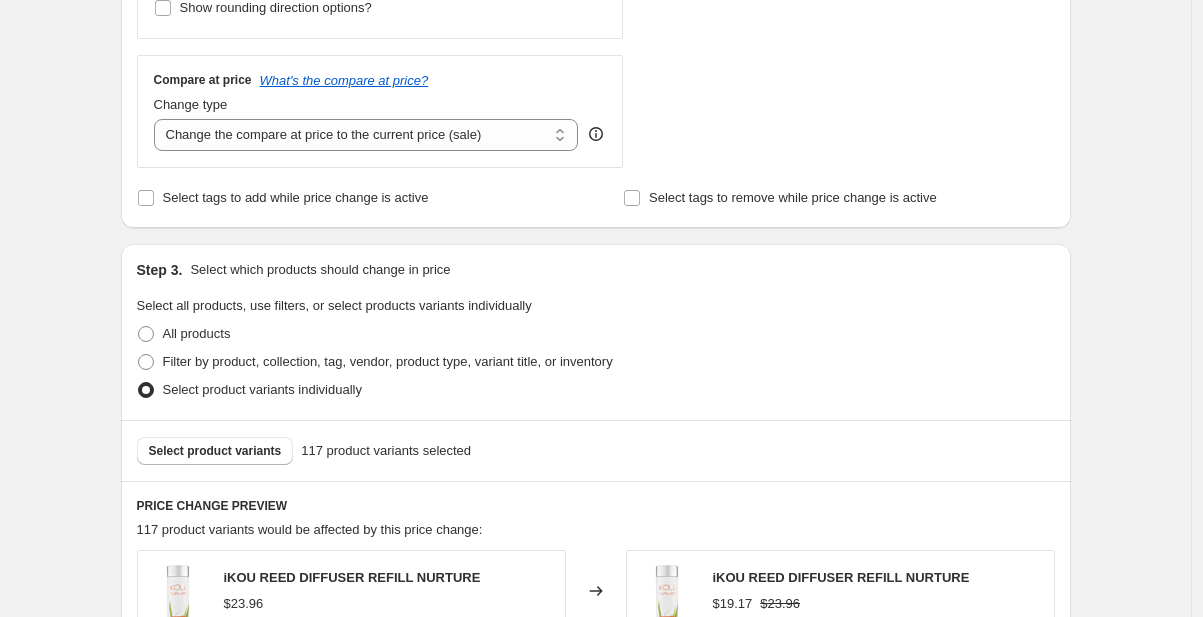 scroll, scrollTop: 480, scrollLeft: 0, axis: vertical 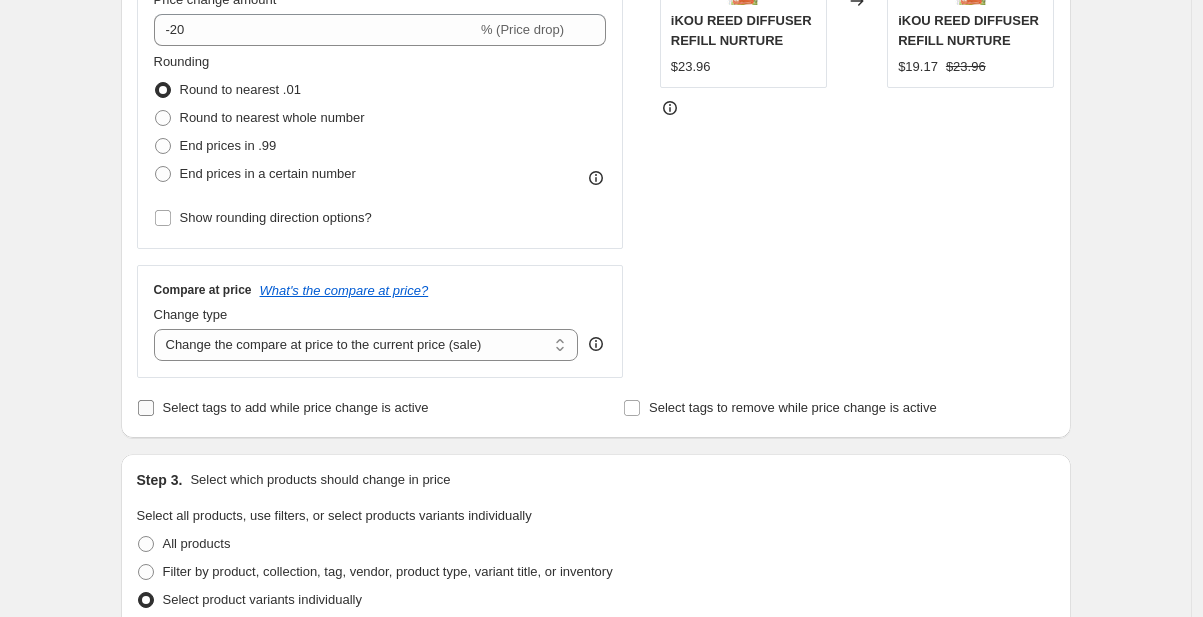click on "Select tags to add while price change is active" at bounding box center (146, 408) 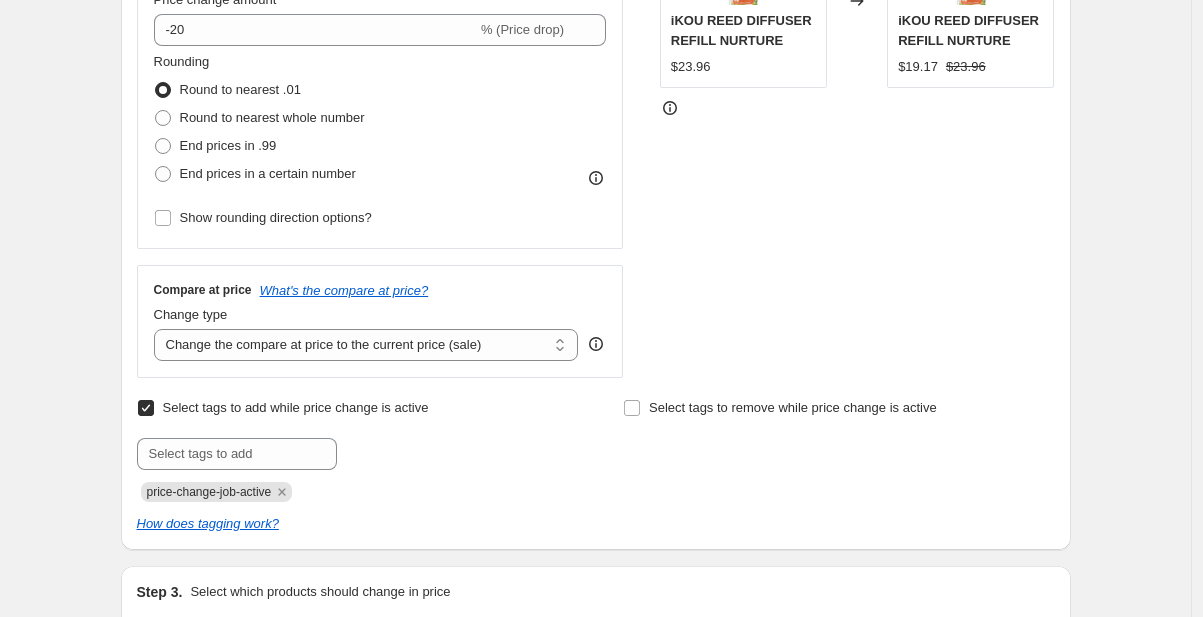 click on "Select tags to add while price change is active" at bounding box center (146, 408) 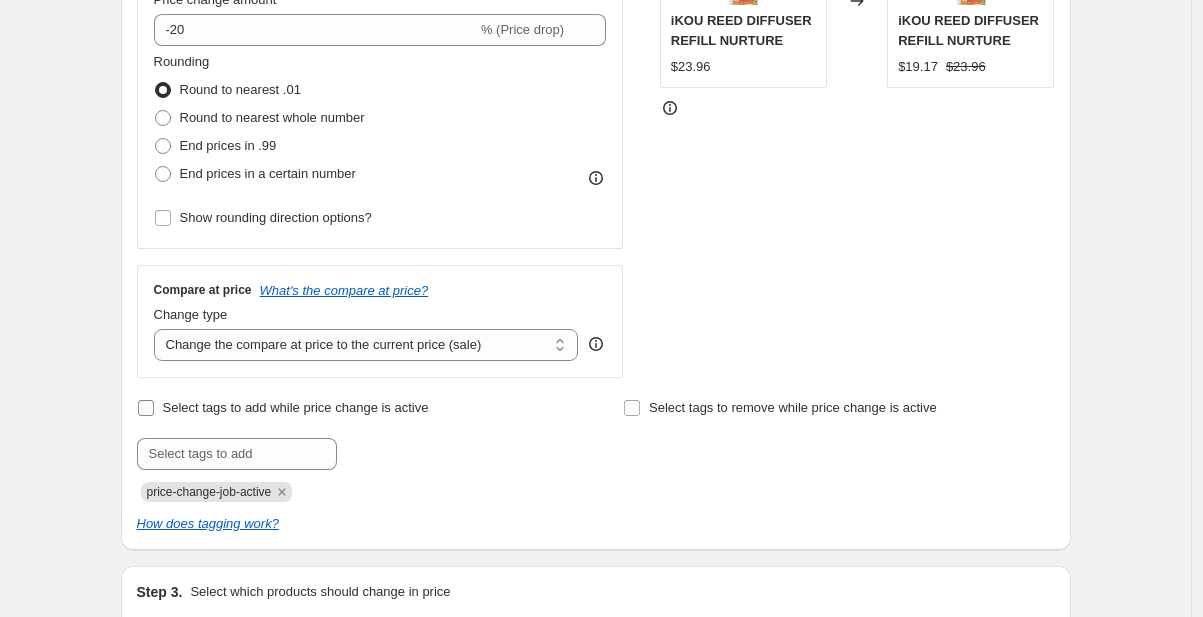 checkbox on "false" 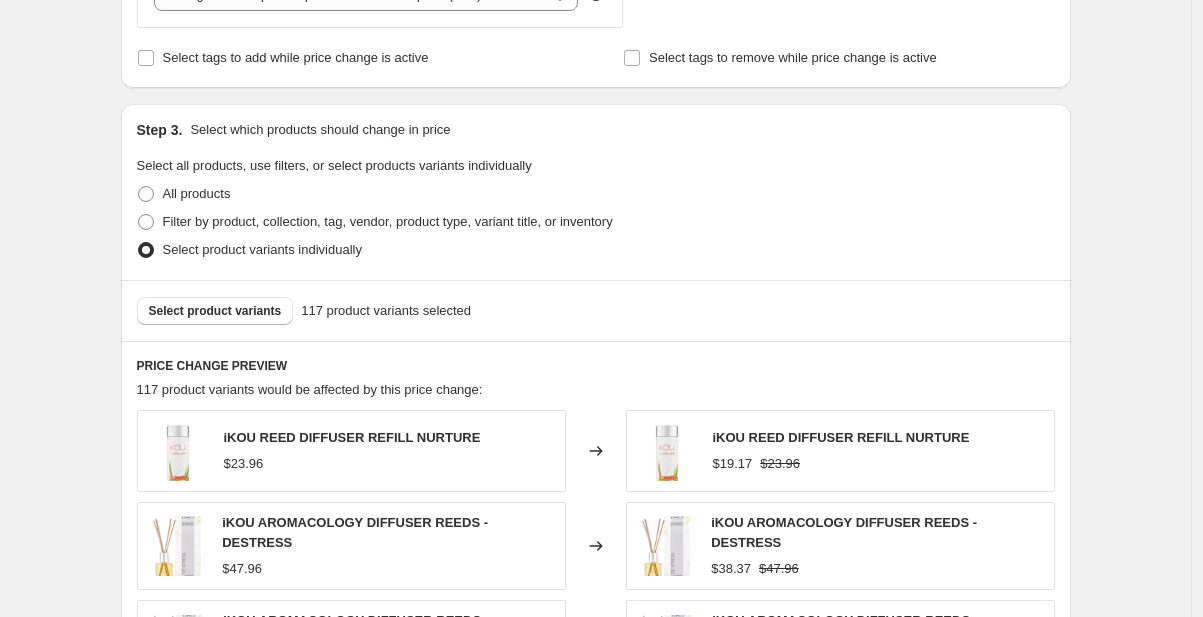 scroll, scrollTop: 655, scrollLeft: 0, axis: vertical 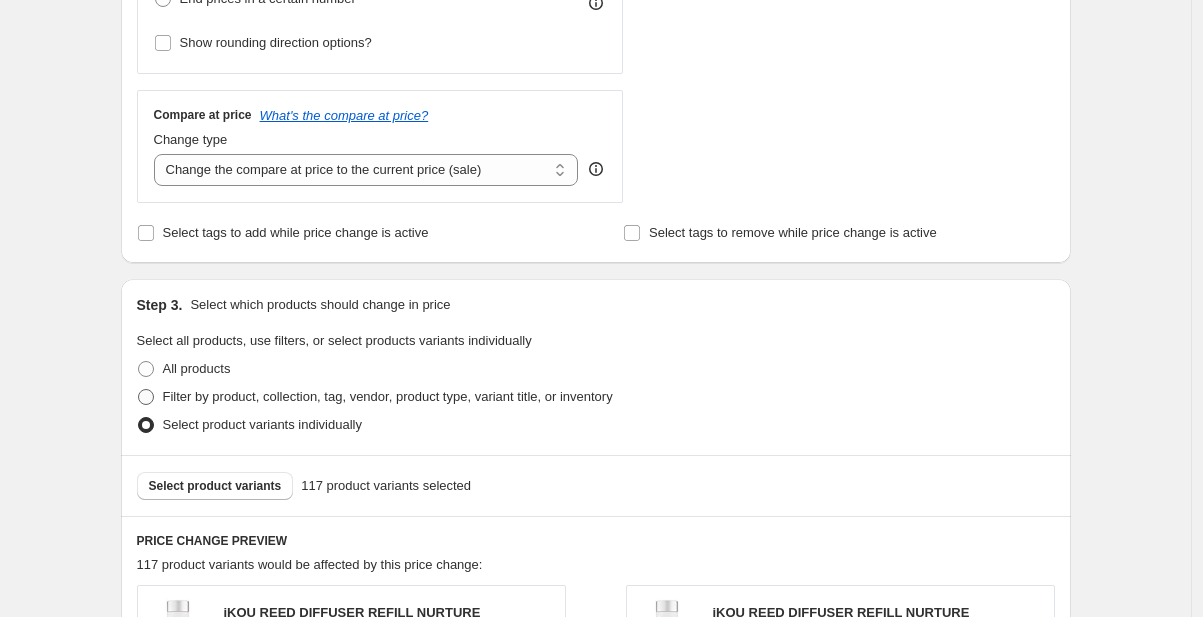 click at bounding box center (146, 397) 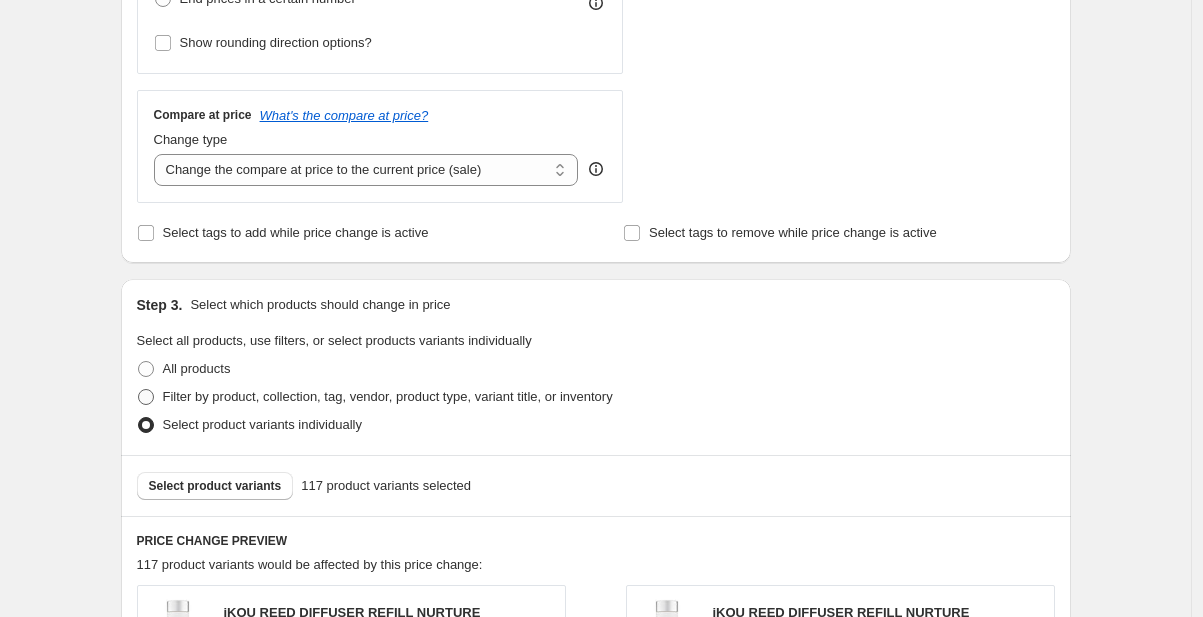 radio on "true" 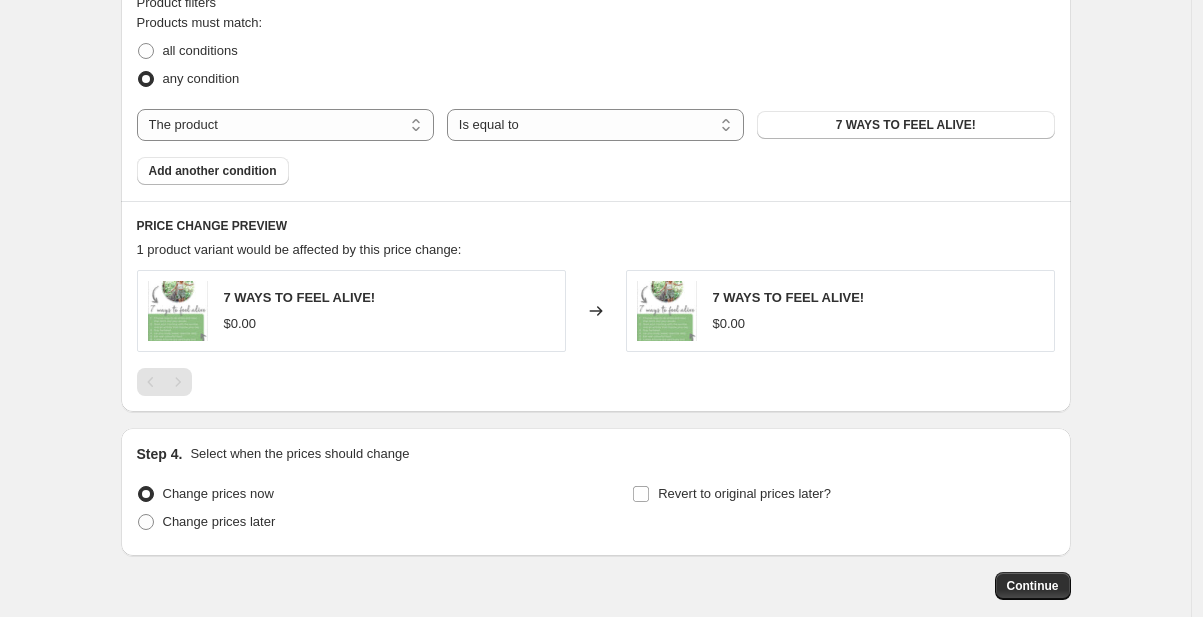 scroll, scrollTop: 1135, scrollLeft: 0, axis: vertical 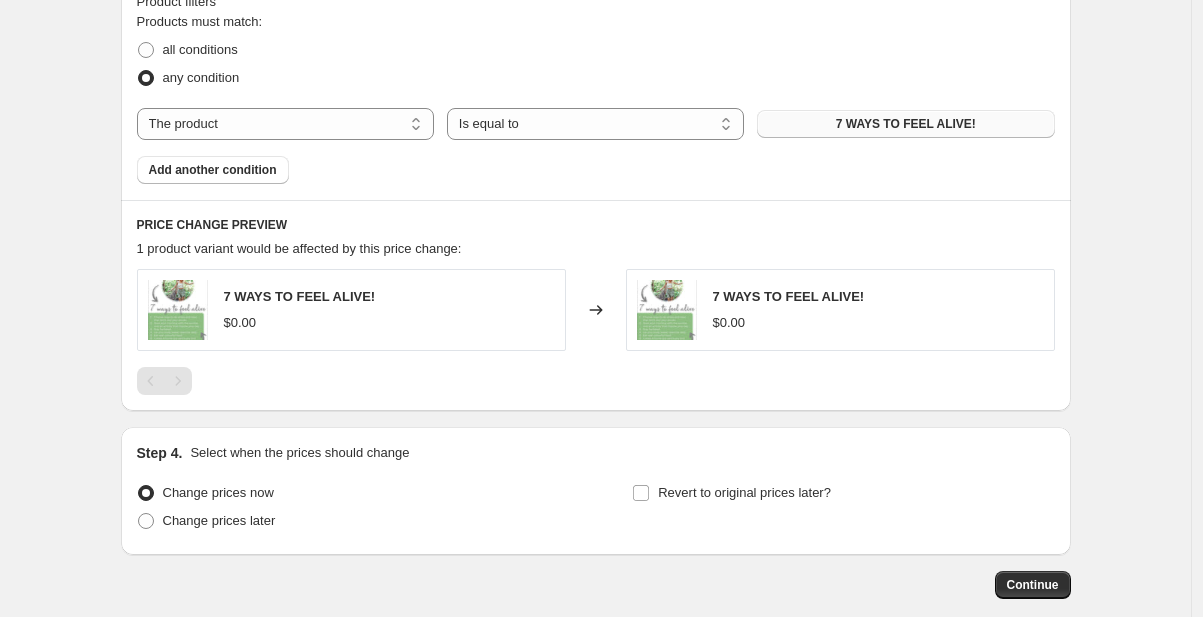 click on "7 WAYS TO FEEL ALIVE!" at bounding box center (906, 124) 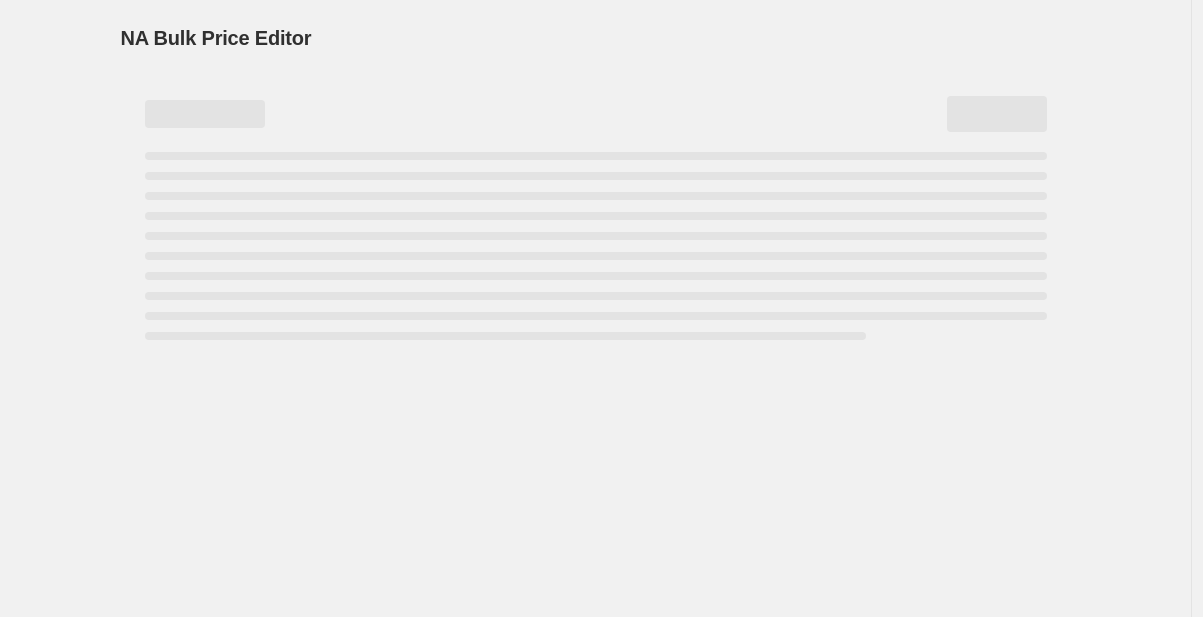 scroll, scrollTop: 0, scrollLeft: 0, axis: both 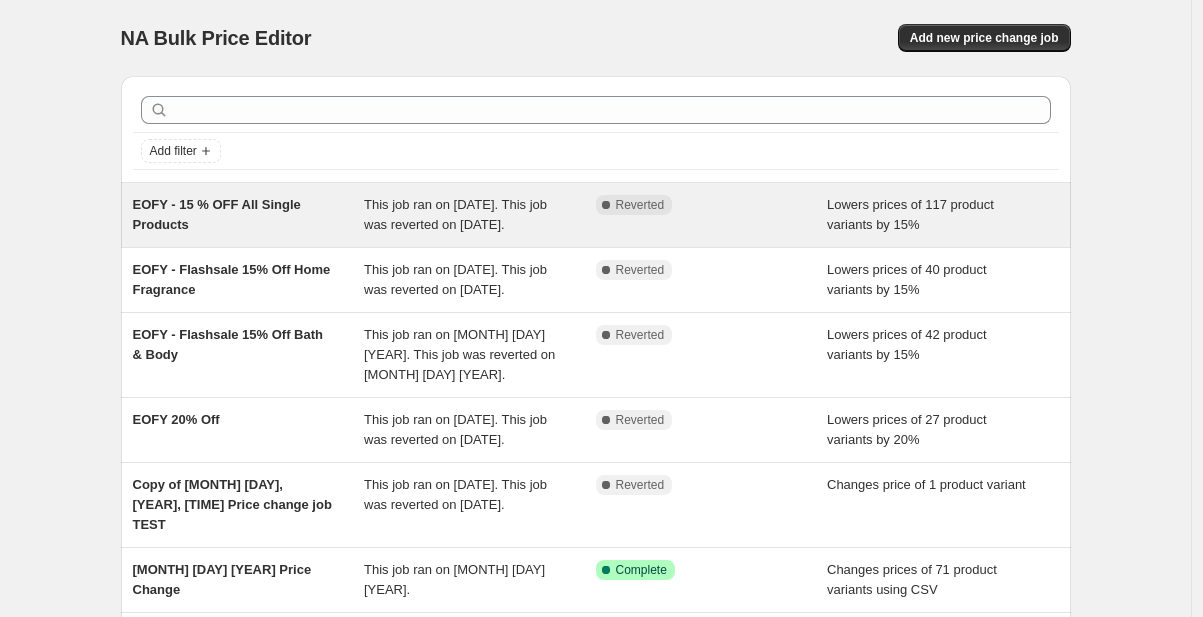 click on "EOFY - 15 % OFF All Single Products" at bounding box center (249, 215) 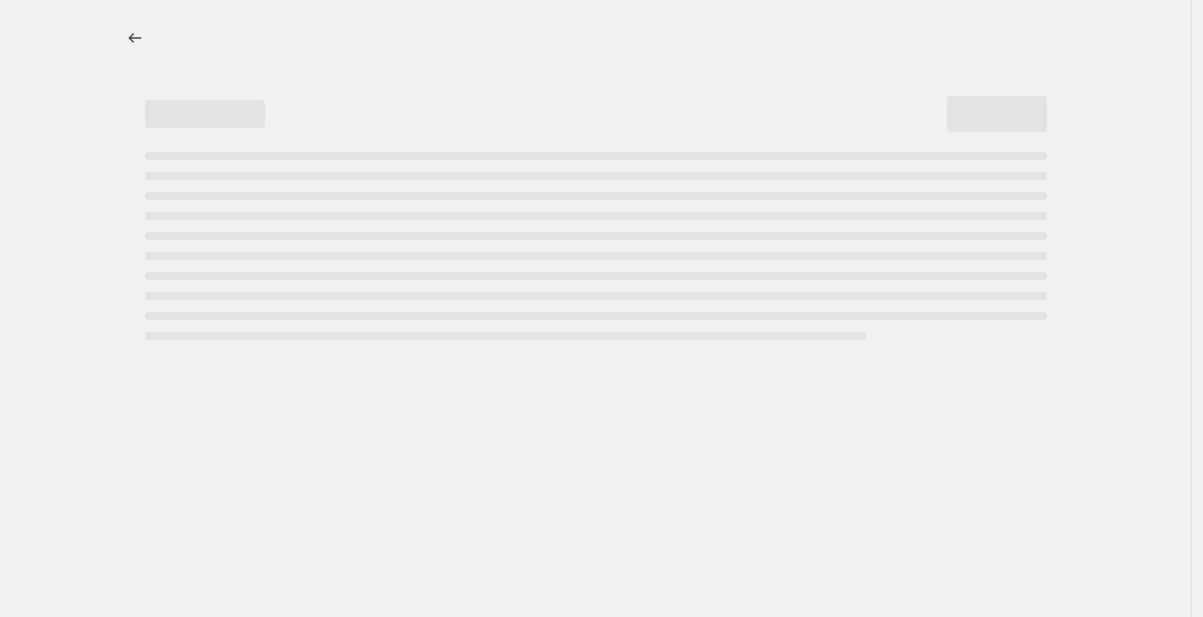 select on "percentage" 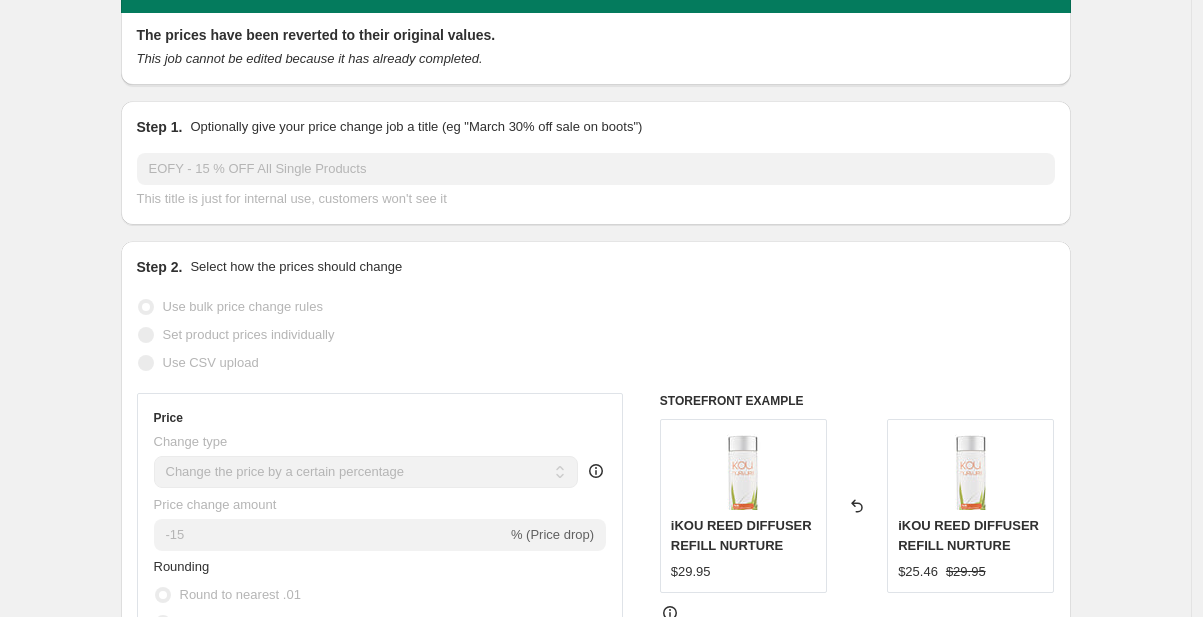 scroll, scrollTop: 0, scrollLeft: 0, axis: both 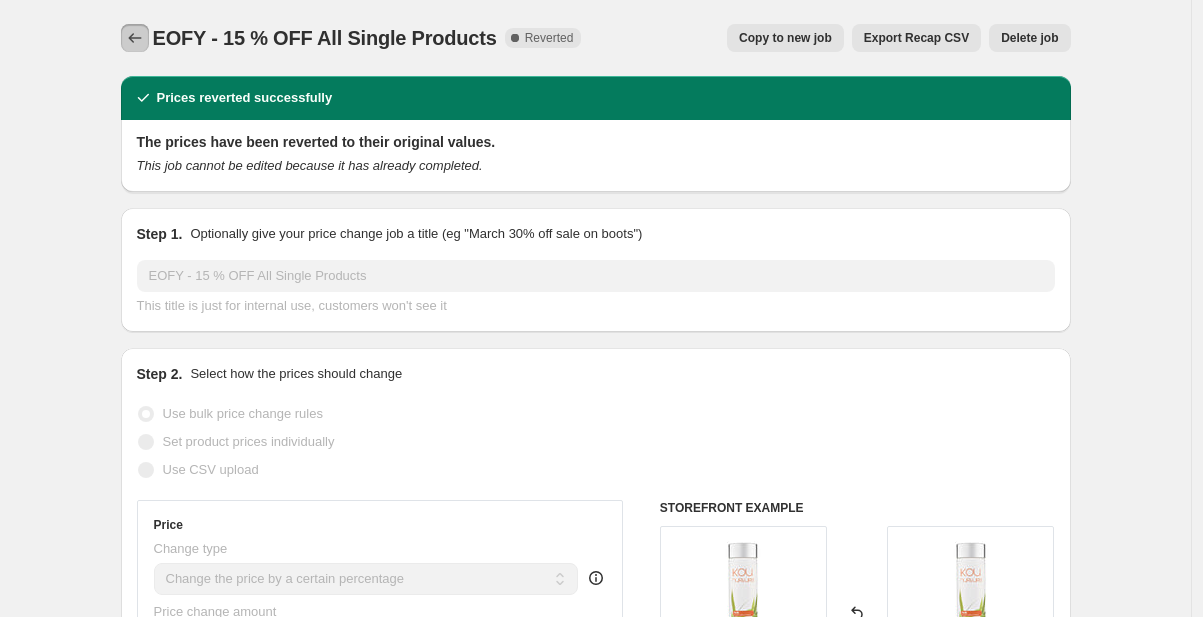 click 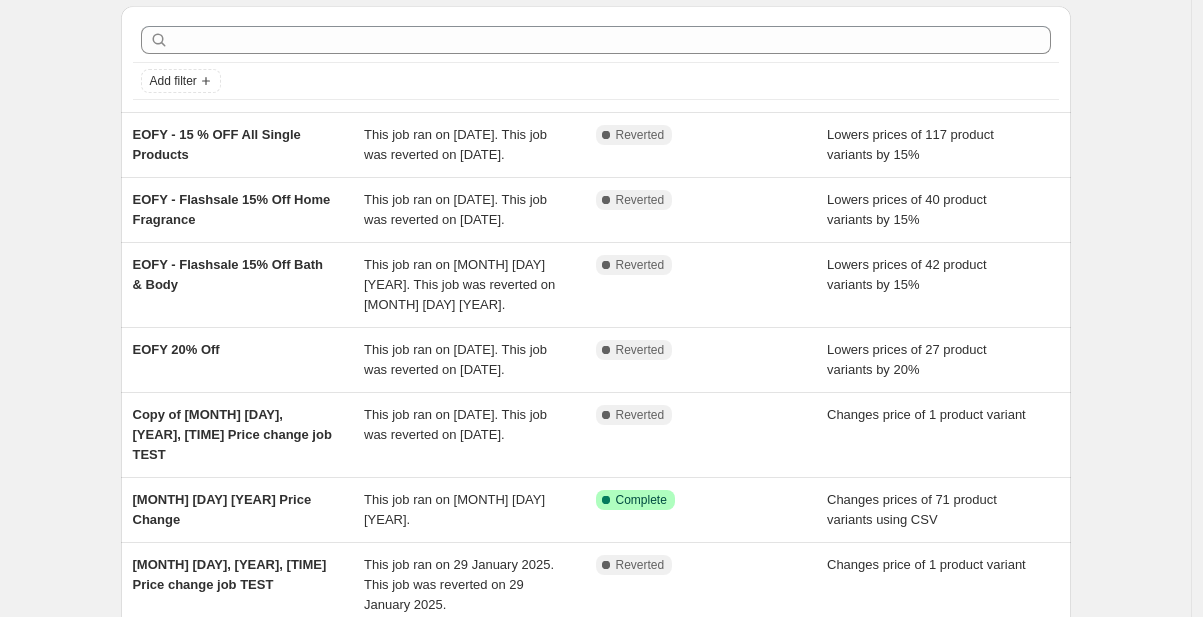 scroll, scrollTop: 68, scrollLeft: 0, axis: vertical 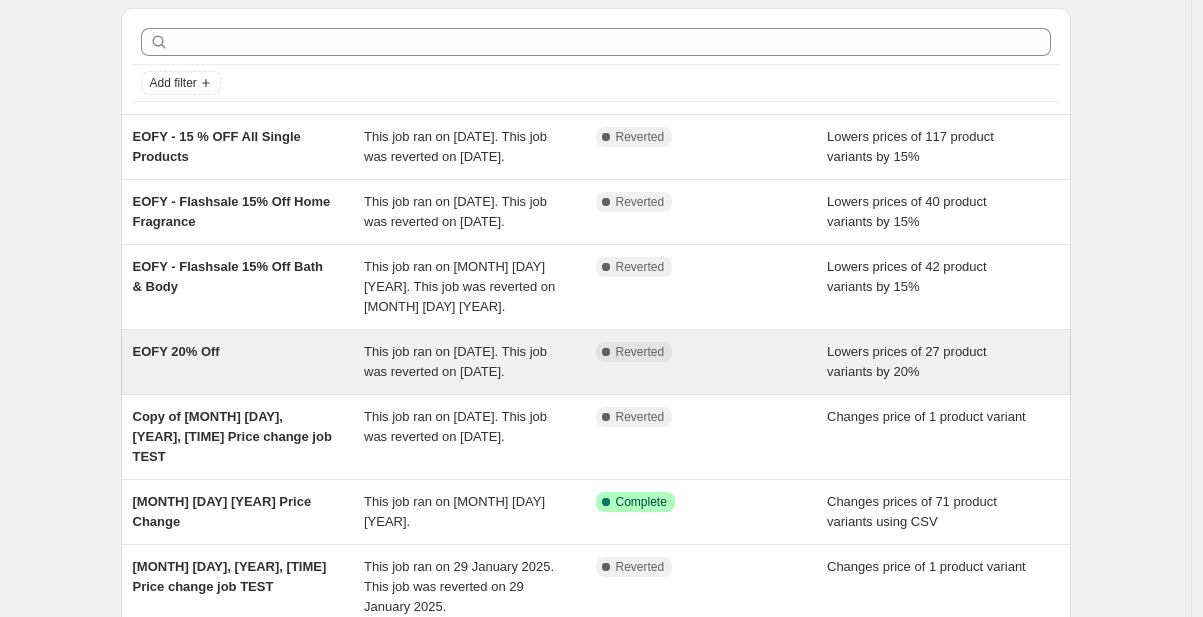 click on "This job ran on [DATE]. This job was reverted on [DATE]." at bounding box center [480, 362] 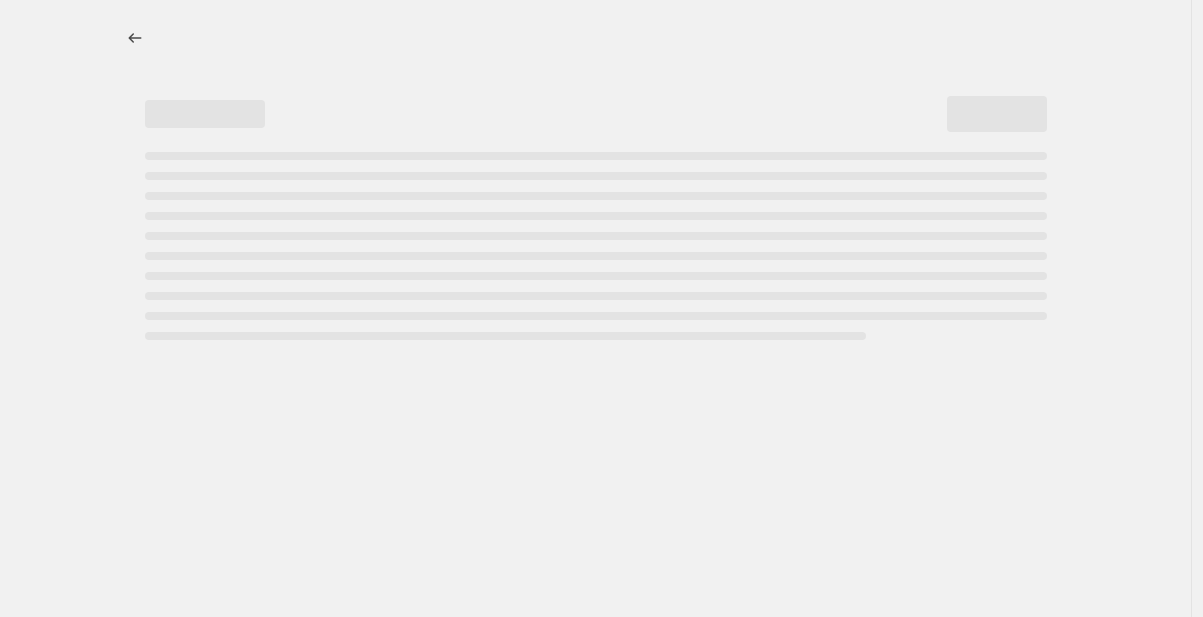 scroll, scrollTop: 0, scrollLeft: 0, axis: both 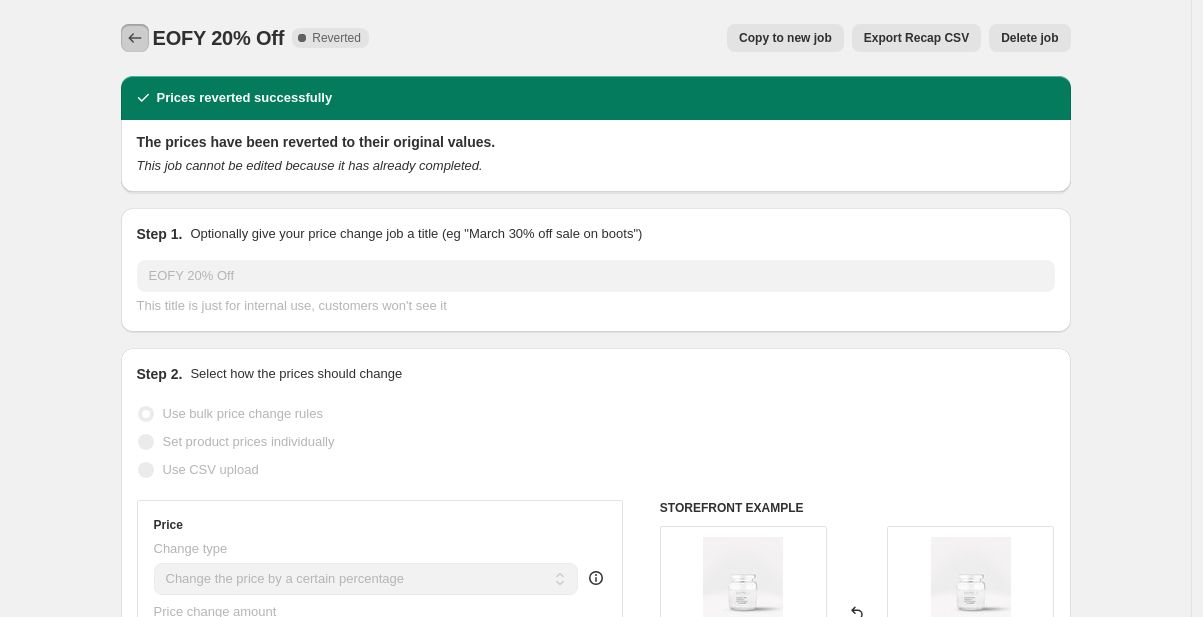 click 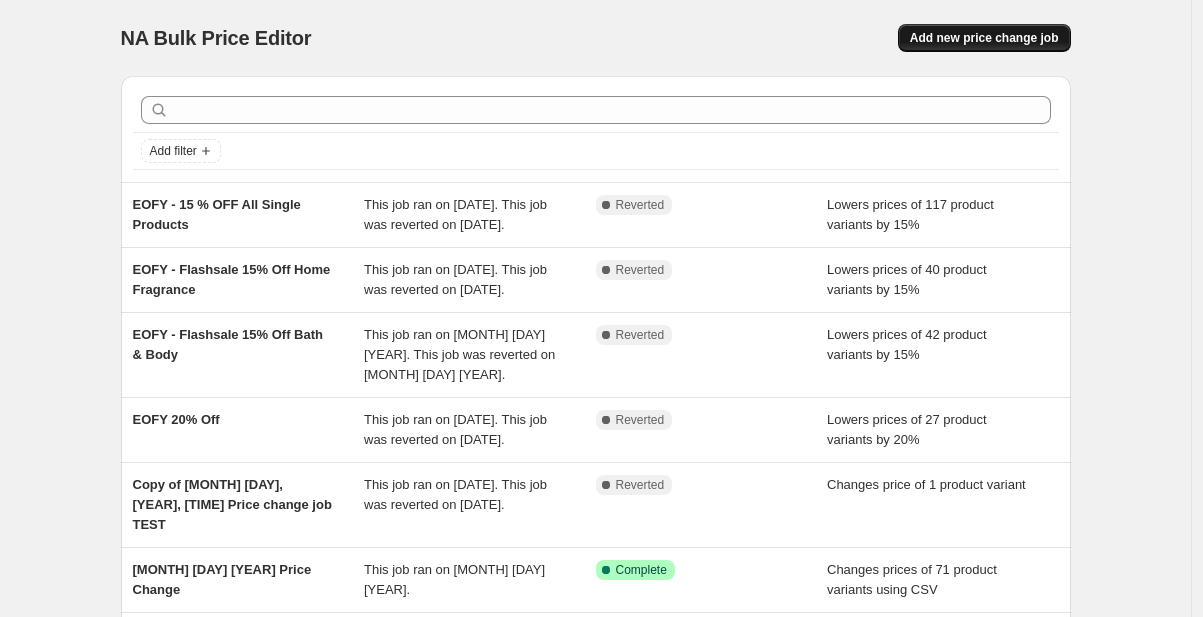 click on "Add new price change job" at bounding box center (984, 38) 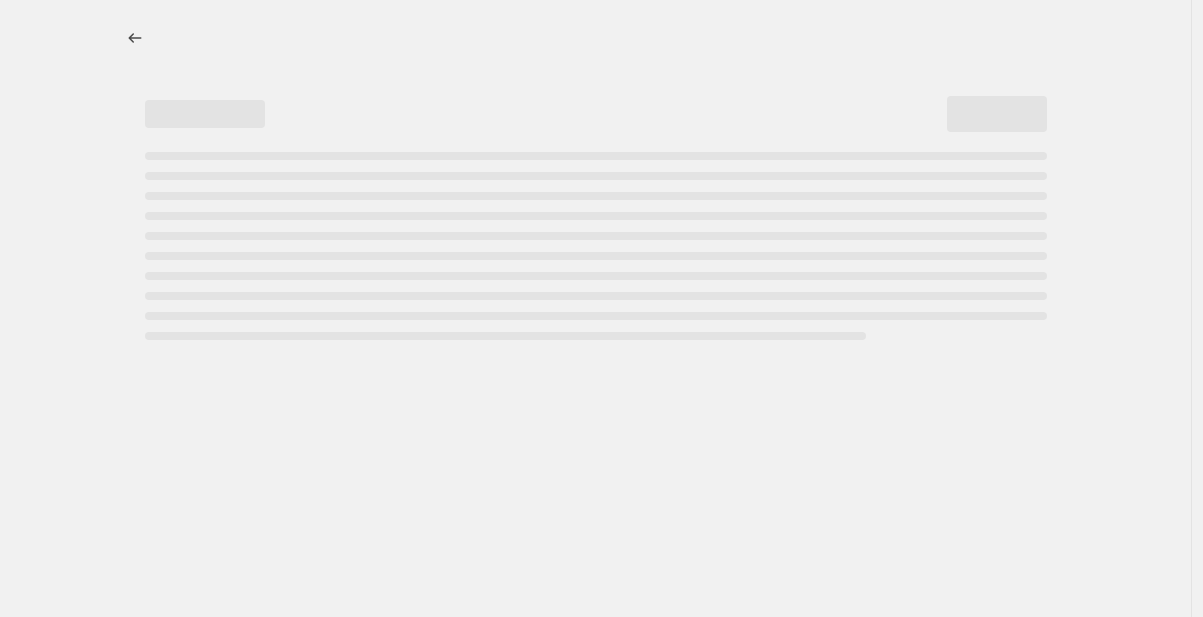select on "percentage" 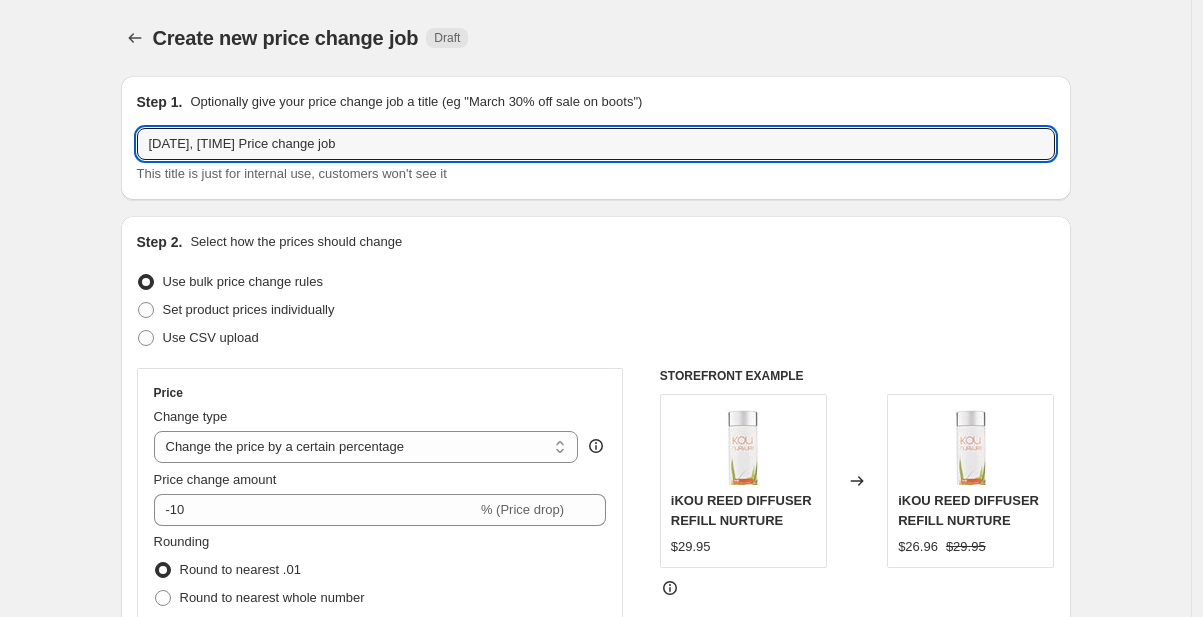 drag, startPoint x: 438, startPoint y: 143, endPoint x: 108, endPoint y: 114, distance: 331.2718 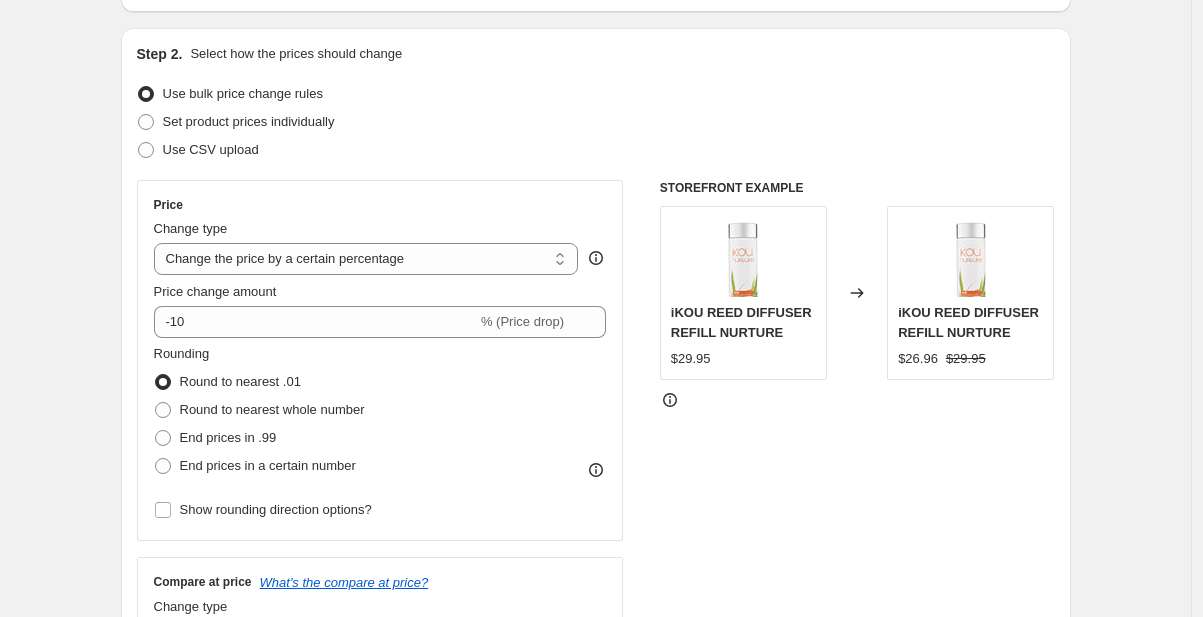 scroll, scrollTop: 188, scrollLeft: 0, axis: vertical 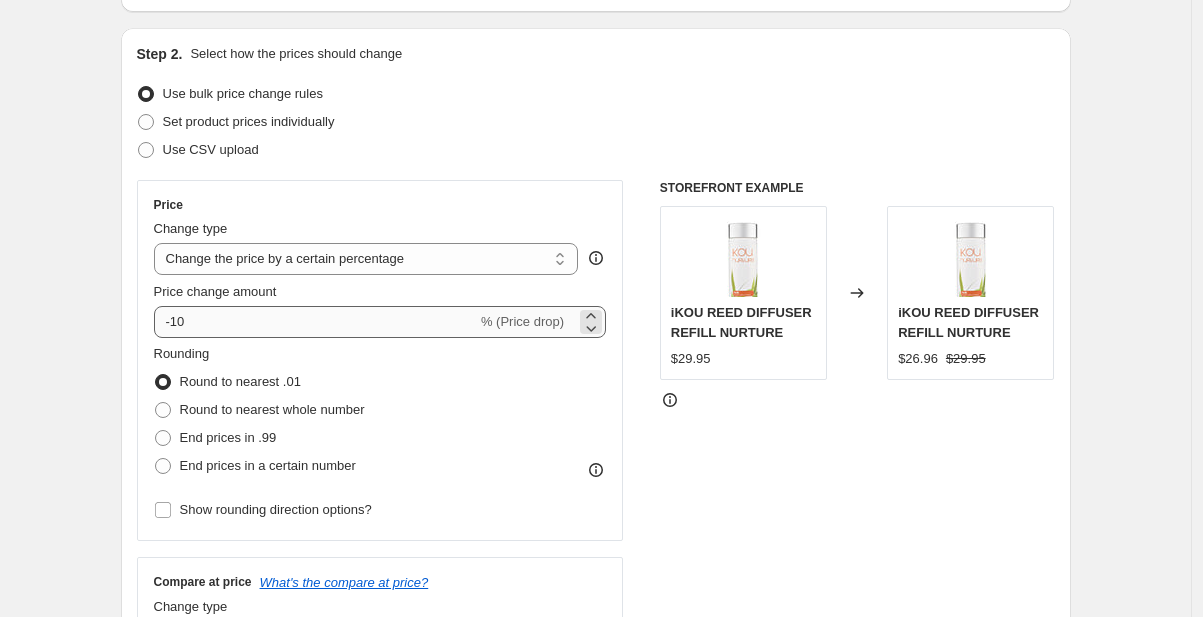 type on "AfterPay 20% off single products" 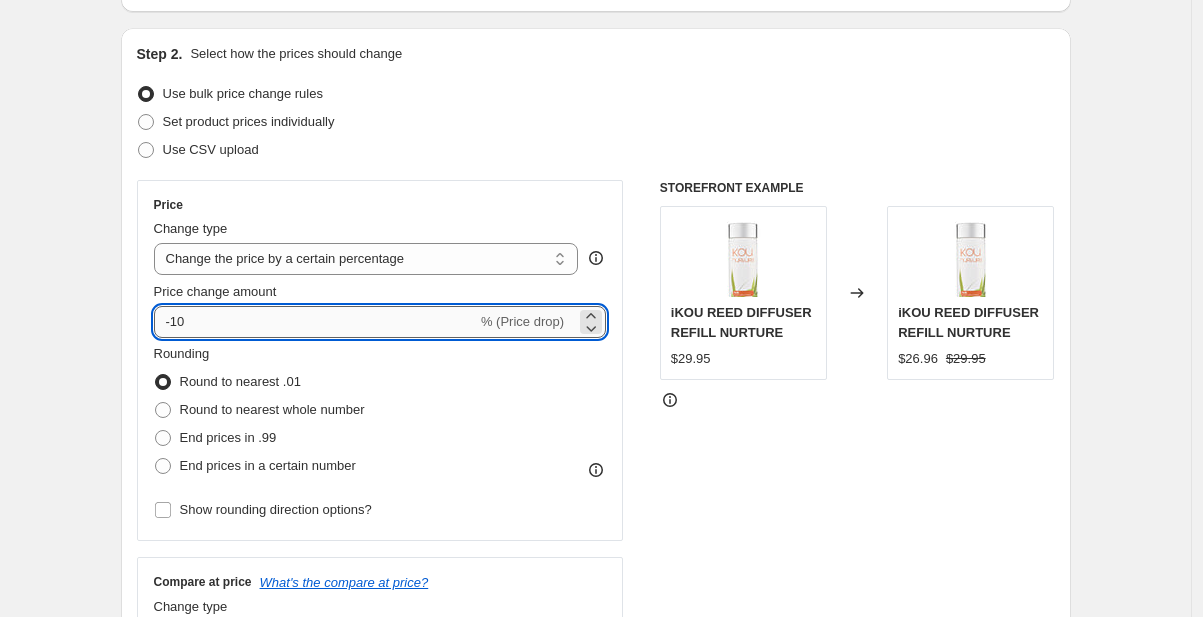 click on "-10" at bounding box center [315, 322] 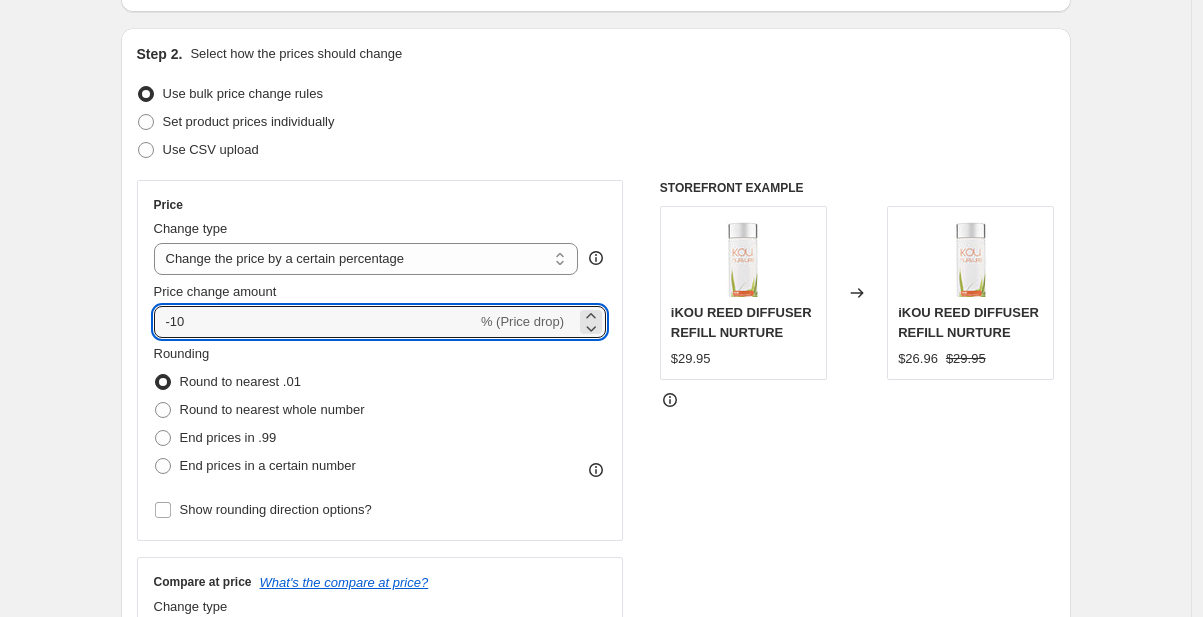 type on "-1" 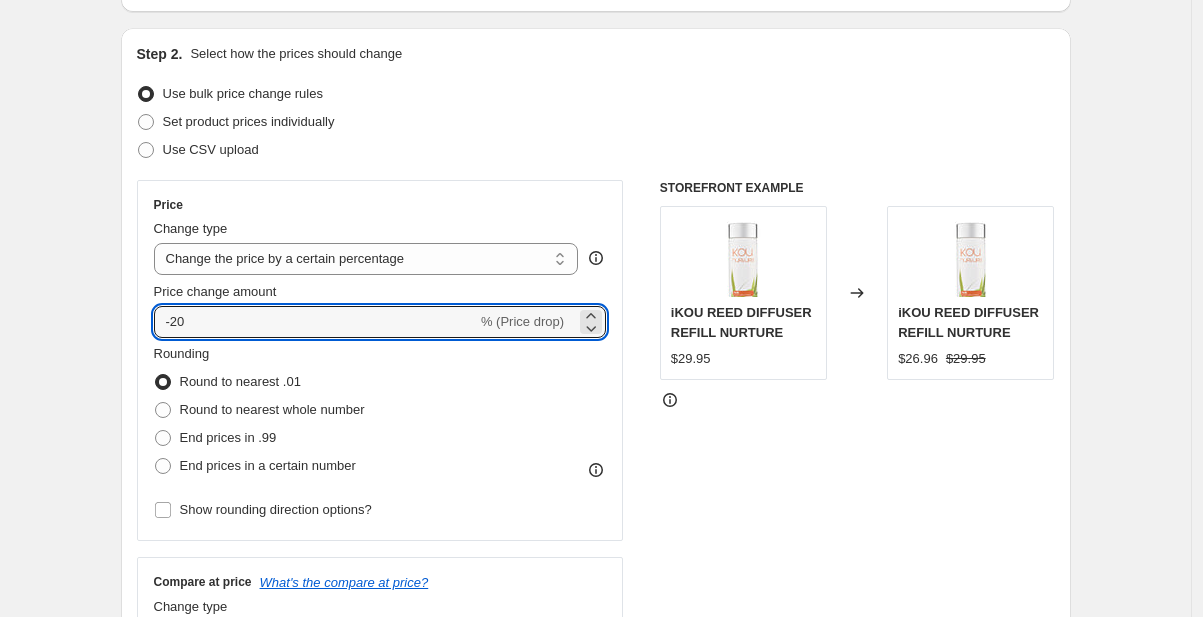 type on "-20" 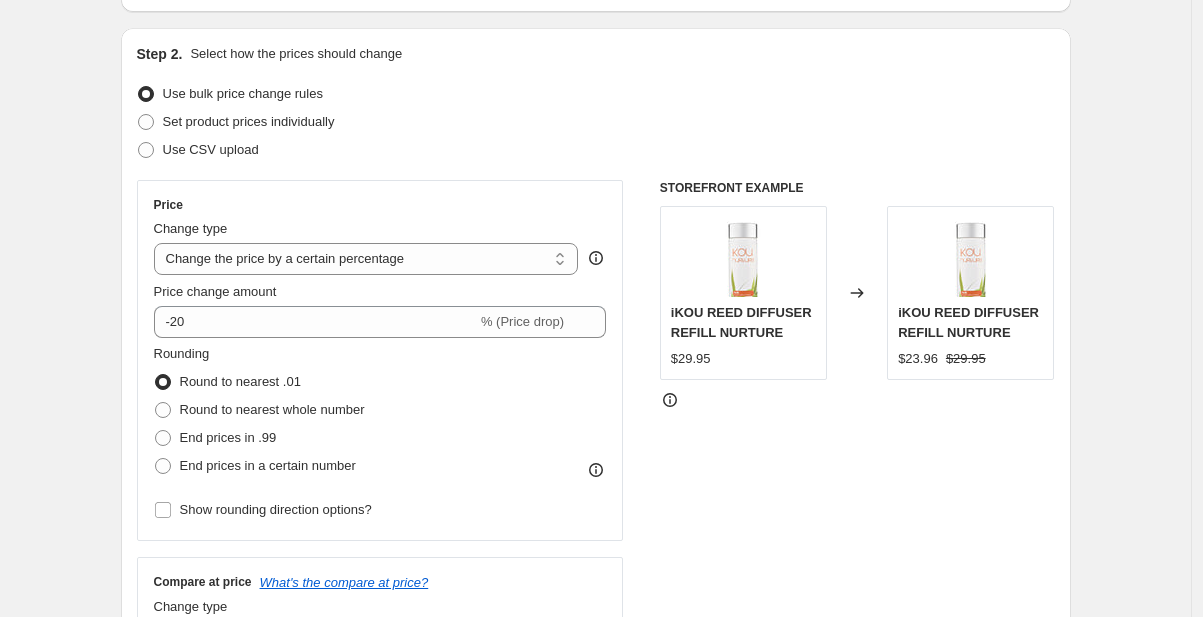 click on "Use bulk price change rules" at bounding box center (596, 94) 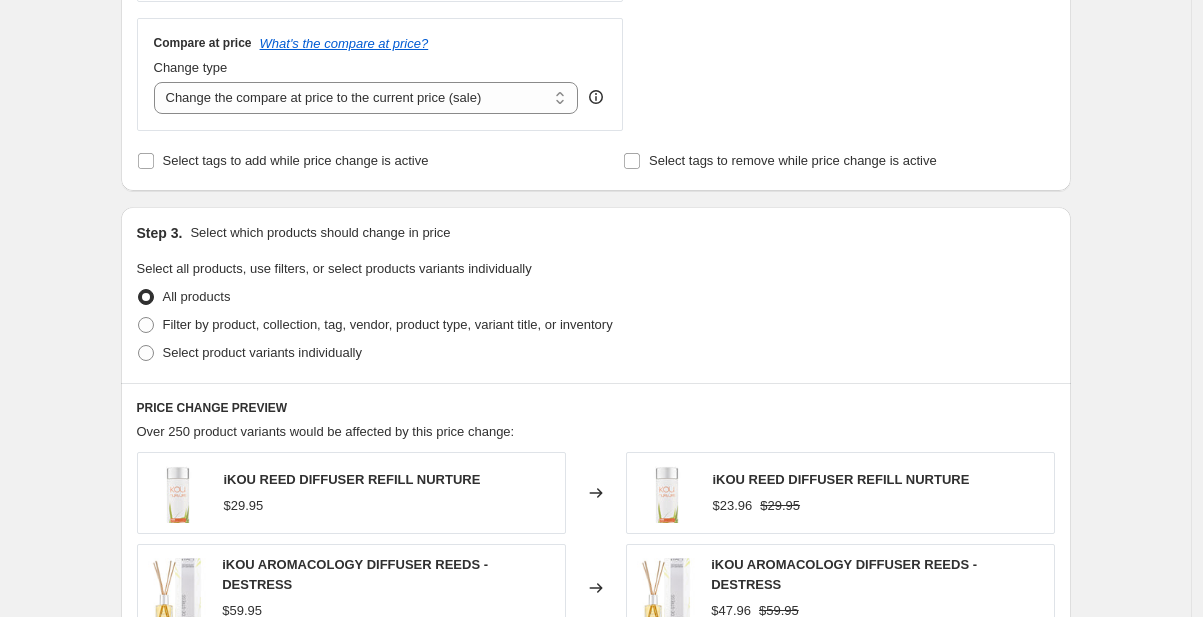 scroll, scrollTop: 730, scrollLeft: 0, axis: vertical 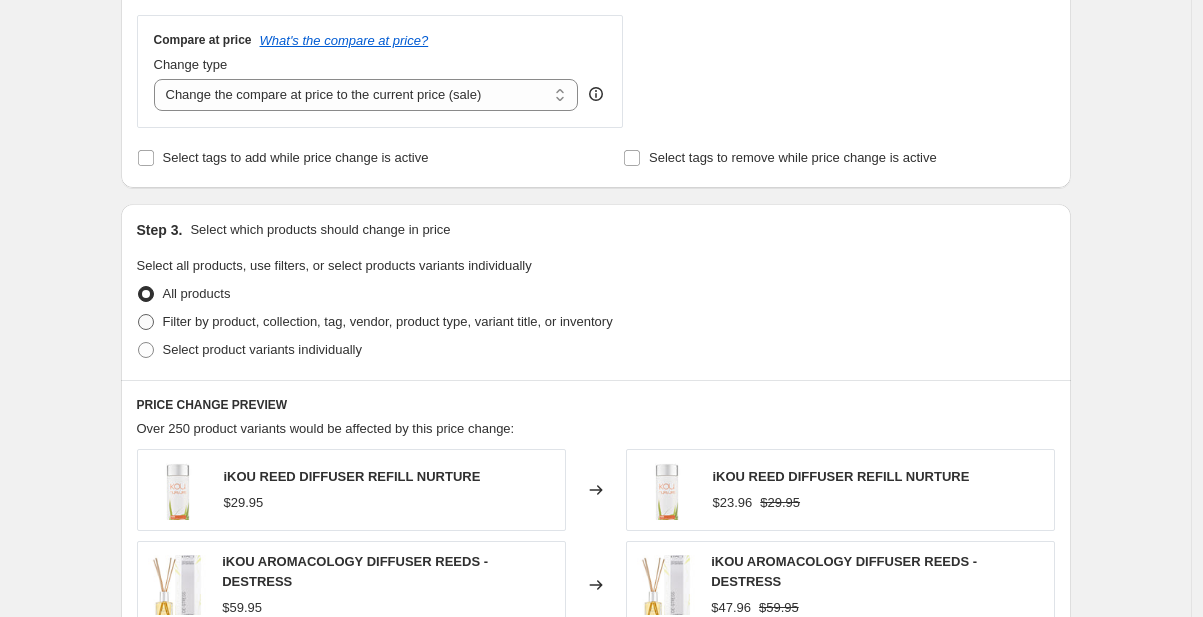 click at bounding box center (146, 322) 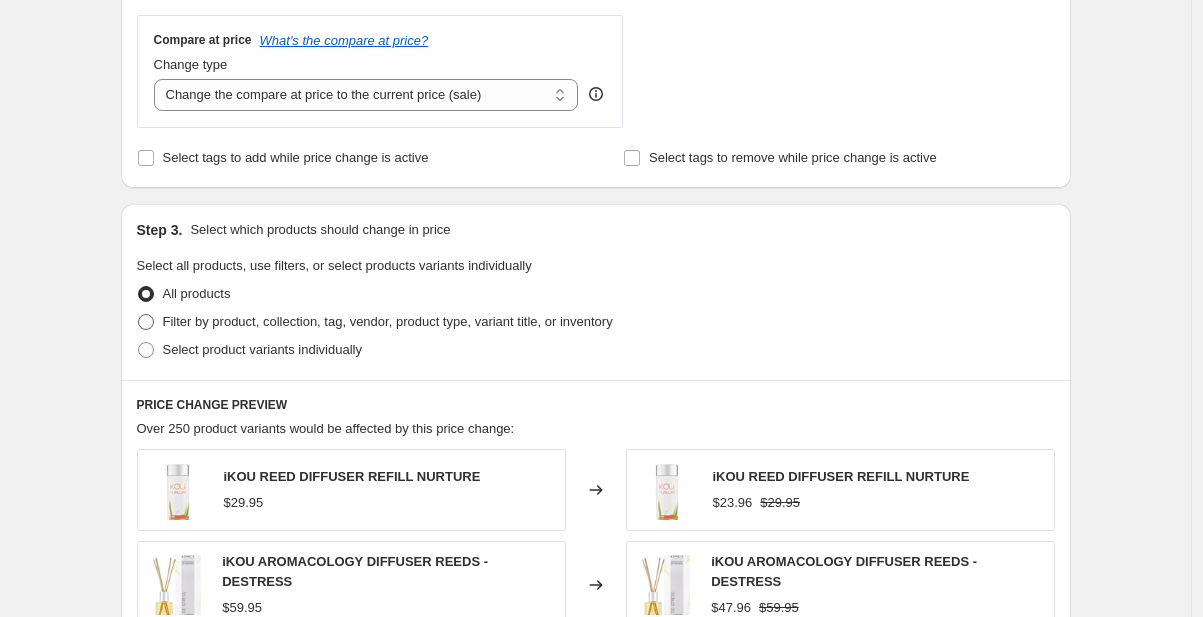 radio on "true" 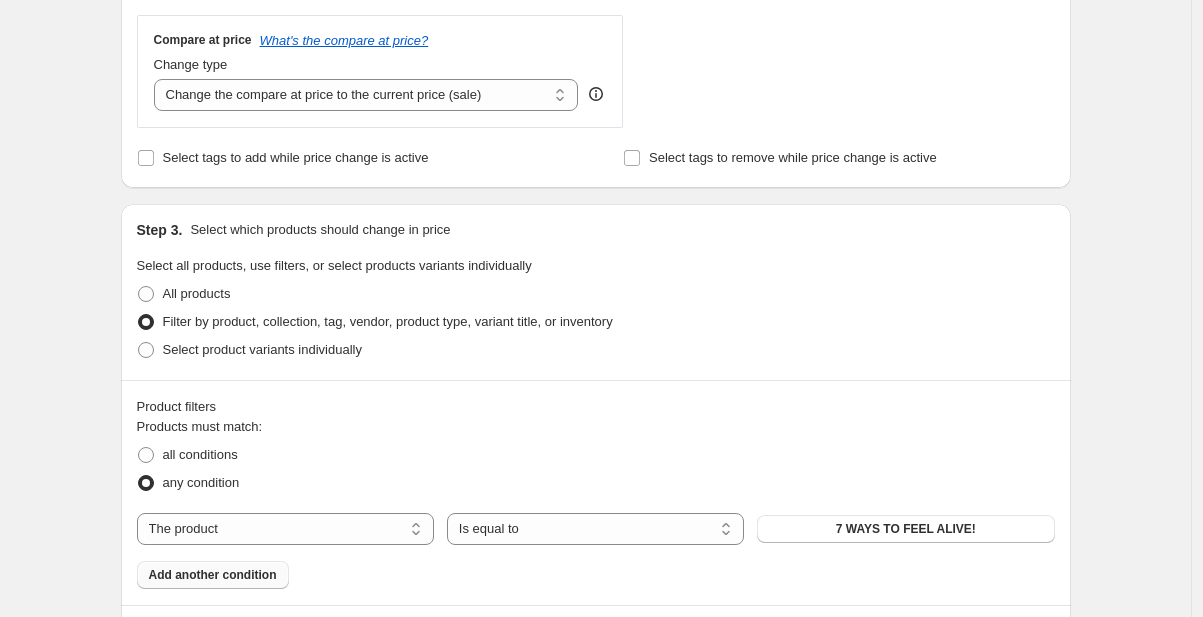 click on "Add another condition" at bounding box center (213, 575) 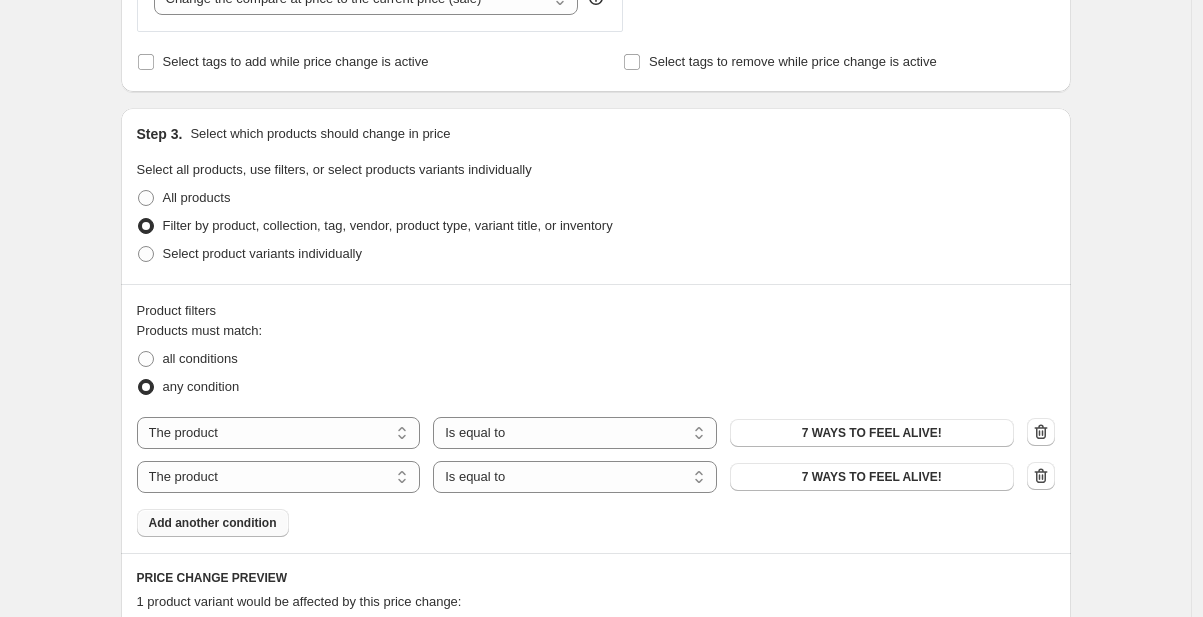 scroll, scrollTop: 865, scrollLeft: 0, axis: vertical 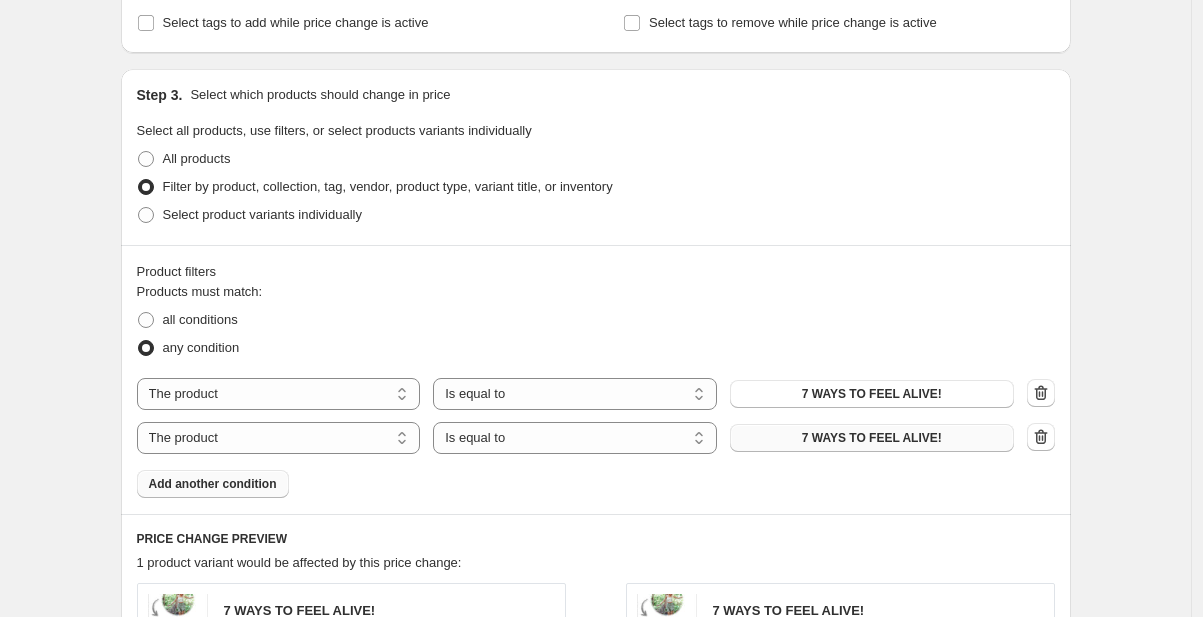 click on "7 WAYS TO FEEL ALIVE!" at bounding box center [872, 438] 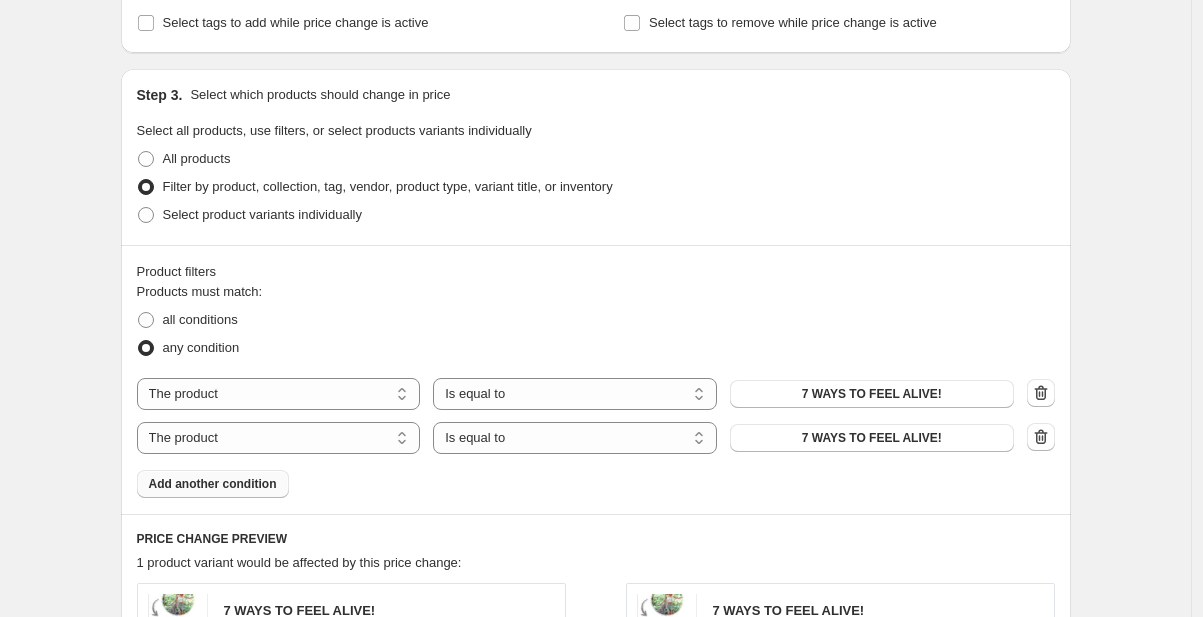 click 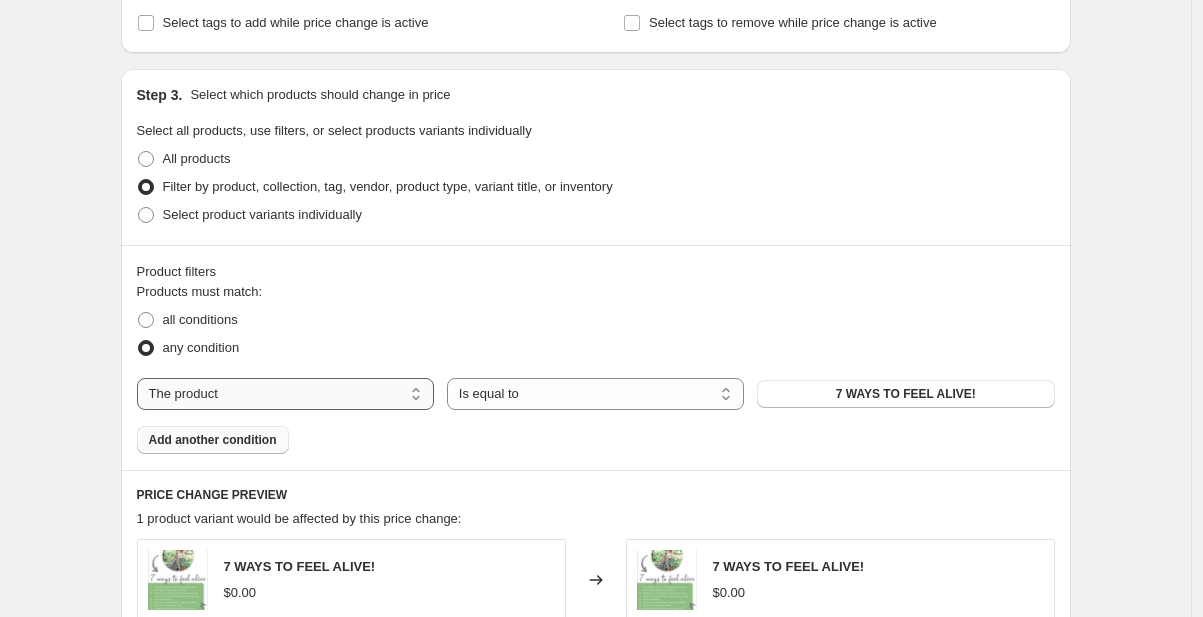 click on "The product The product's collection The product's tag The product's vendor The product's type The product's status The variant's title Inventory quantity" at bounding box center (285, 394) 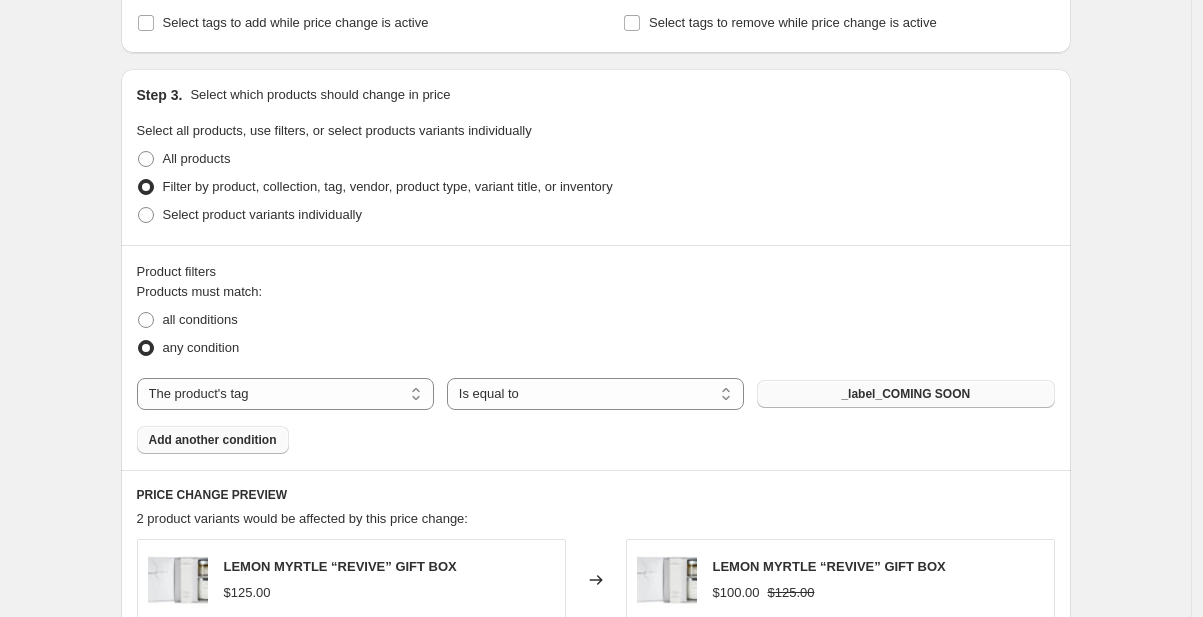 click on "_label_COMING SOON" at bounding box center (905, 394) 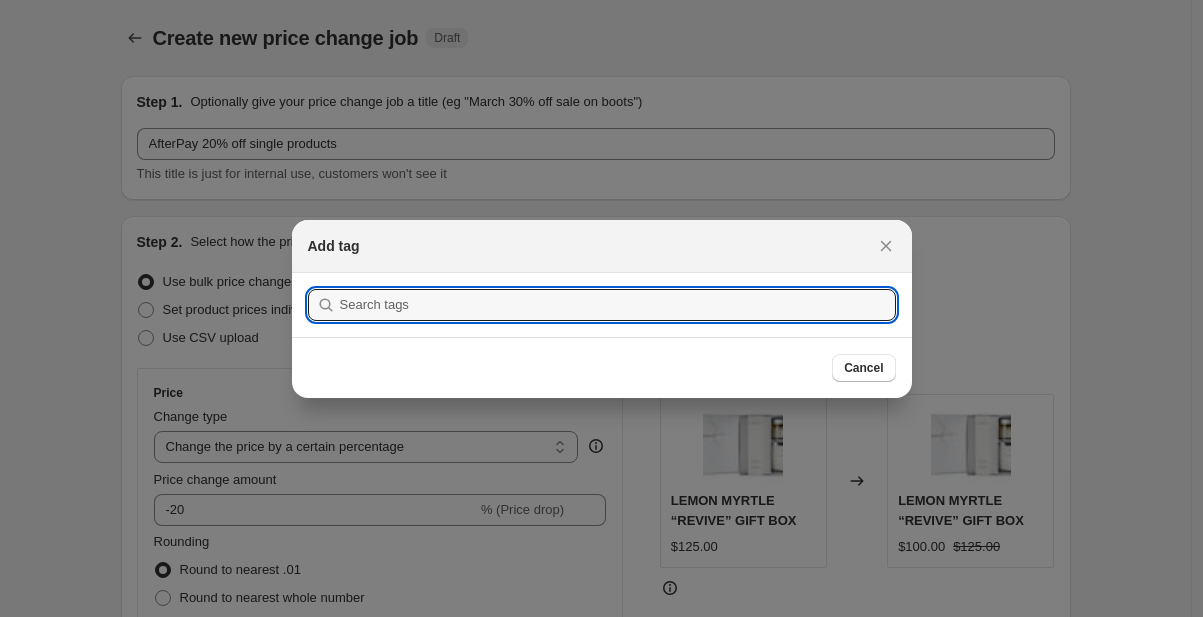 scroll, scrollTop: 0, scrollLeft: 0, axis: both 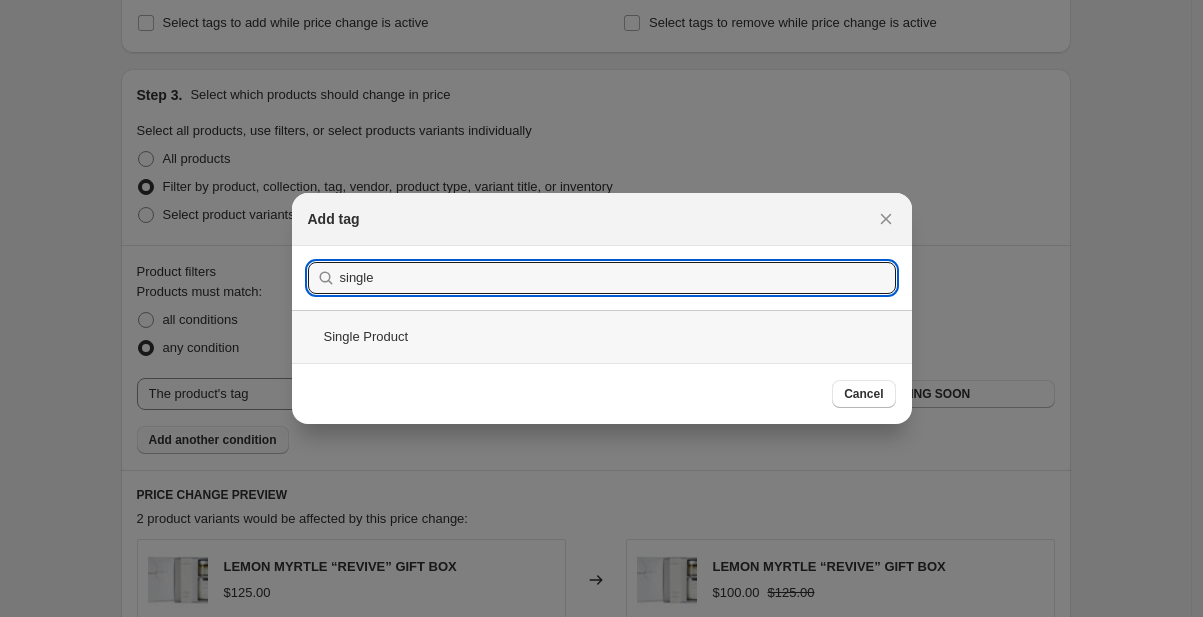 type on "single" 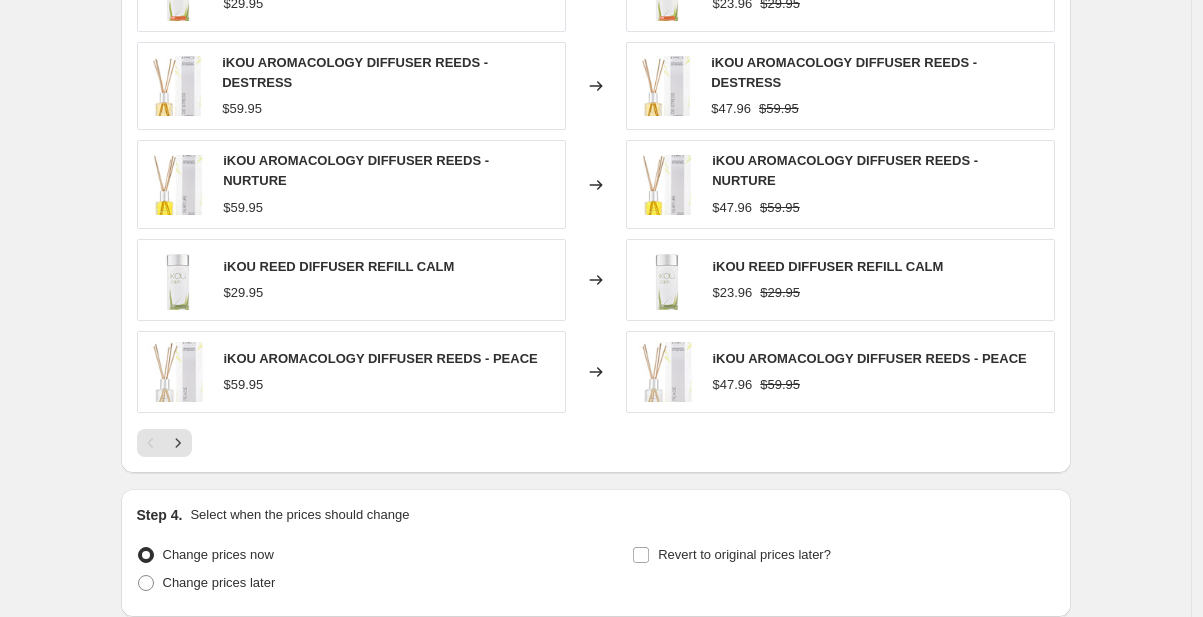 scroll, scrollTop: 1483, scrollLeft: 0, axis: vertical 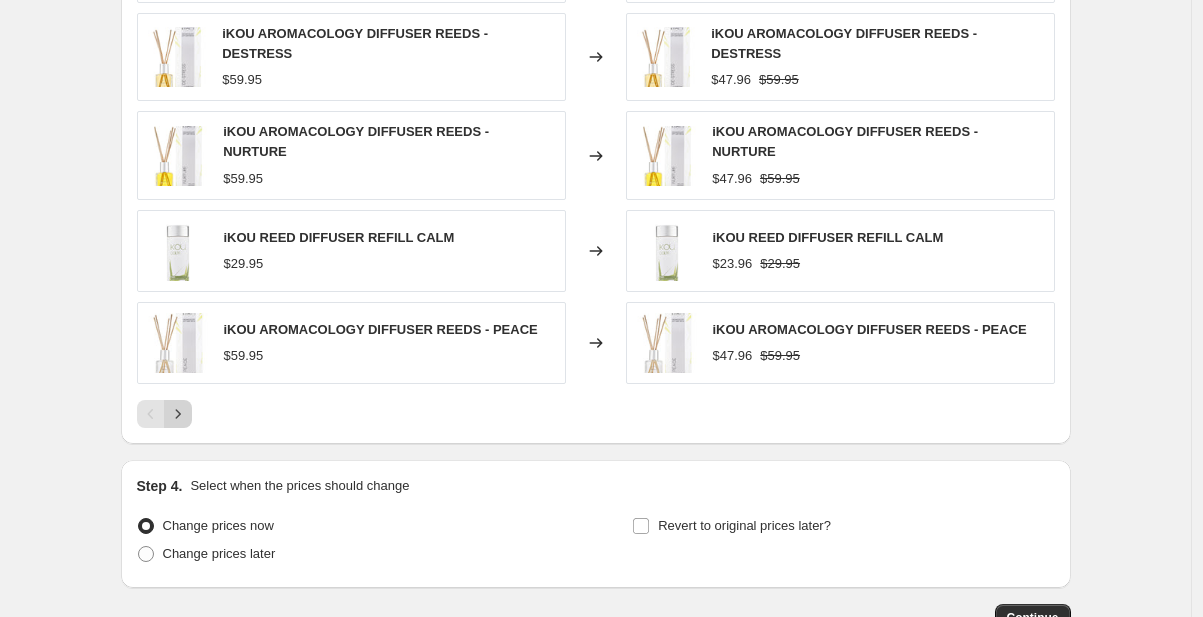click 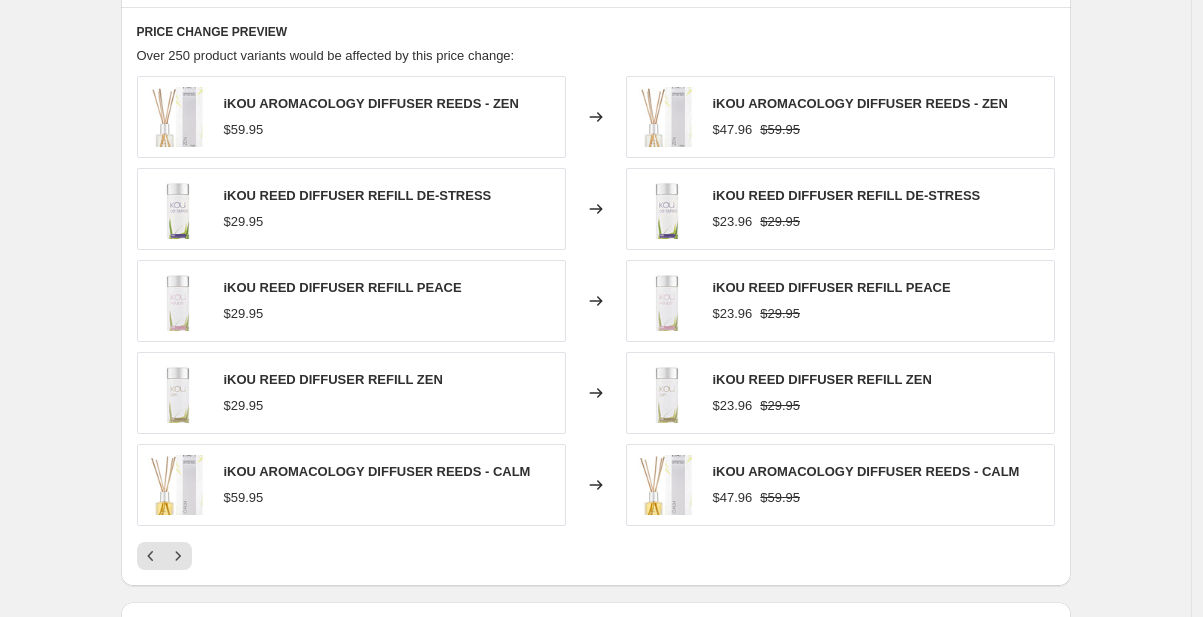 scroll, scrollTop: 1330, scrollLeft: 0, axis: vertical 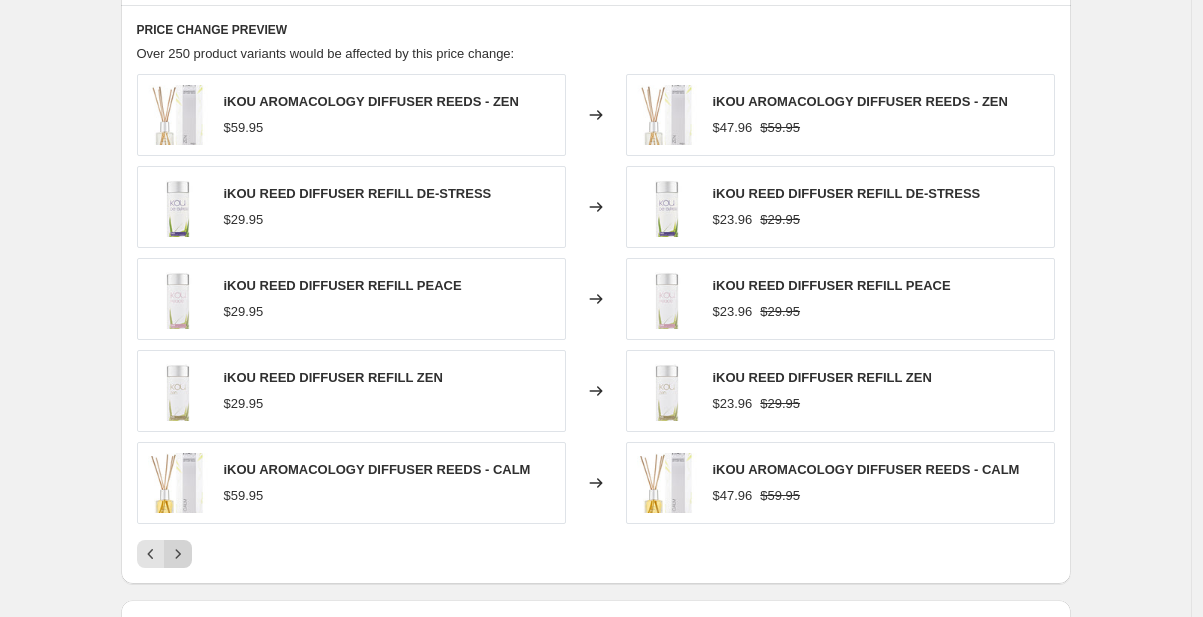 click 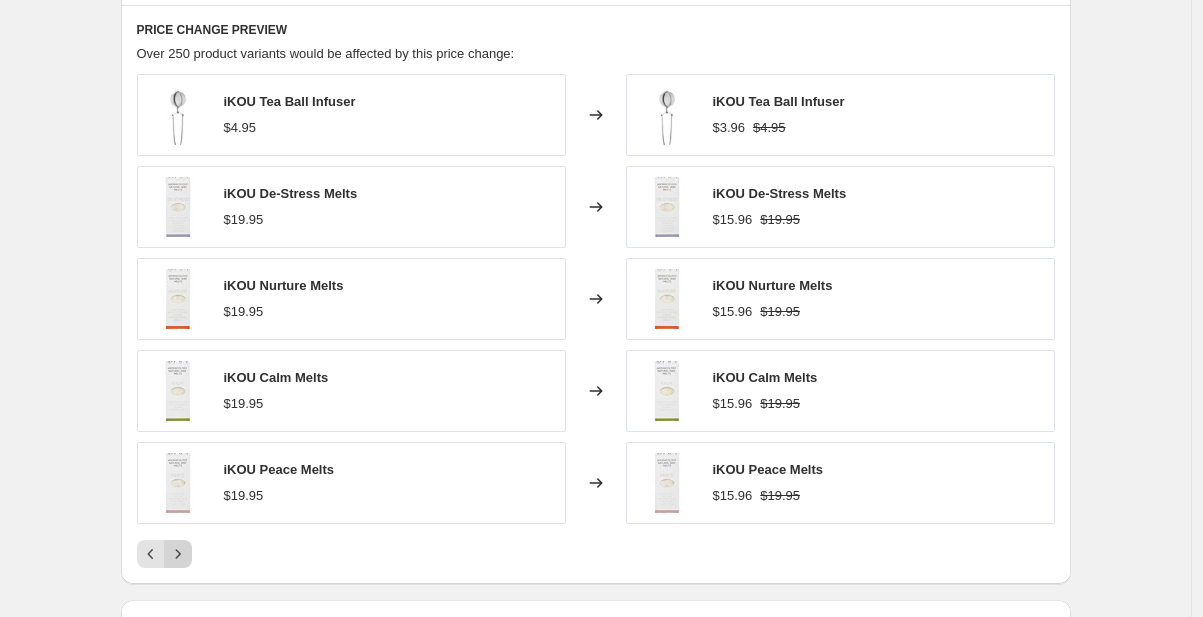 click 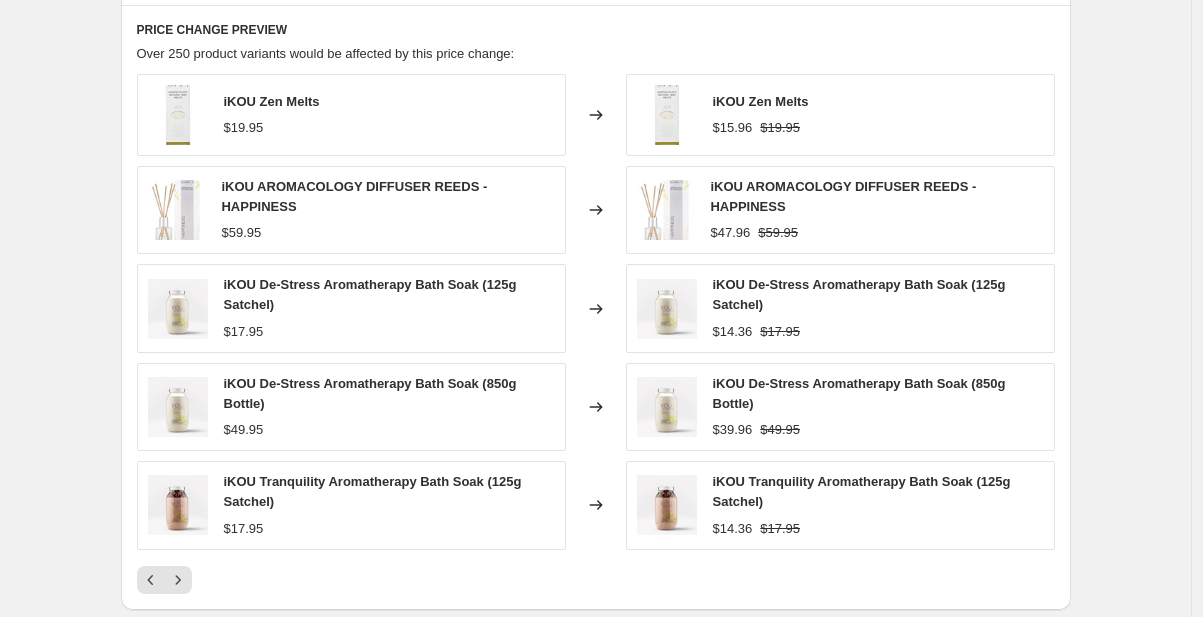 click 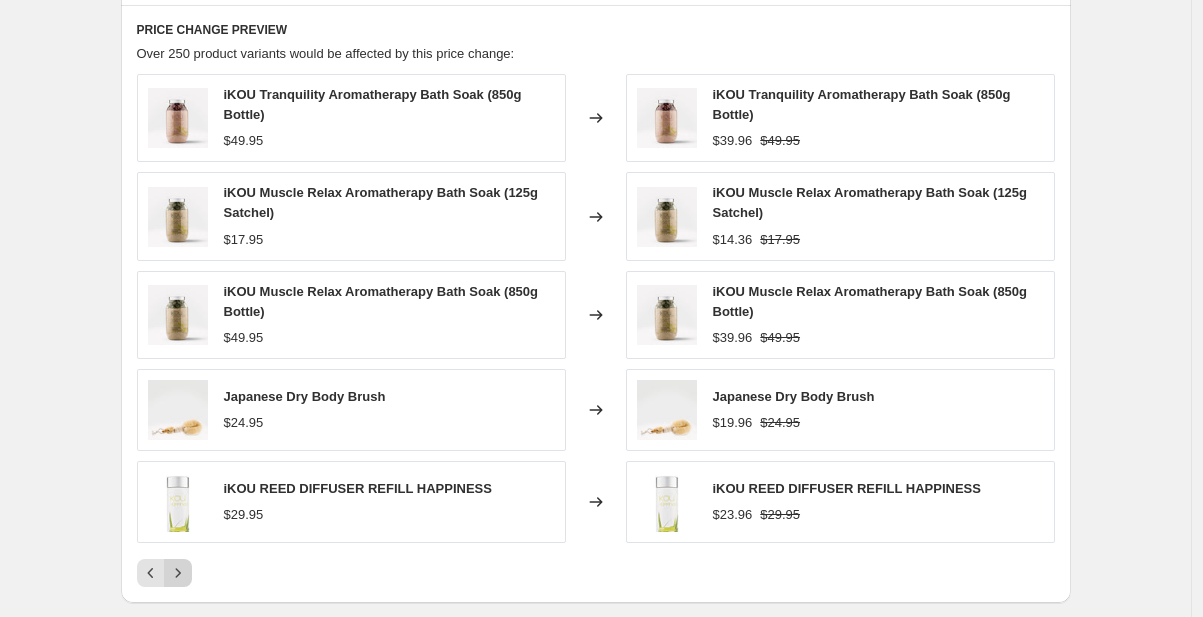 click 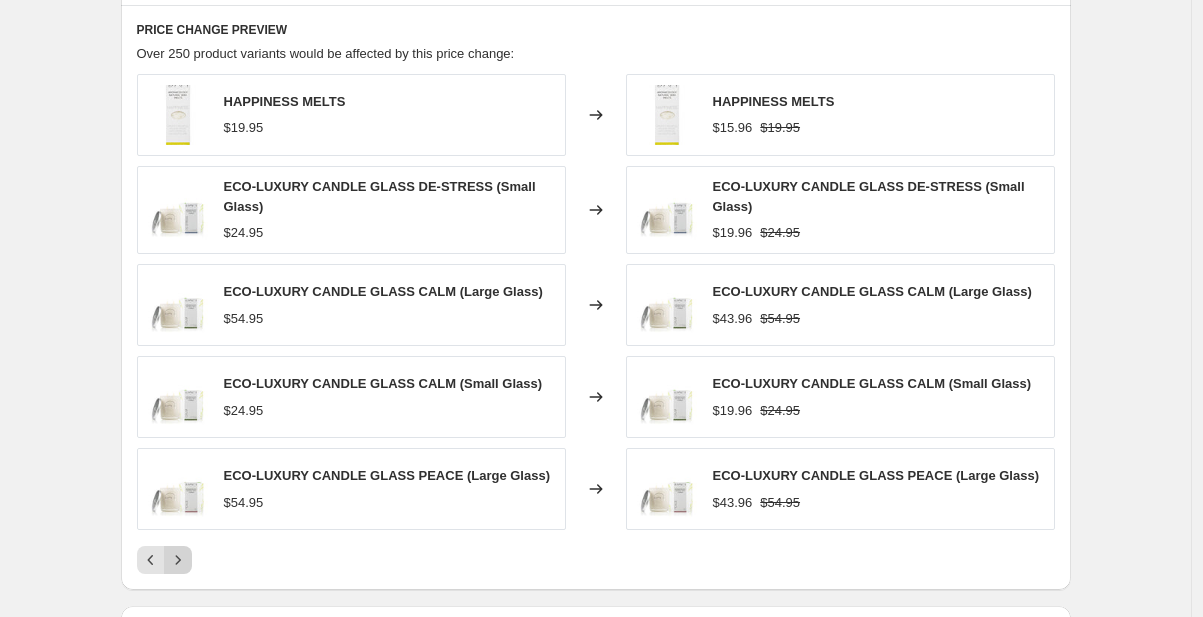 click on "PRICE CHANGE PREVIEW Over 250 product variants would be affected by this price change: HAPPINESS MELTS $19.95 Changed to HAPPINESS MELTS $15.96 $19.95 ECO-LUXURY CANDLE GLASS DE-STRESS (Small Glass) $24.95 Changed to ECO-LUXURY CANDLE GLASS DE-STRESS (Small Glass) $19.96 $24.95 ECO-LUXURY CANDLE GLASS CALM (Large Glass) $54.95 Changed to ECO-LUXURY CANDLE GLASS CALM (Large Glass) $43.96 $54.95 ECO-LUXURY CANDLE GLASS CALM (Small Glass) $24.95 Changed to ECO-LUXURY CANDLE GLASS CALM (Small Glass) $19.96 $24.95 ECO-LUXURY CANDLE GLASS PEACE (Large Glass) $54.95 Changed to ECO-LUXURY CANDLE GLASS PEACE (Large Glass) $43.96 $54.95" at bounding box center (596, 298) 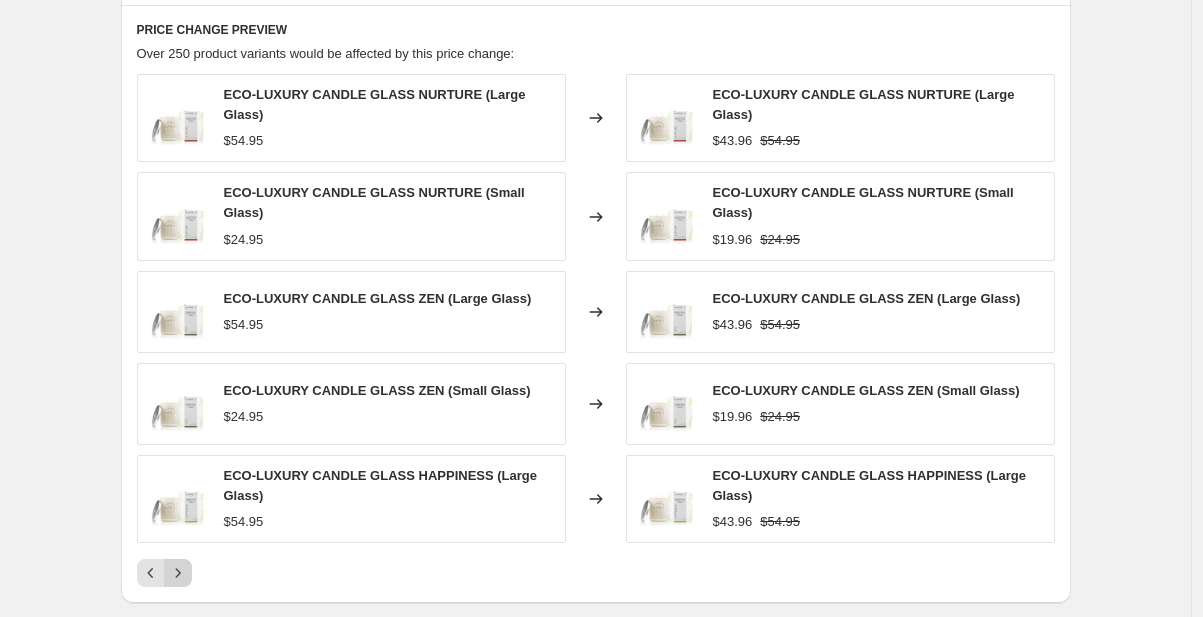 click 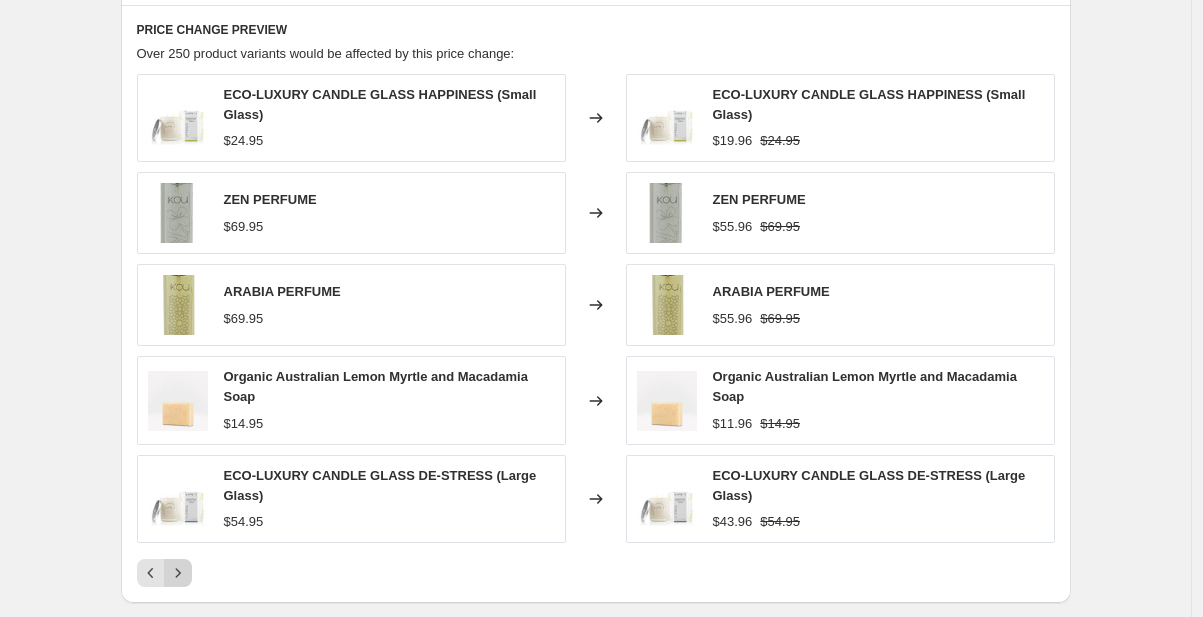 click 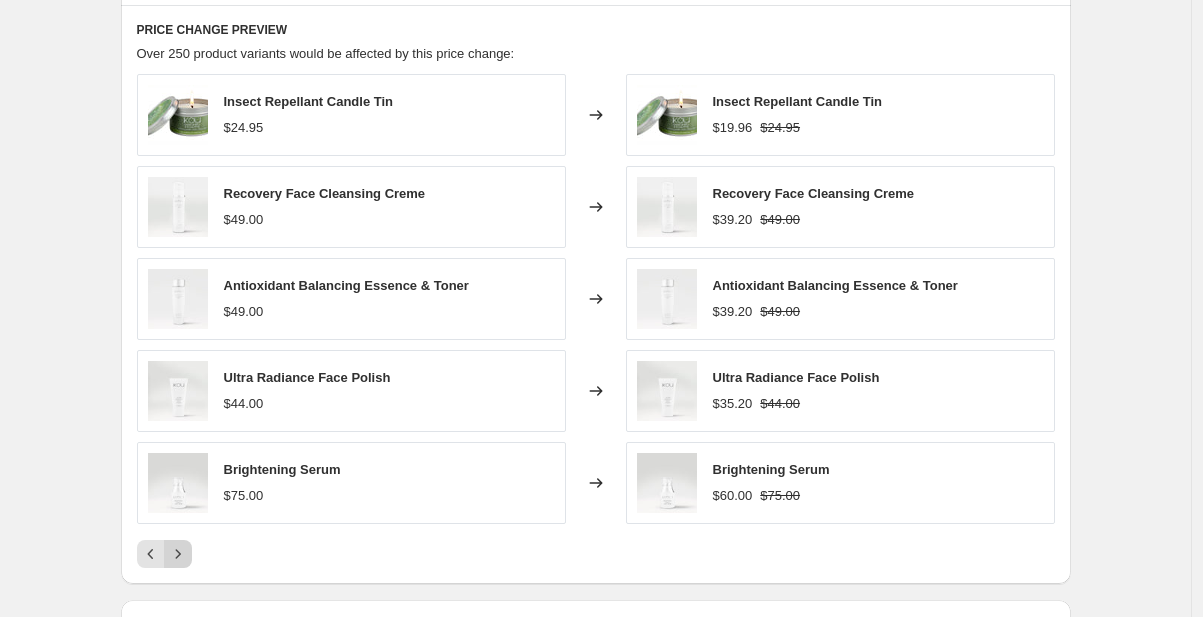 click 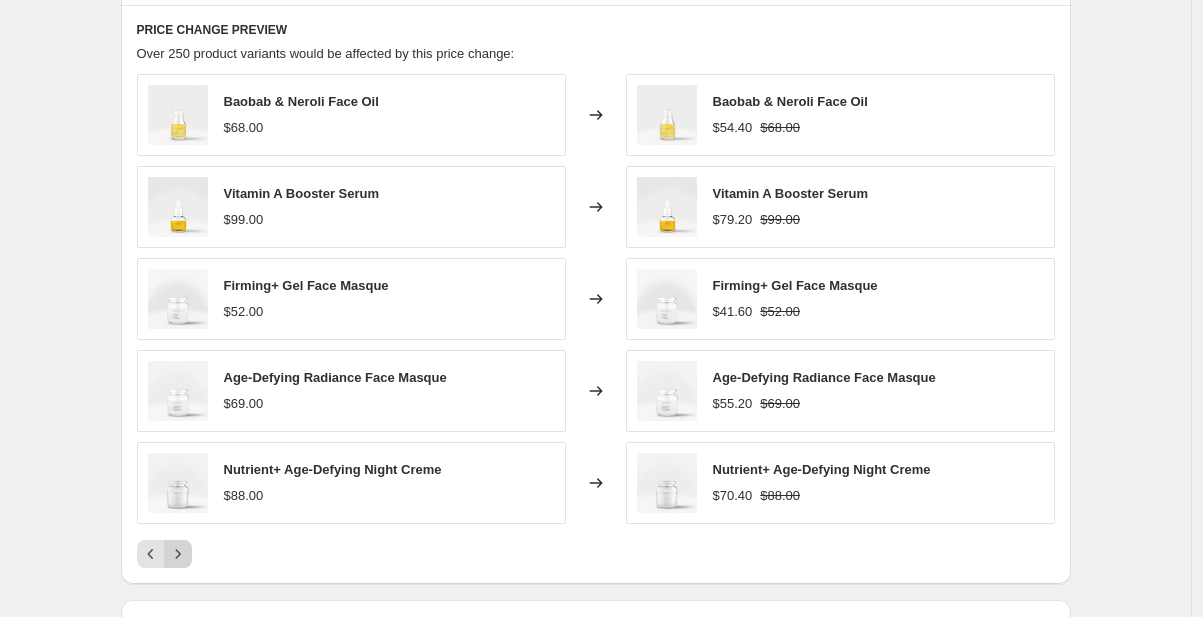 click 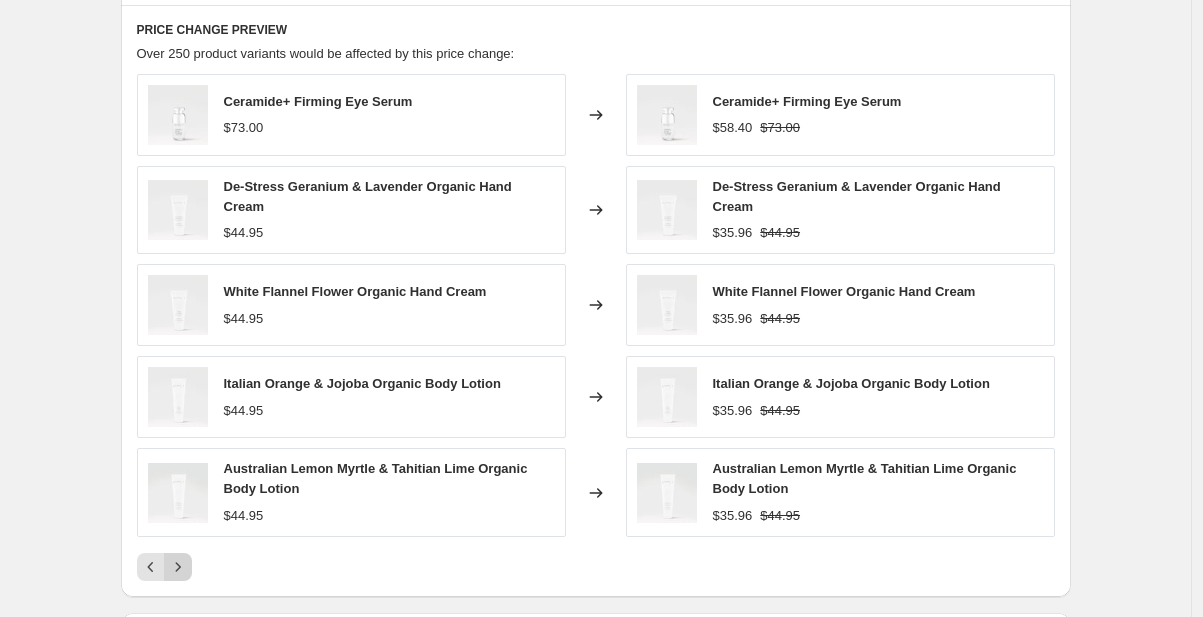 click 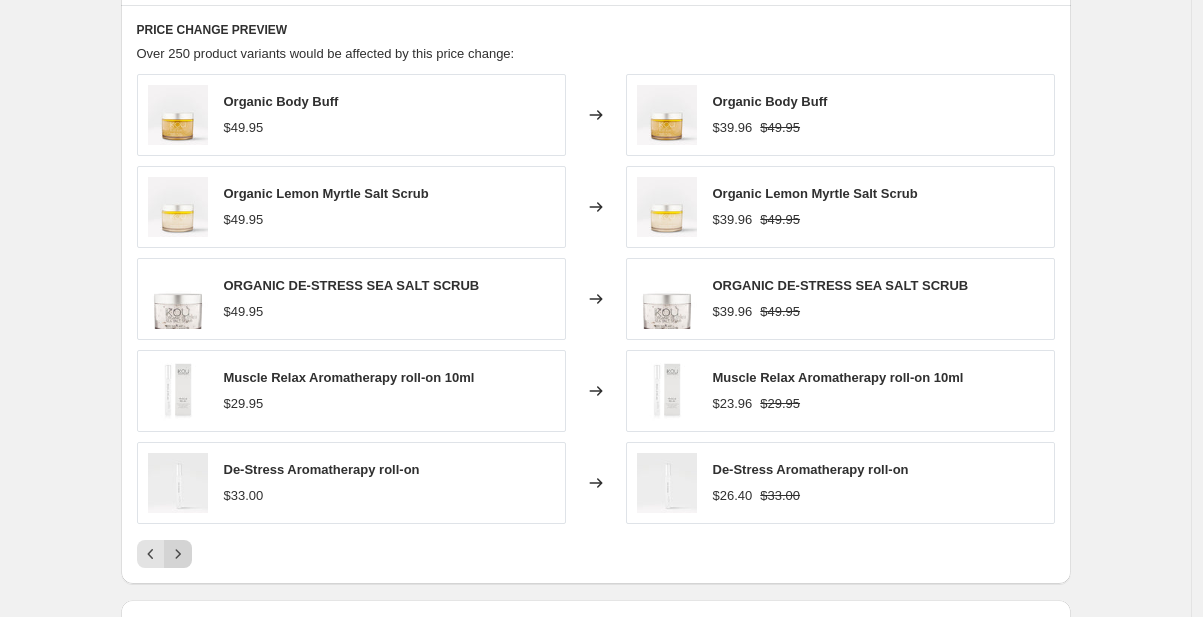 click 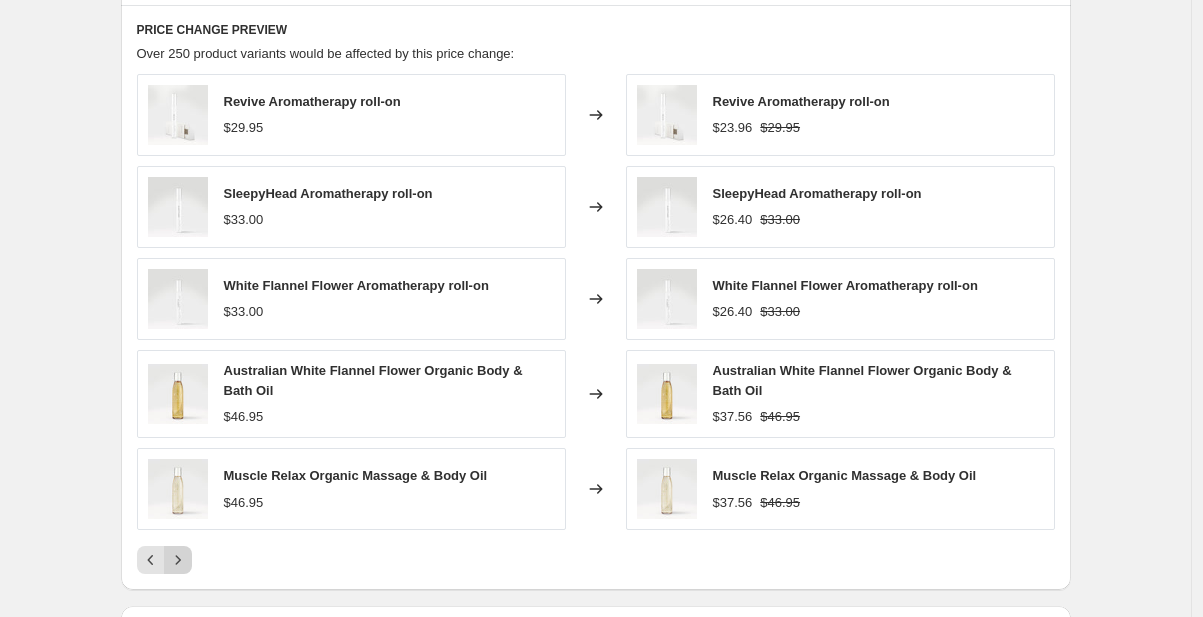 click 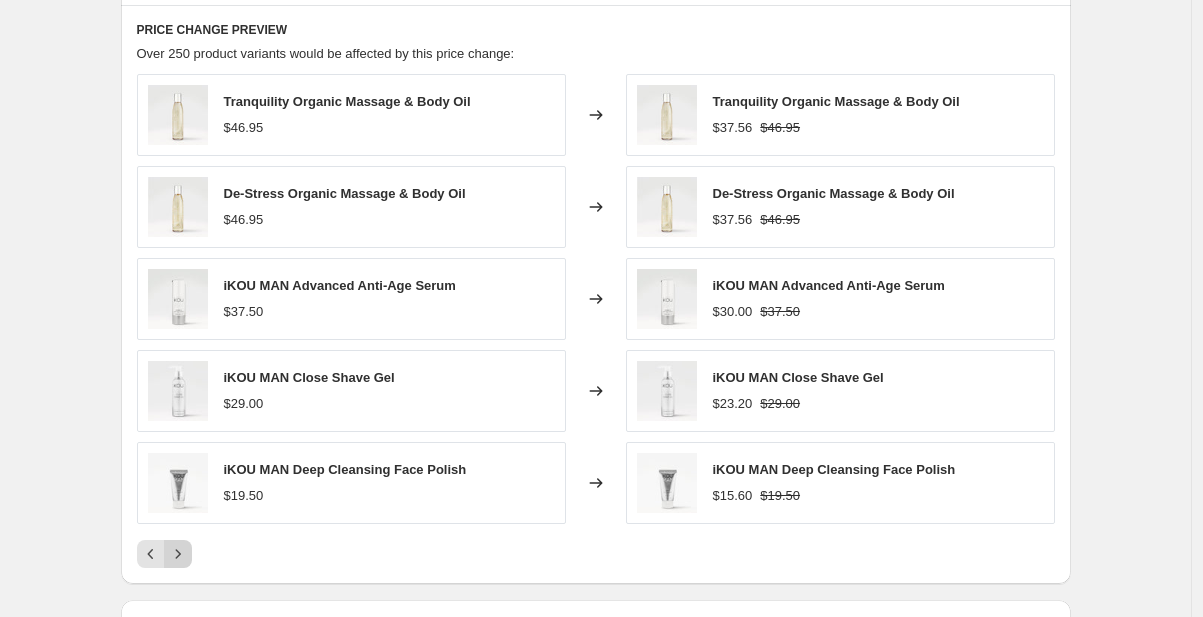 click 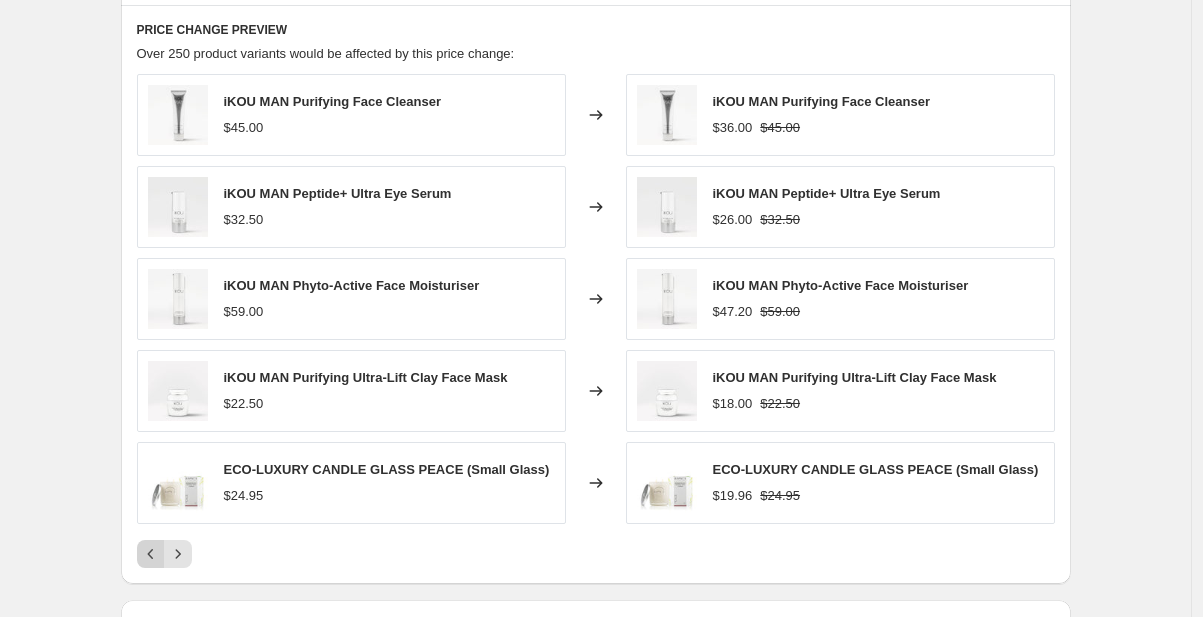 click 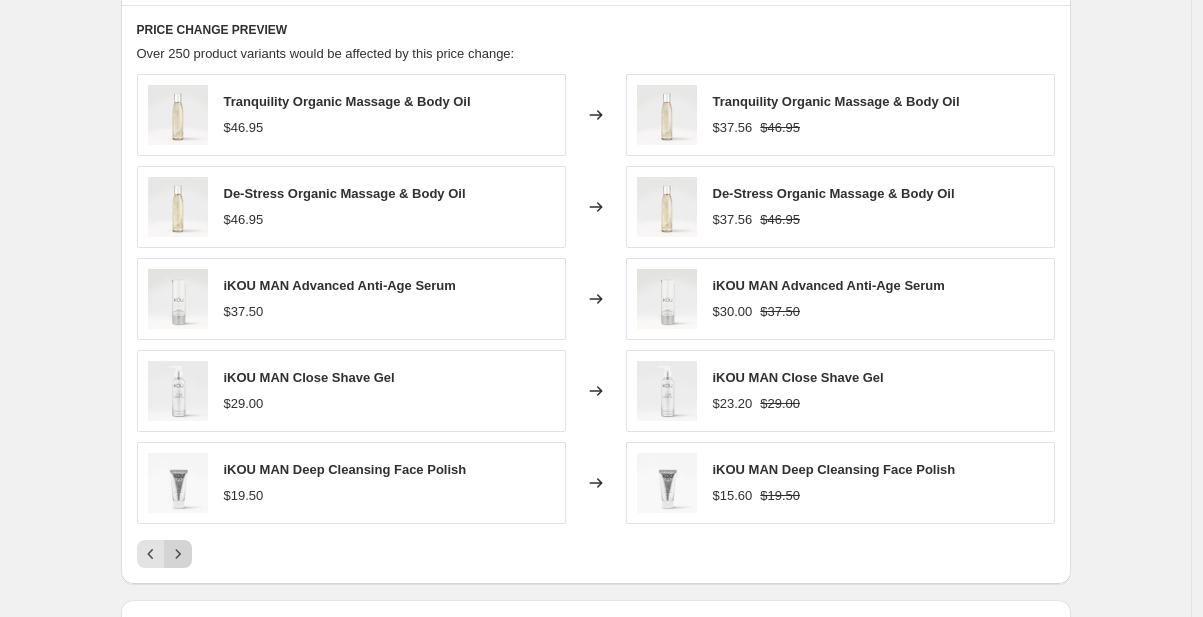 click 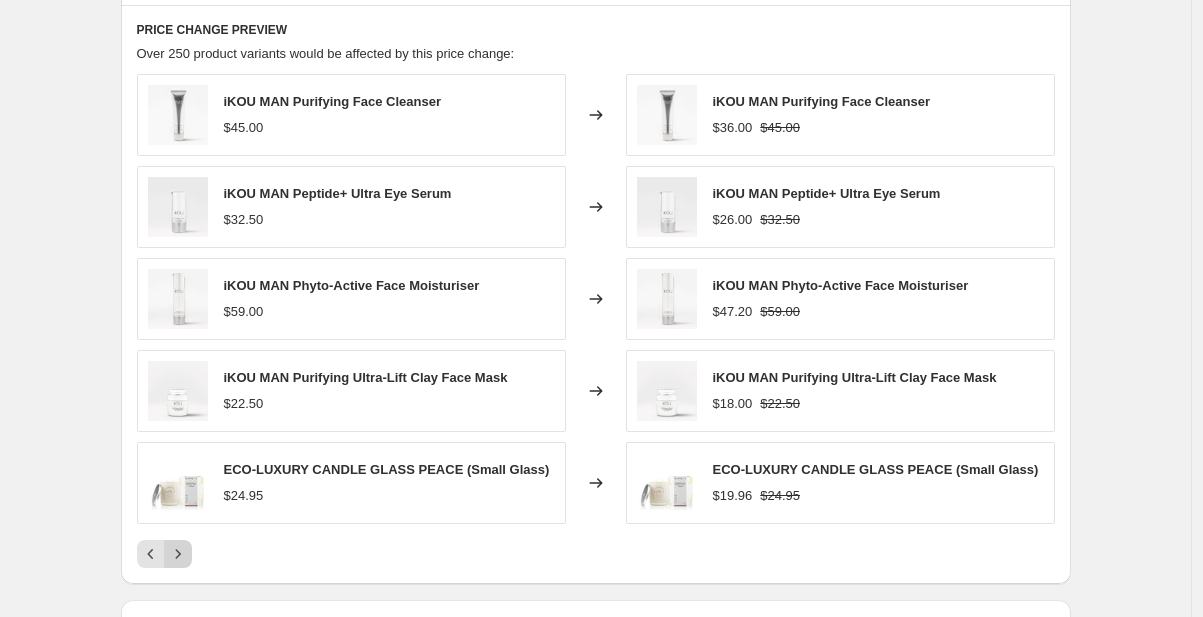 click 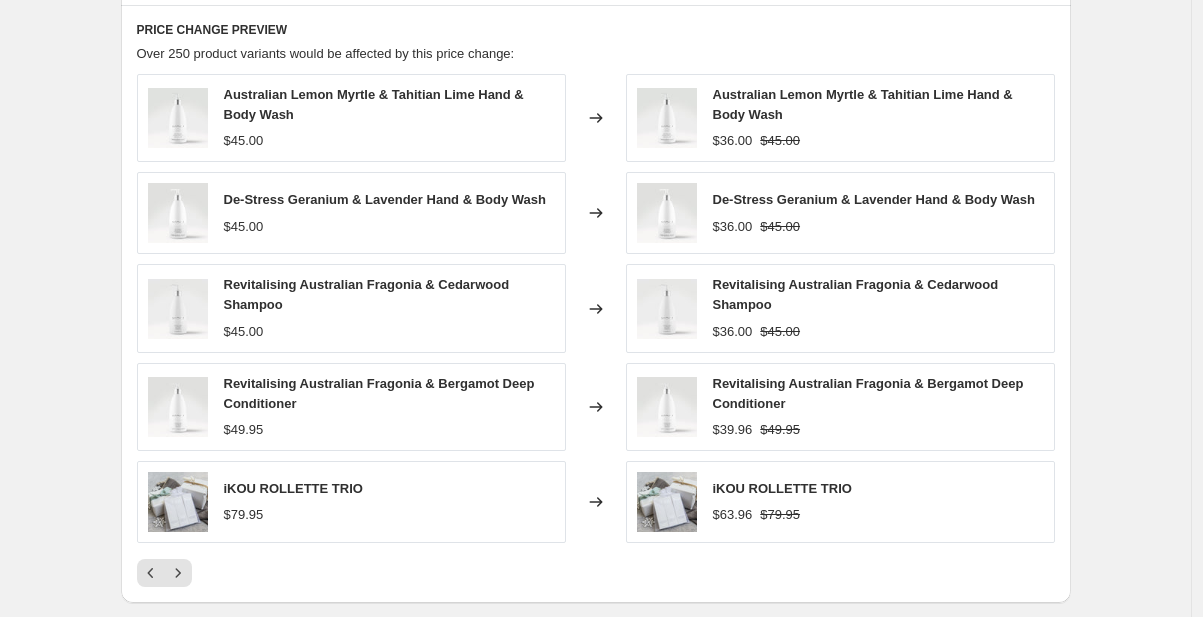 click 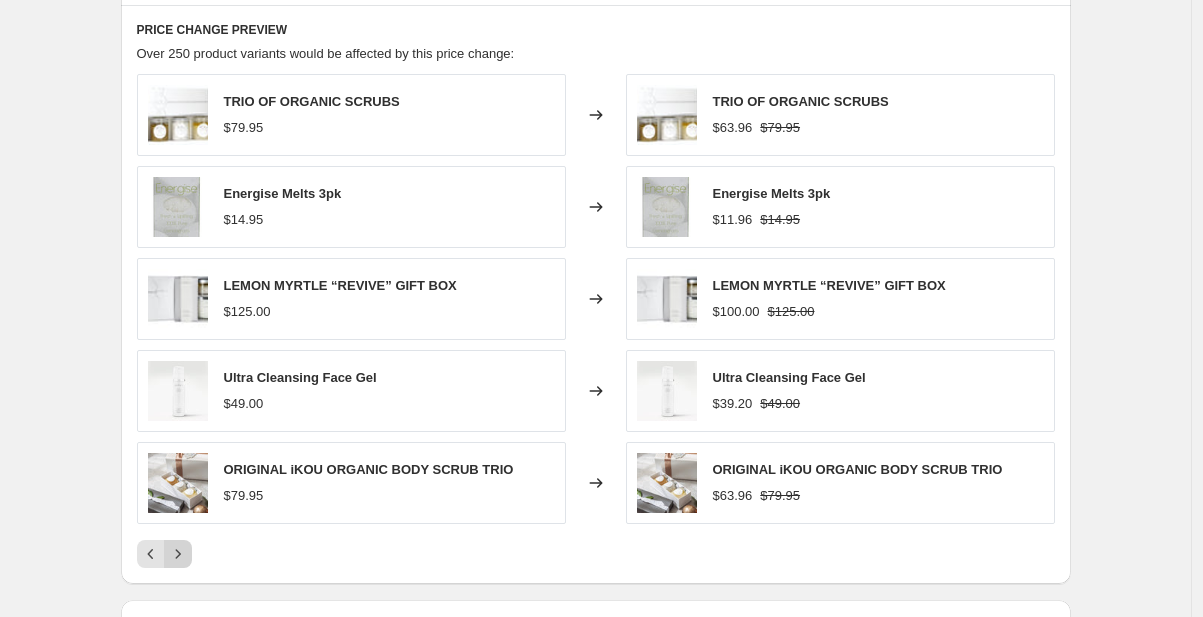 click 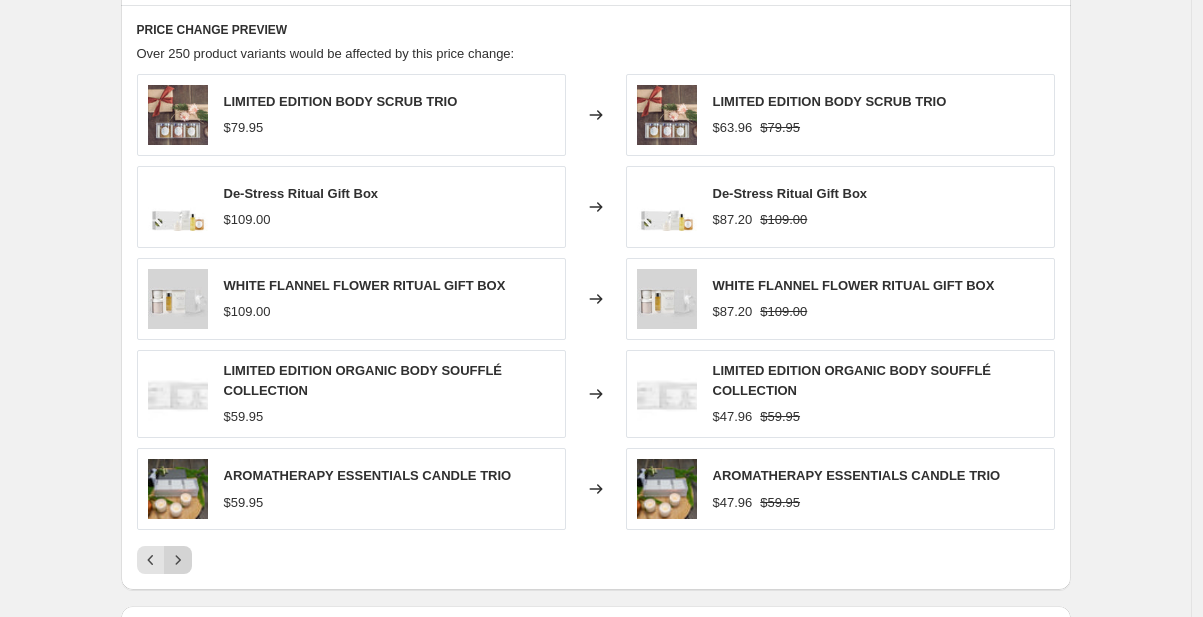 click at bounding box center [178, 560] 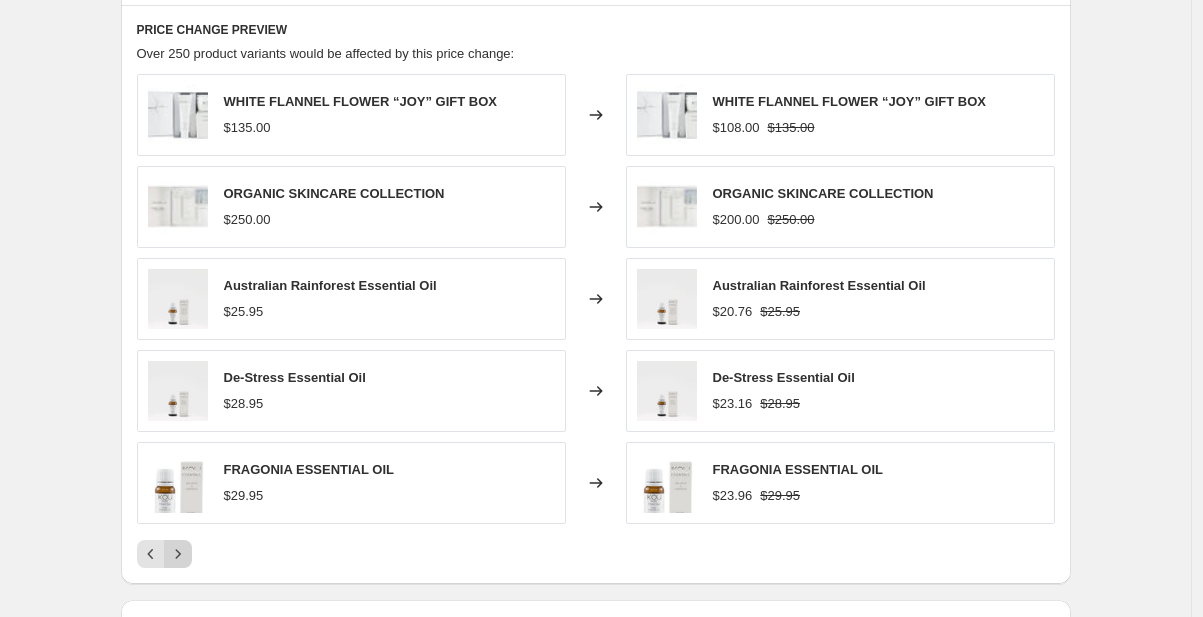 click at bounding box center [178, 554] 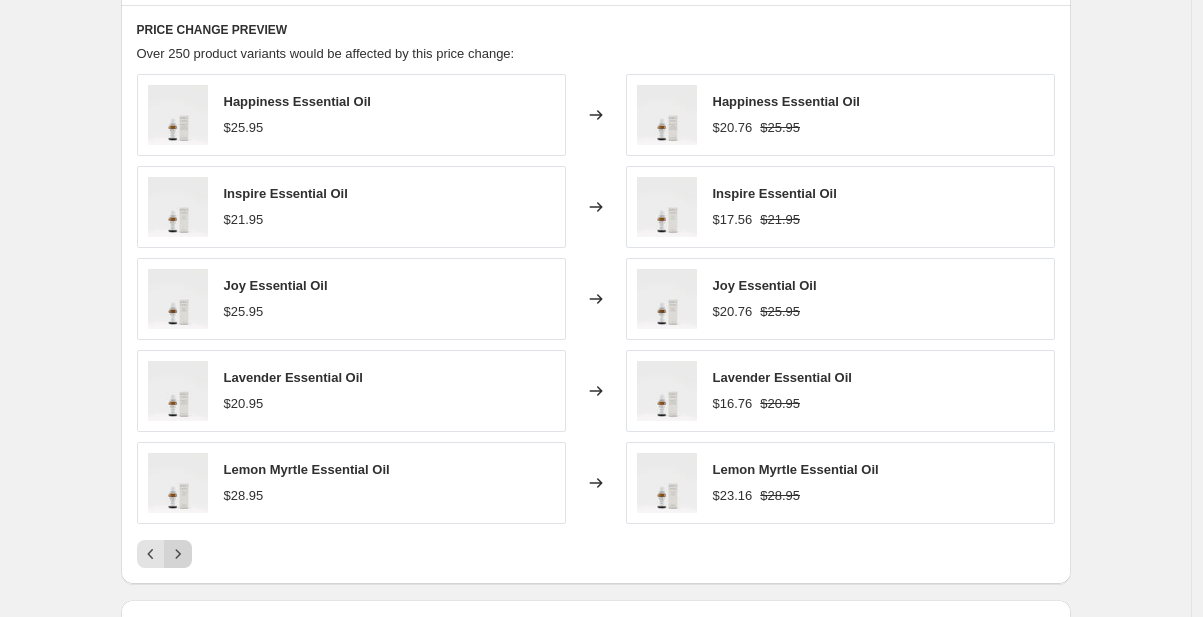 click at bounding box center [178, 554] 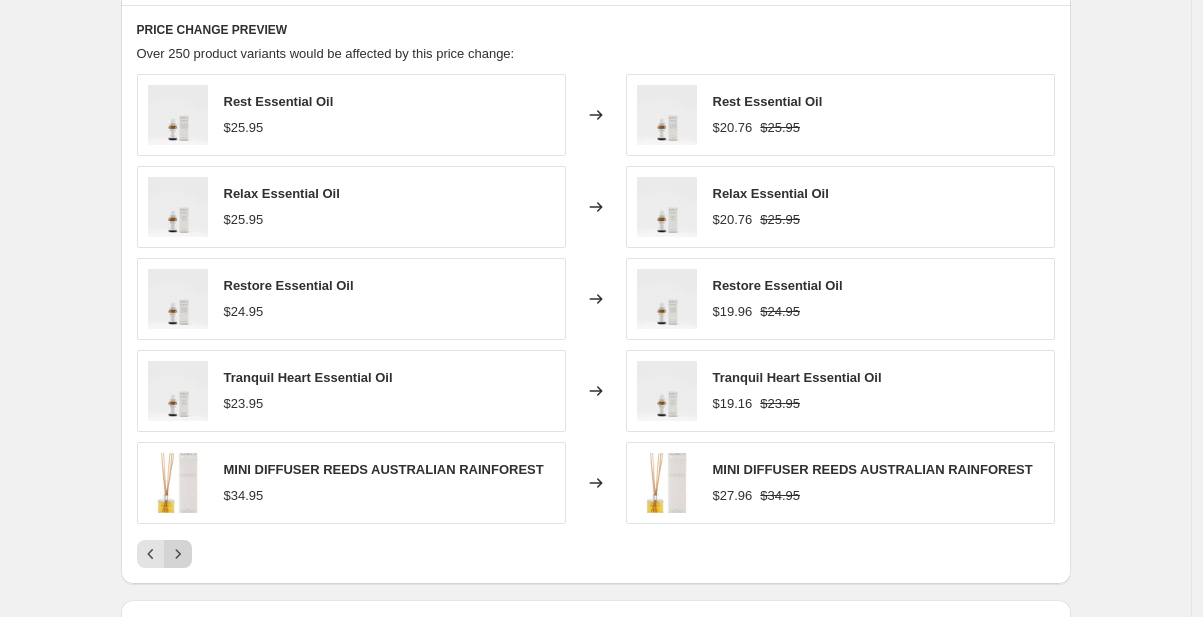 click at bounding box center [178, 554] 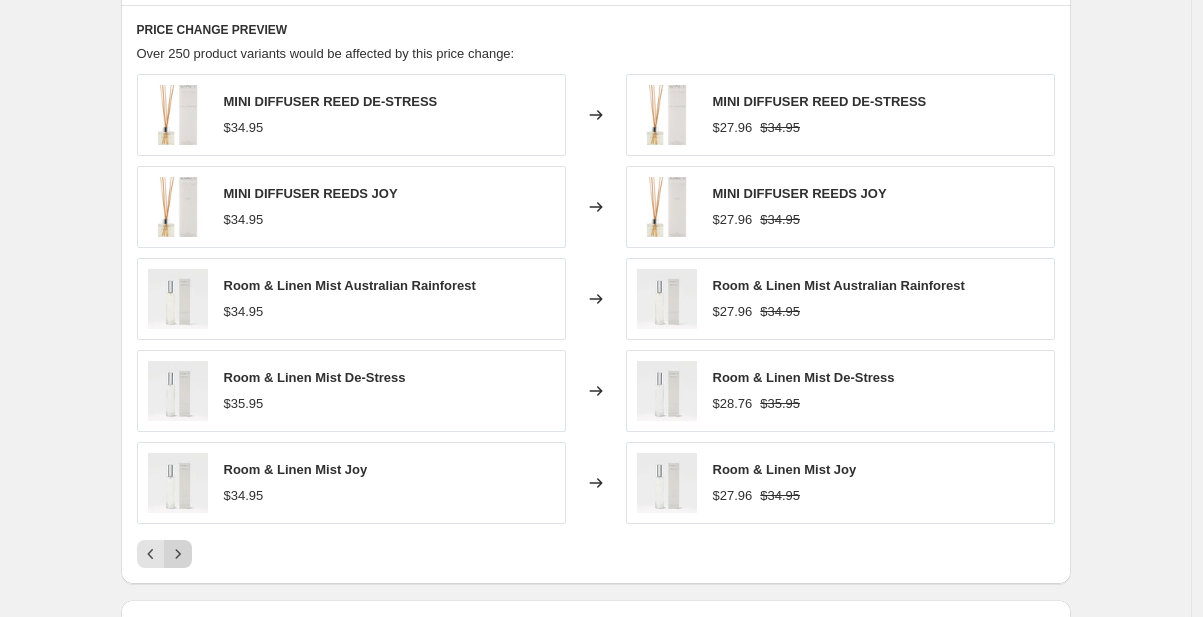 click at bounding box center (178, 554) 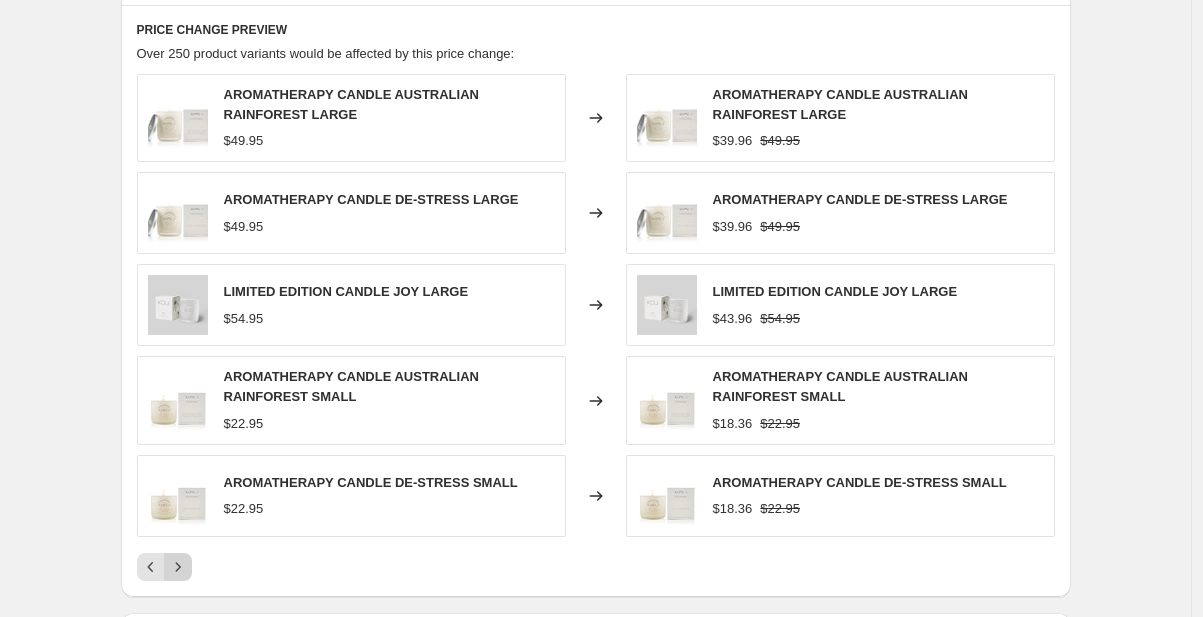 click on "AROMATHERAPY CANDLE AUSTRALIAN RAINFOREST LARGE $49.95 Changed to AROMATHERAPY CANDLE AUSTRALIAN RAINFOREST LARGE $39.96 $49.95 AROMATHERAPY CANDLE DE-STRESS LARGE $49.95 Changed to AROMATHERAPY CANDLE DE-STRESS LARGE $39.96 $49.95 LIMITED EDITION CANDLE JOY LARGE $54.95 Changed to LIMITED EDITION CANDLE JOY LARGE $43.96 $54.95 AROMATHERAPY CANDLE AUSTRALIAN RAINFOREST SMALL $22.95 Changed to AROMATHERAPY CANDLE AUSTRALIAN RAINFOREST SMALL $18.36 $22.95 AROMATHERAPY CANDLE DE-STRESS SMALL $22.95 Changed to AROMATHERAPY CANDLE DE-STRESS SMALL $18.36 $22.95" at bounding box center [596, 327] 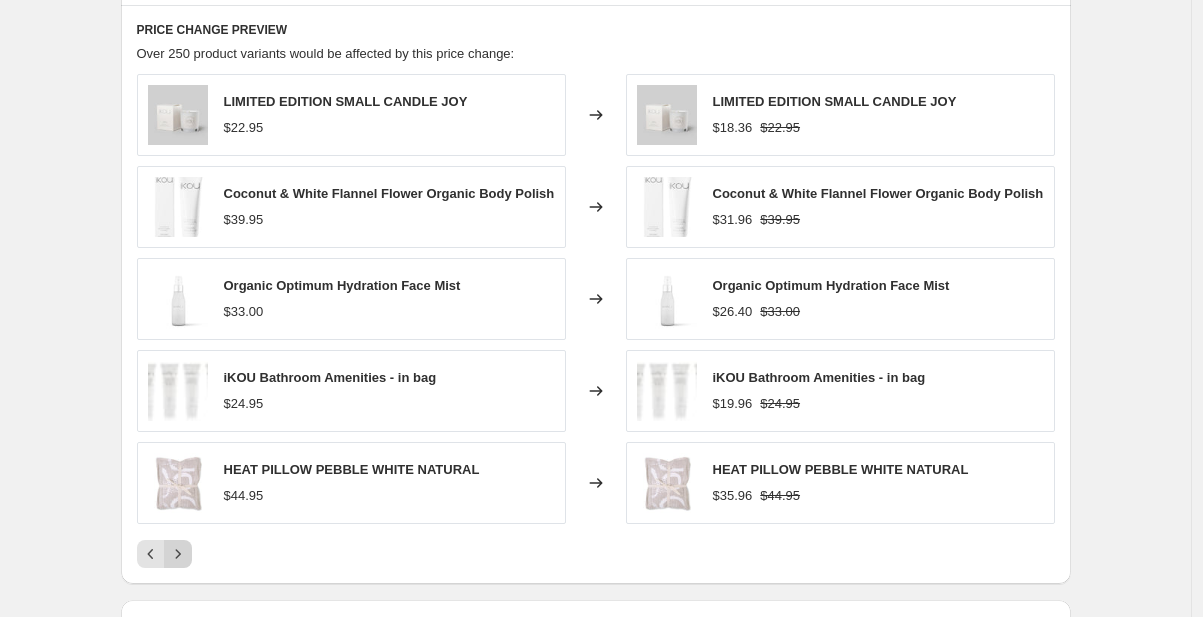 click 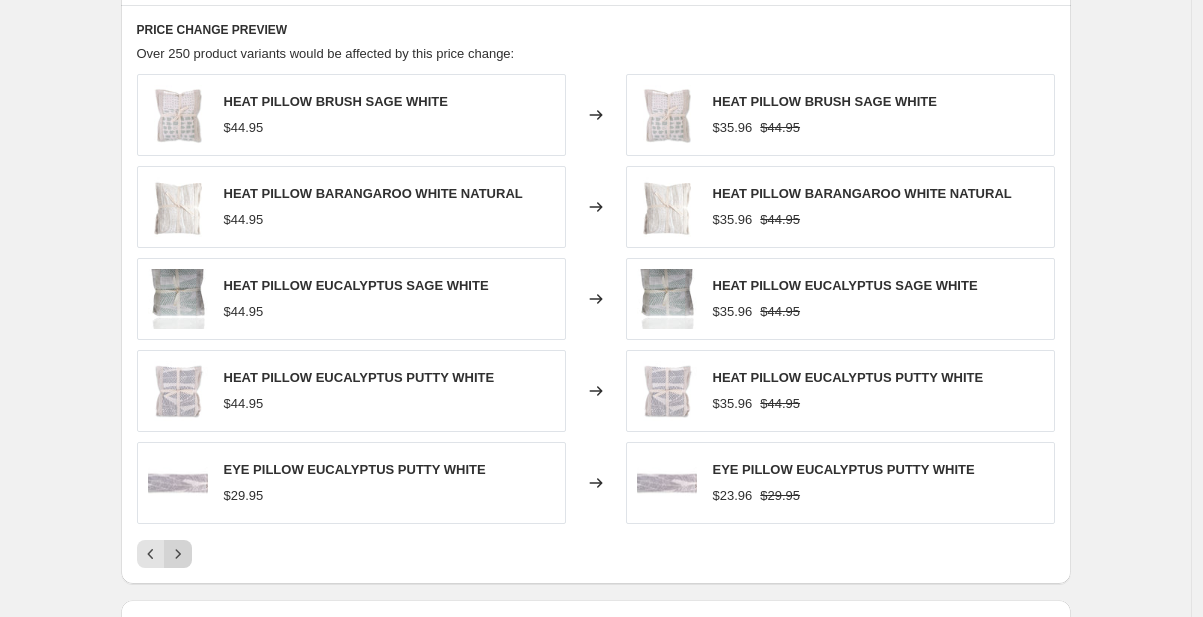 click at bounding box center [178, 554] 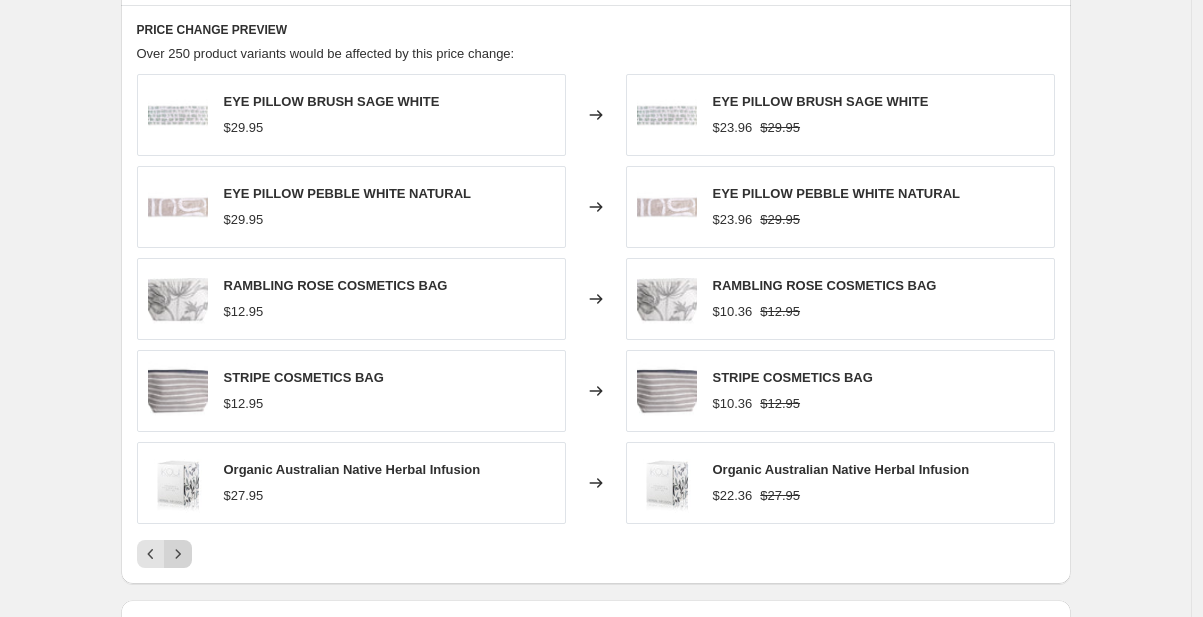 click at bounding box center (178, 554) 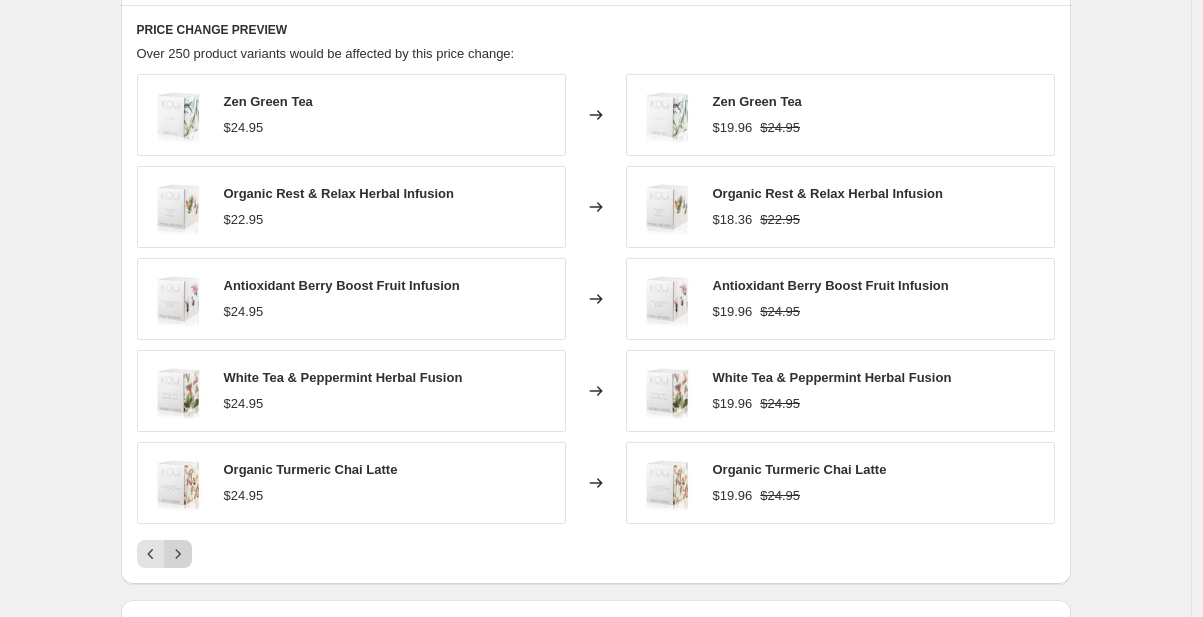 click at bounding box center [178, 554] 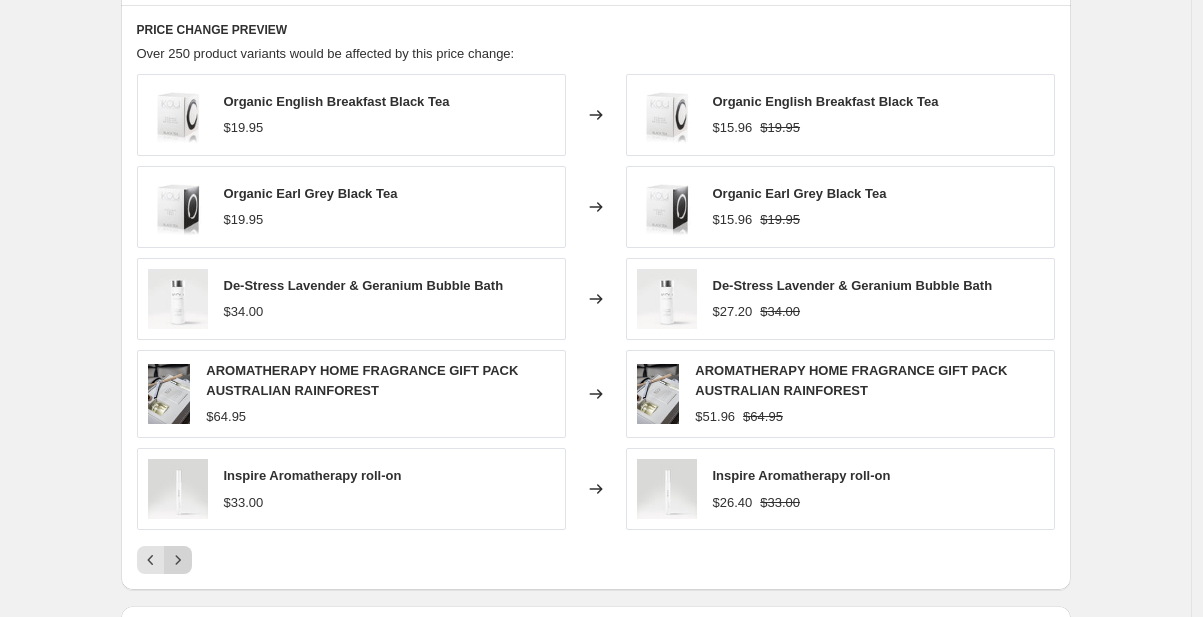 click 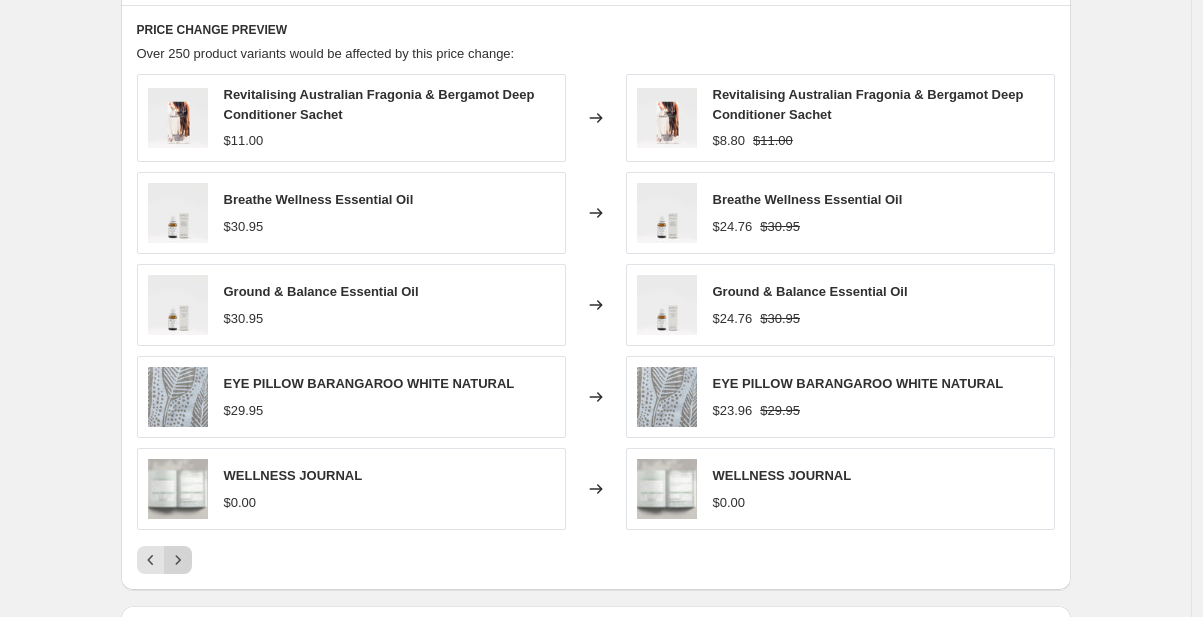 click 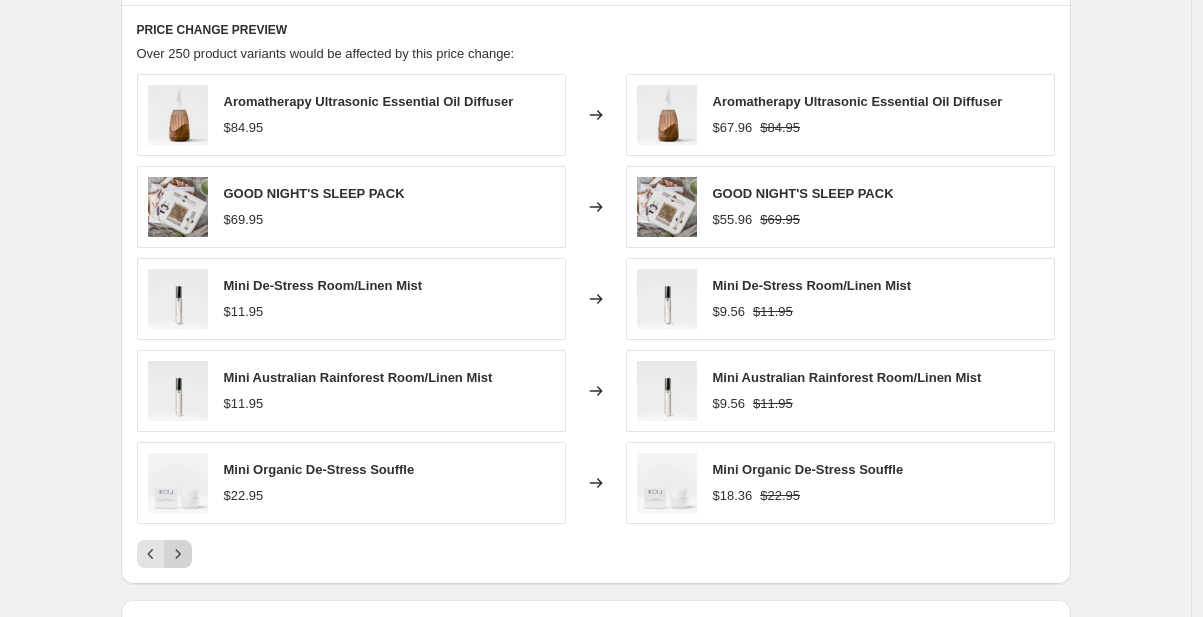 click at bounding box center [178, 554] 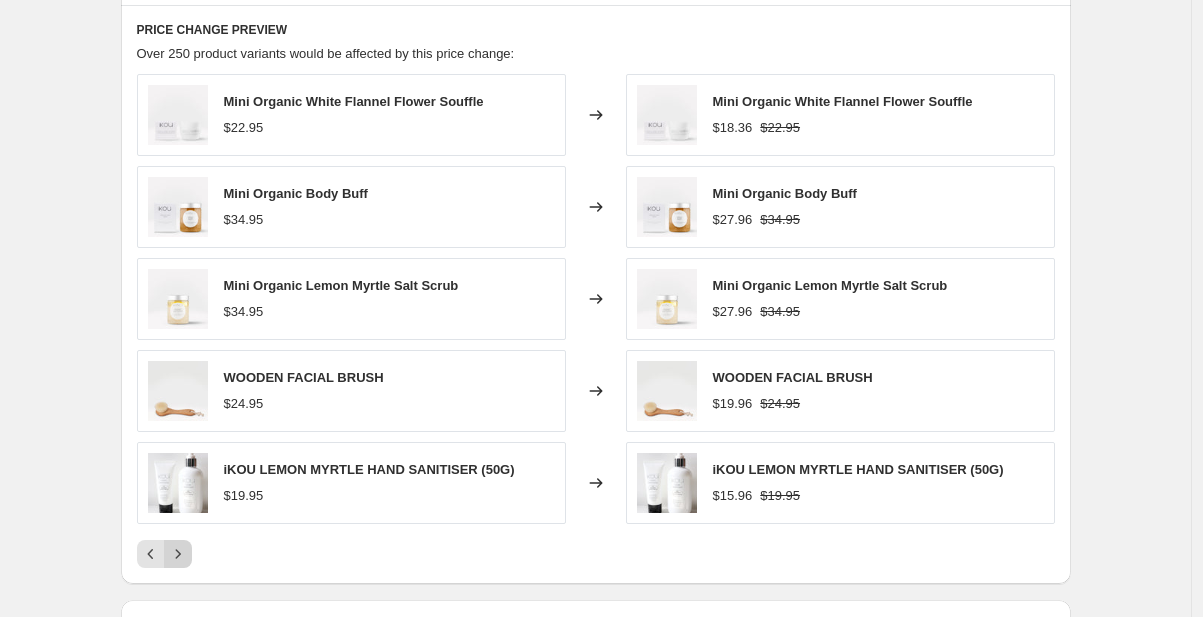 click at bounding box center [178, 554] 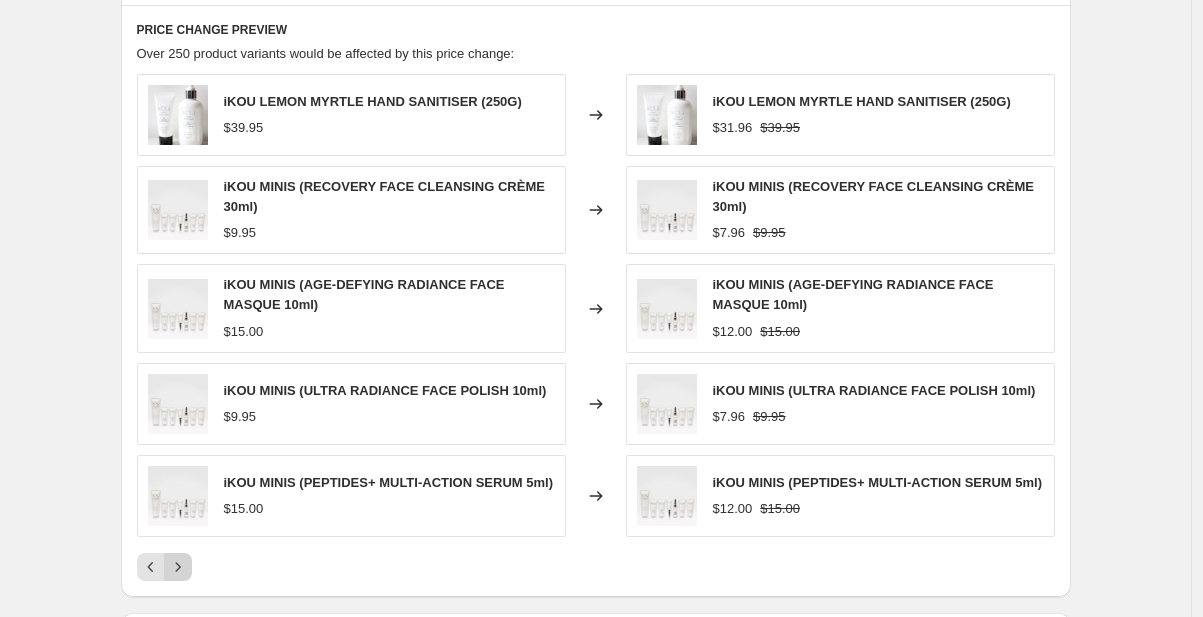 click 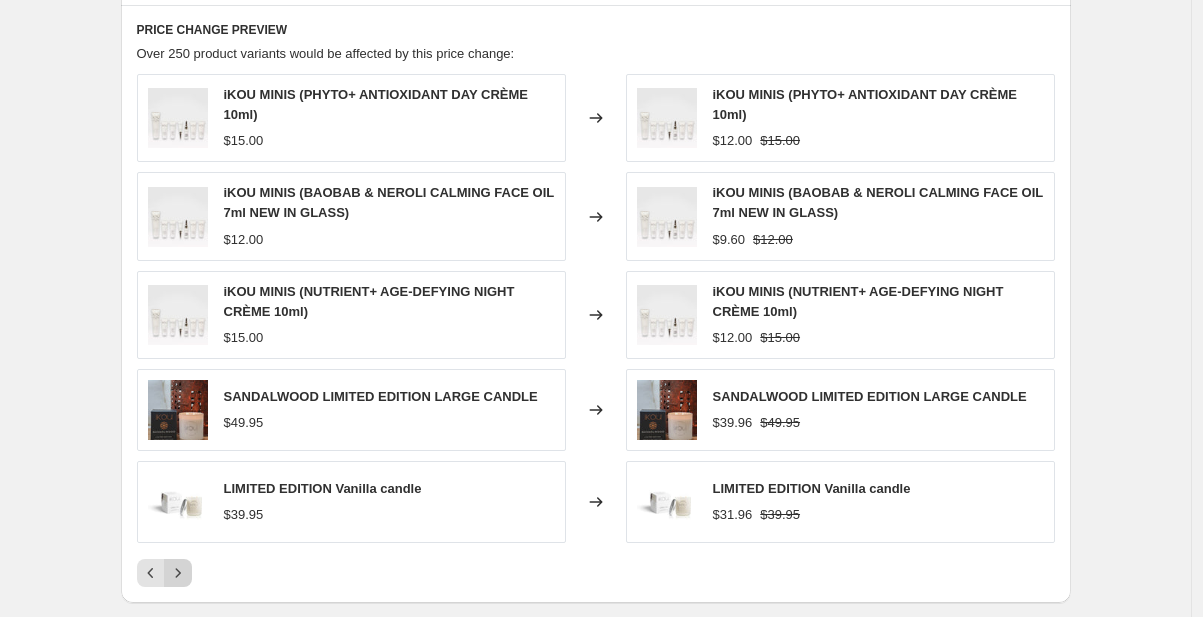 click 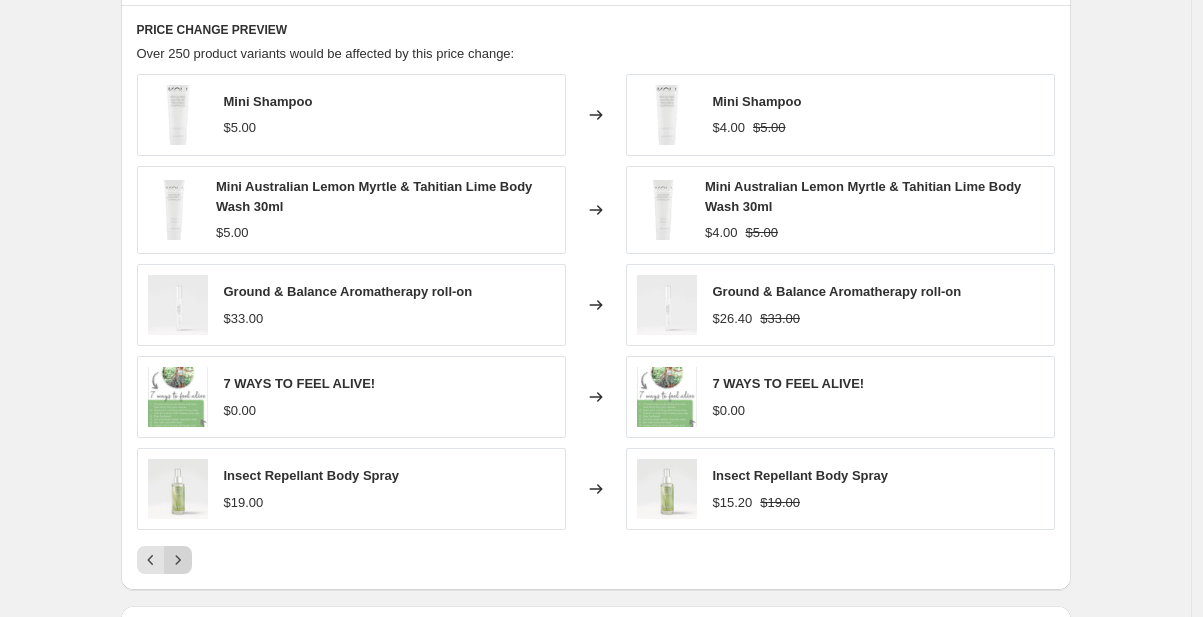 click 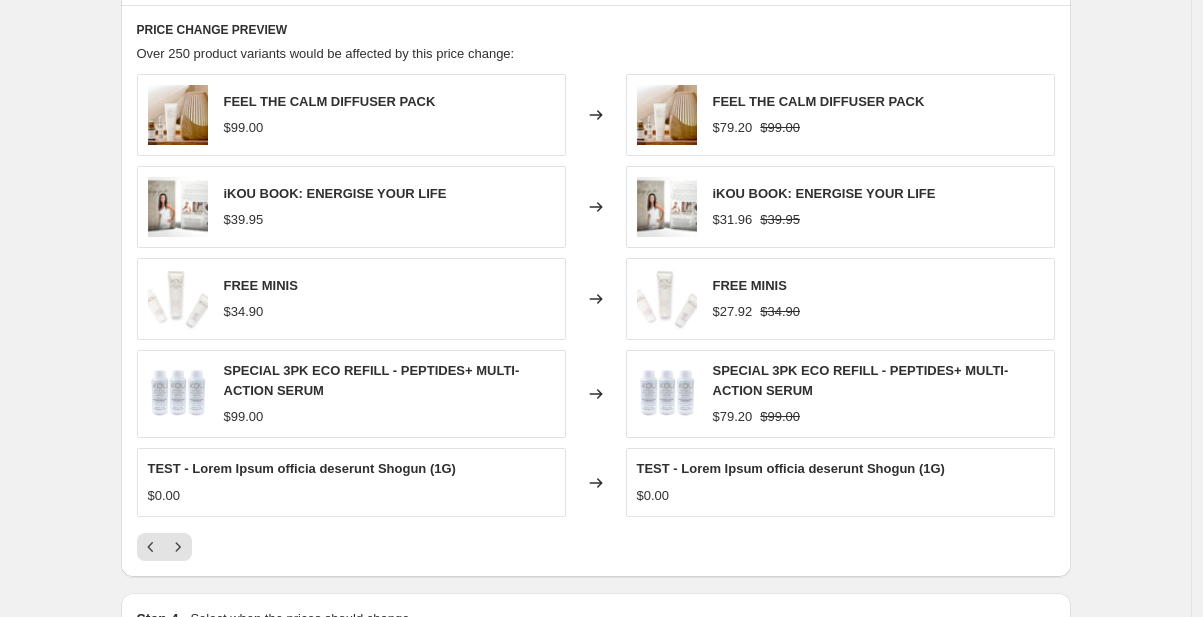 drag, startPoint x: 184, startPoint y: 567, endPoint x: 205, endPoint y: 565, distance: 21.095022 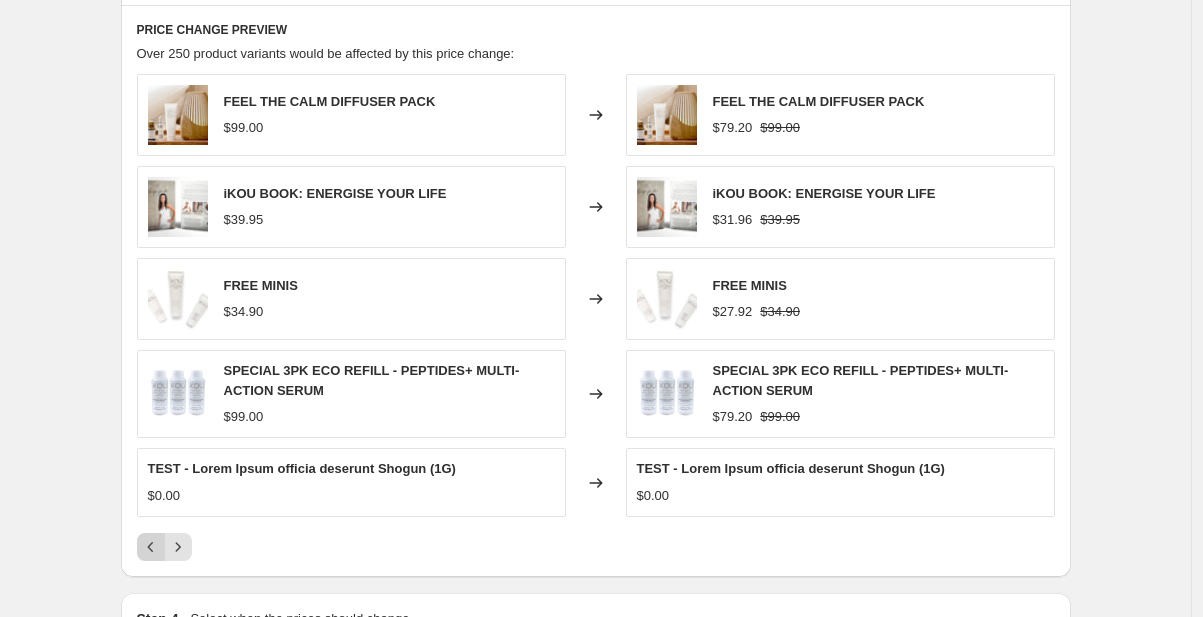 click 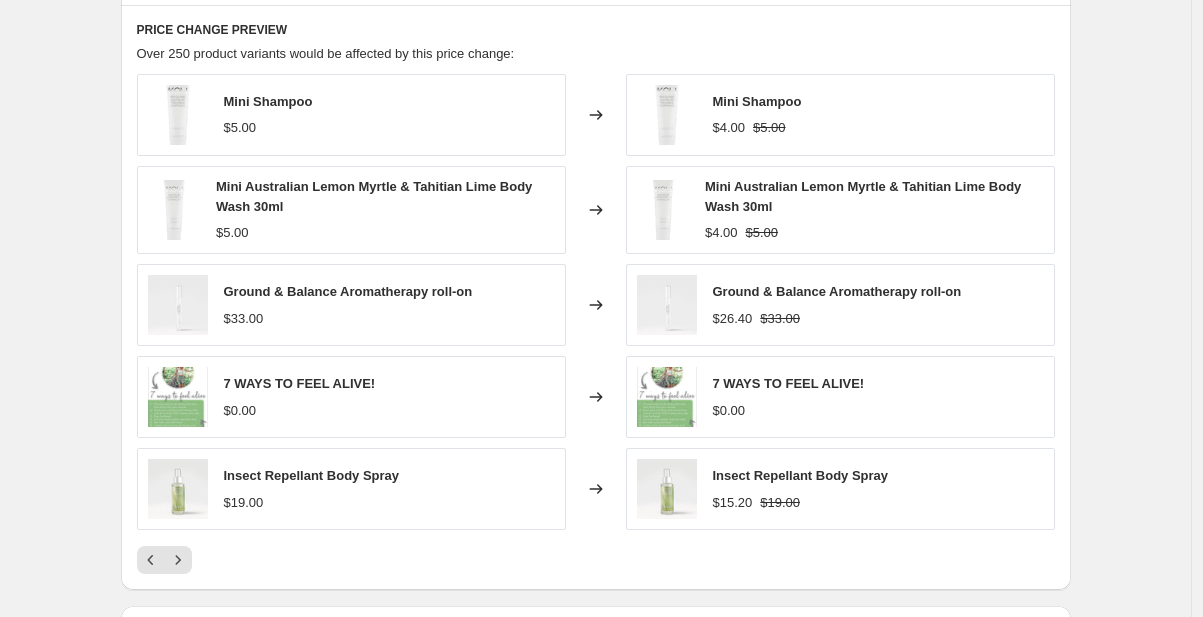 click on "Insect Repellant Body Spray $19.00" at bounding box center (351, 489) 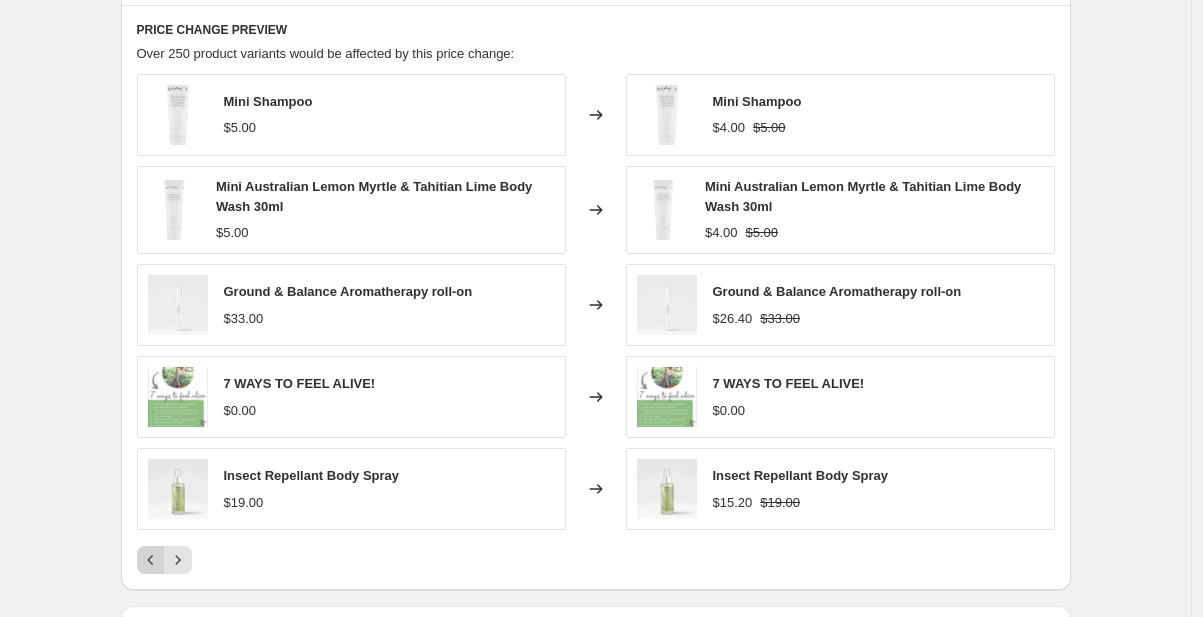 click 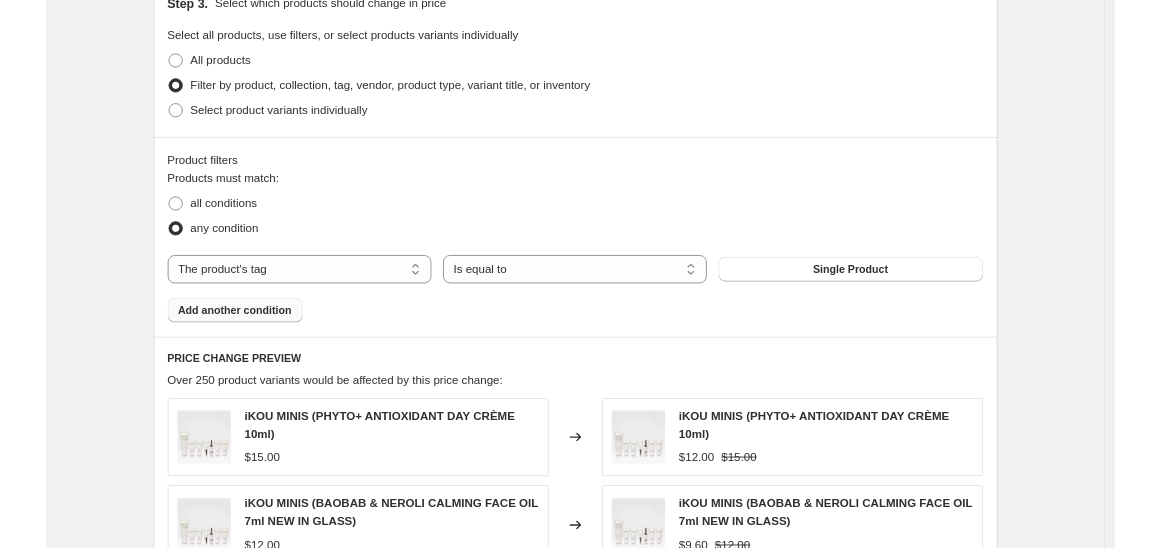 scroll, scrollTop: 959, scrollLeft: 0, axis: vertical 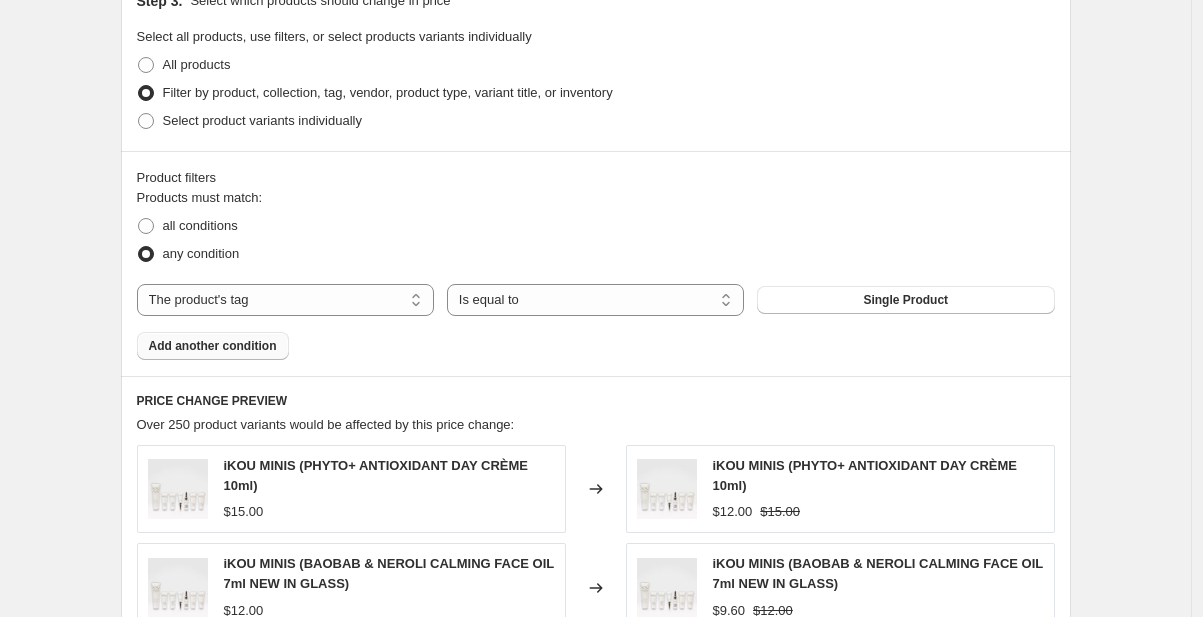 click on "Add another condition" at bounding box center [213, 346] 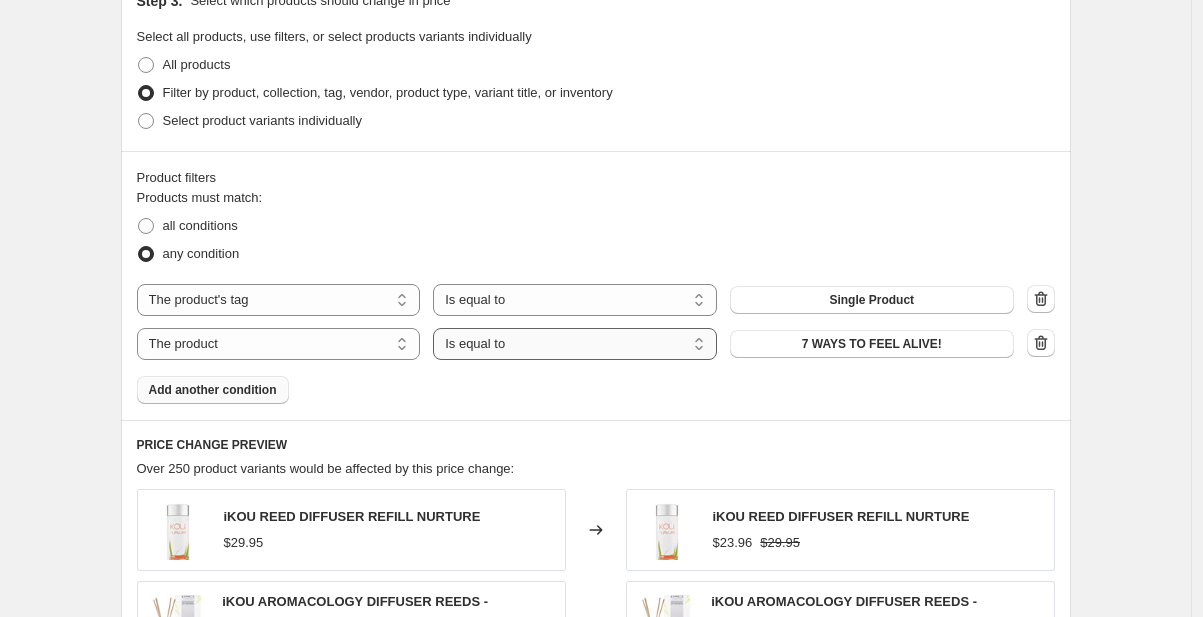 click on "Is equal to Is not equal to" at bounding box center [575, 344] 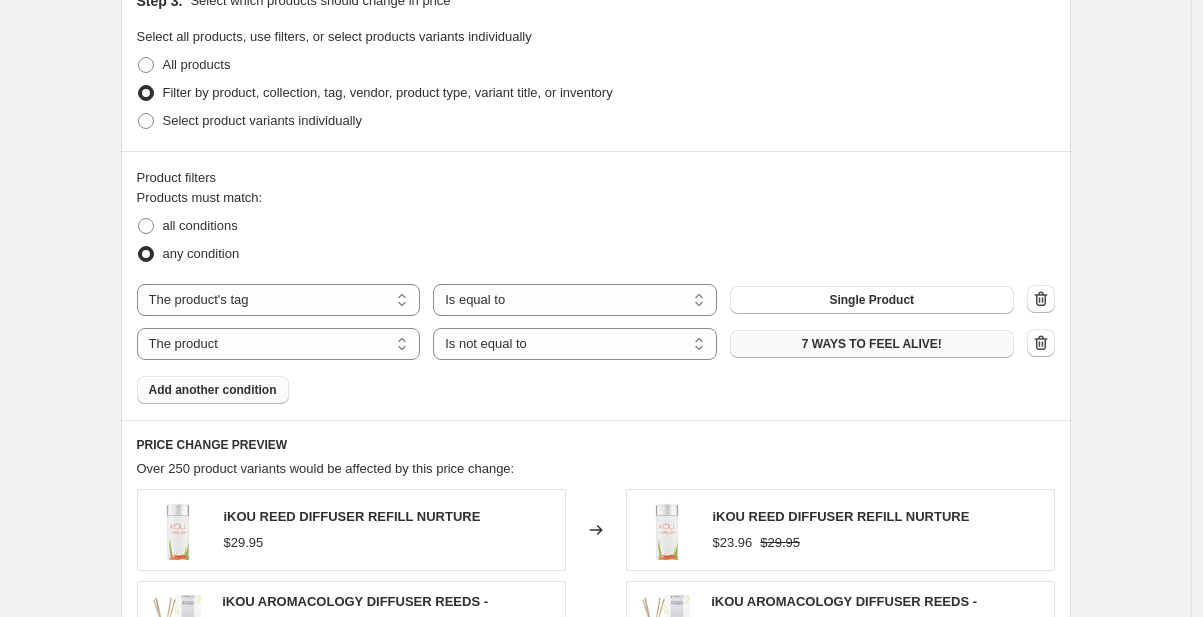 click on "7 WAYS TO FEEL ALIVE!" at bounding box center (872, 344) 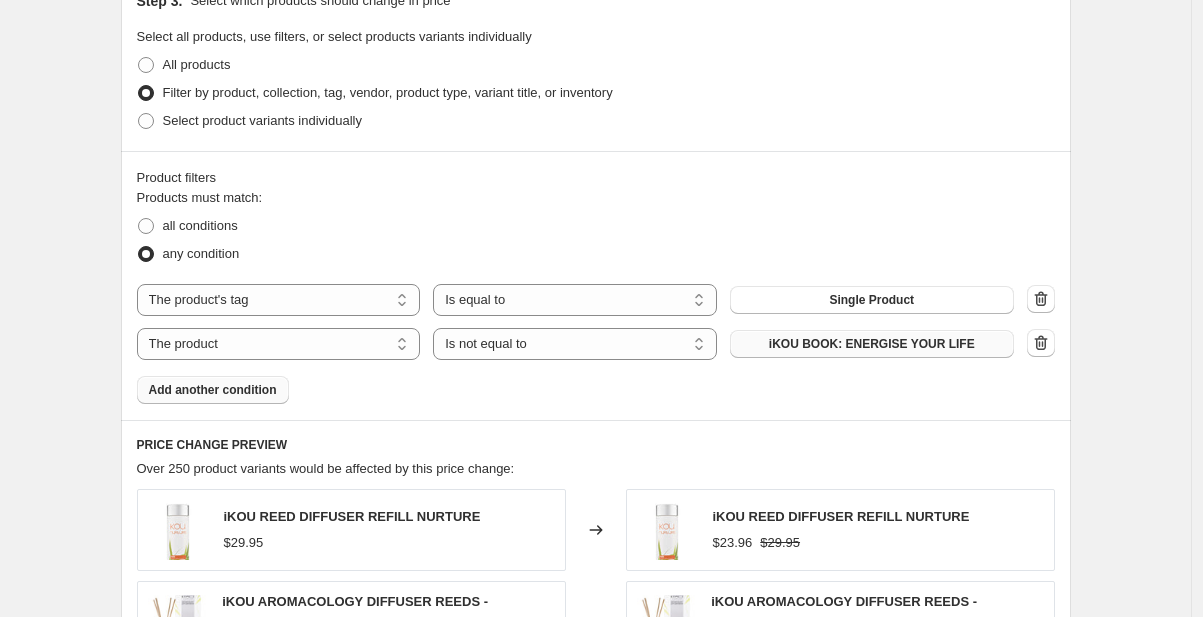 click on "Add another condition" at bounding box center [213, 390] 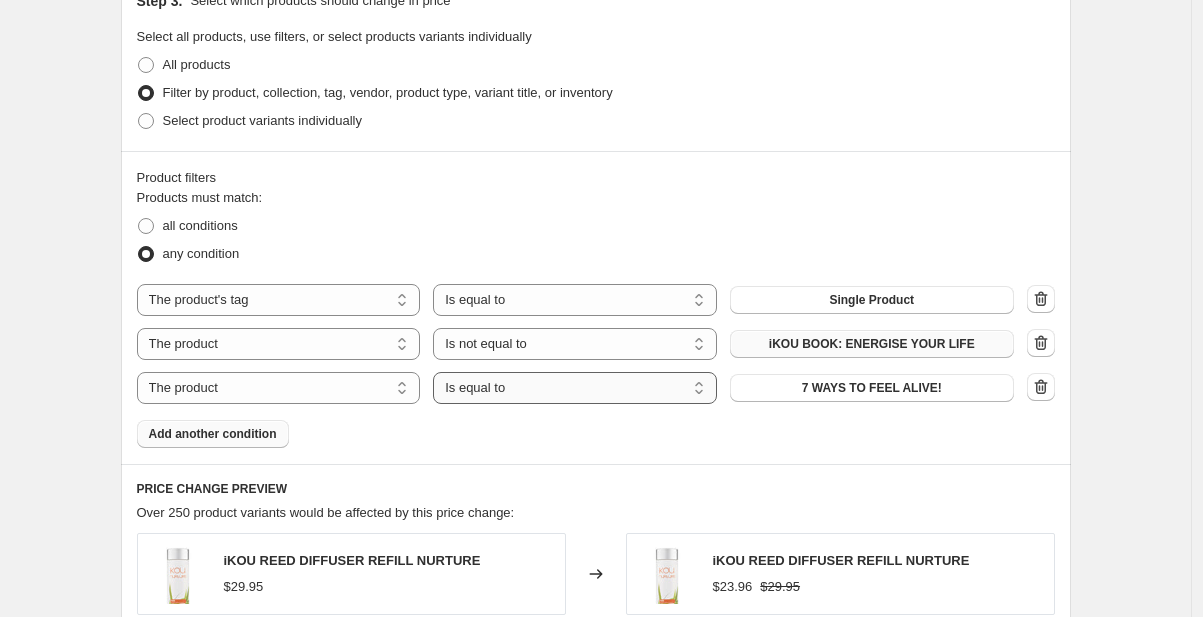 click on "Is equal to Is not equal to" at bounding box center (575, 388) 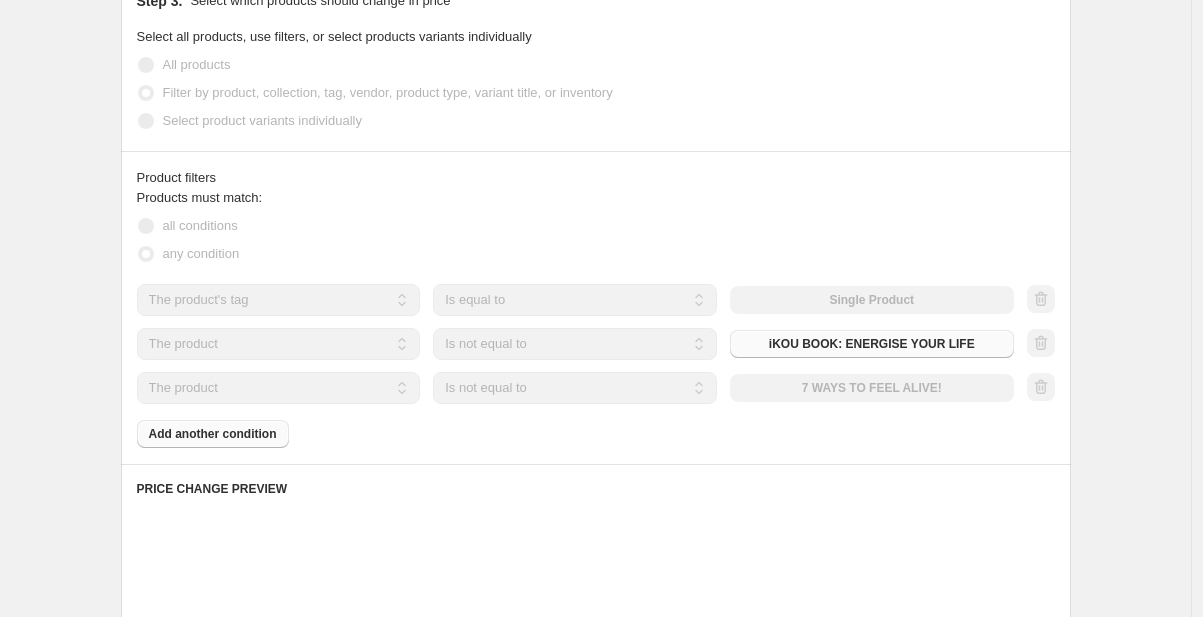 click on "The product The product's collection The product's tag The product's vendor The product's type The product's status The variant's title Inventory quantity The product Is equal to Is not equal to Is not equal to 7 WAYS TO FEEL ALIVE!" at bounding box center [575, 388] 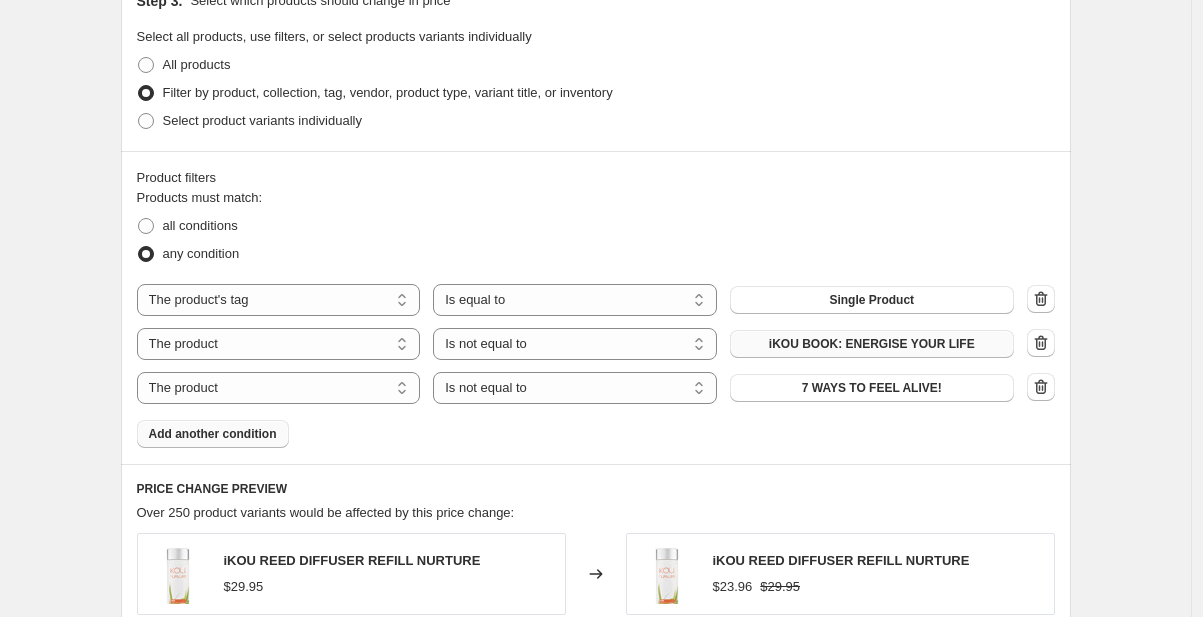 click on "7 WAYS TO FEEL ALIVE!" at bounding box center [872, 388] 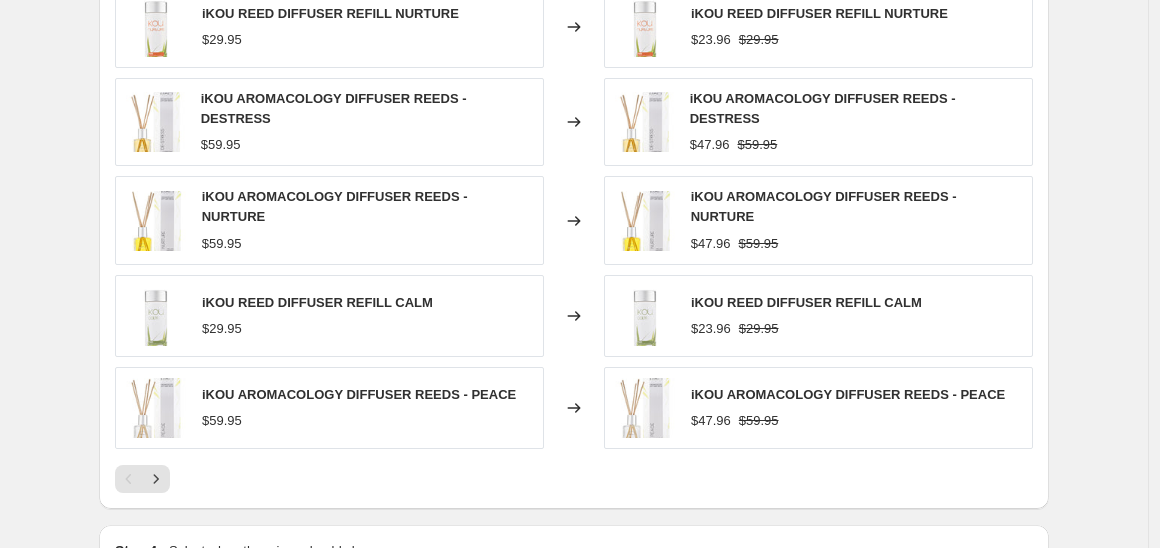 scroll, scrollTop: 1723, scrollLeft: 0, axis: vertical 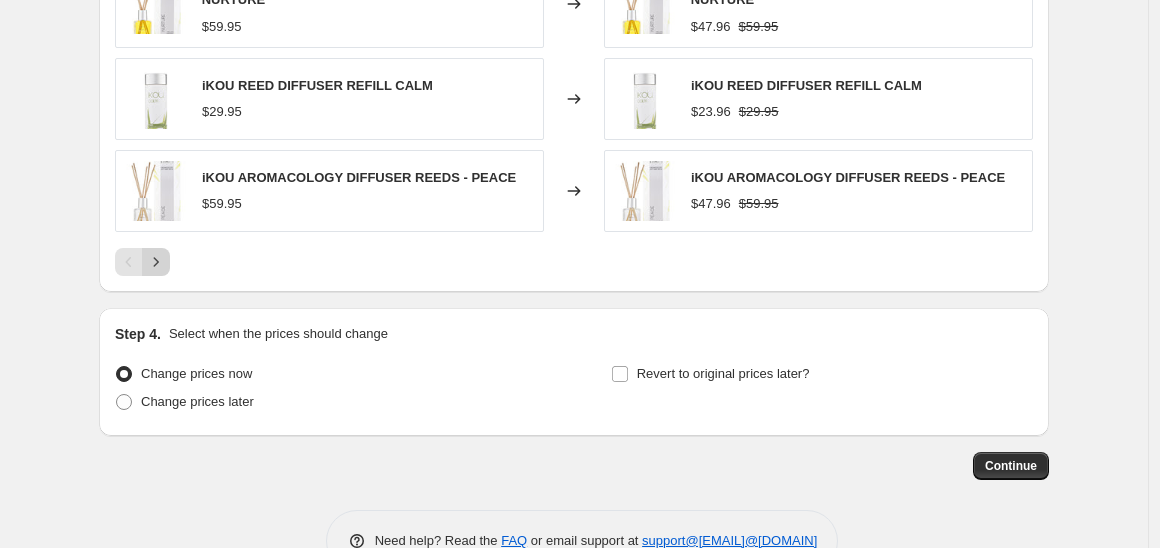 click 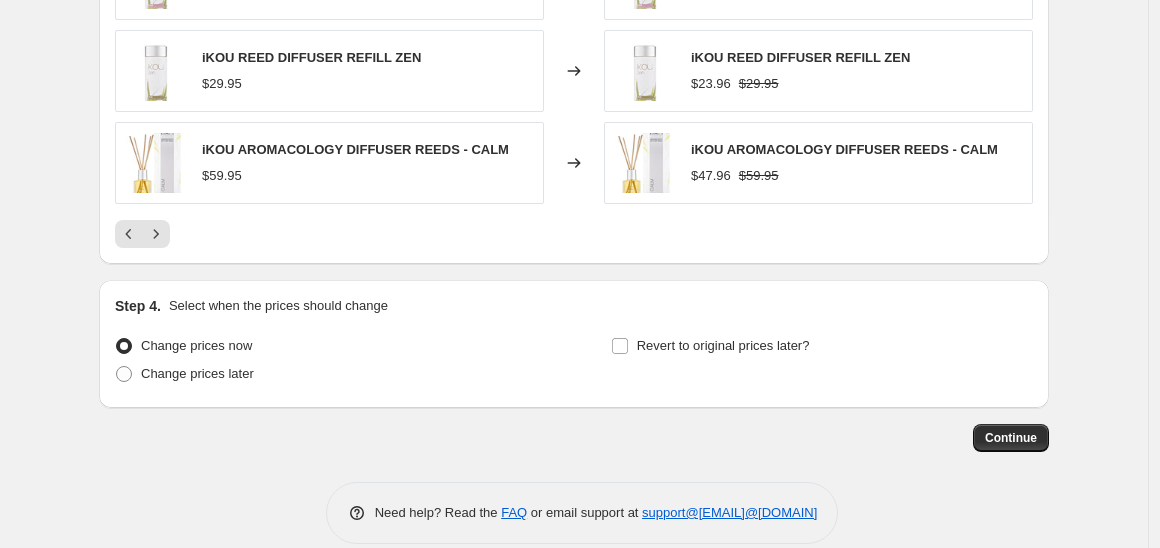 scroll, scrollTop: 1737, scrollLeft: 0, axis: vertical 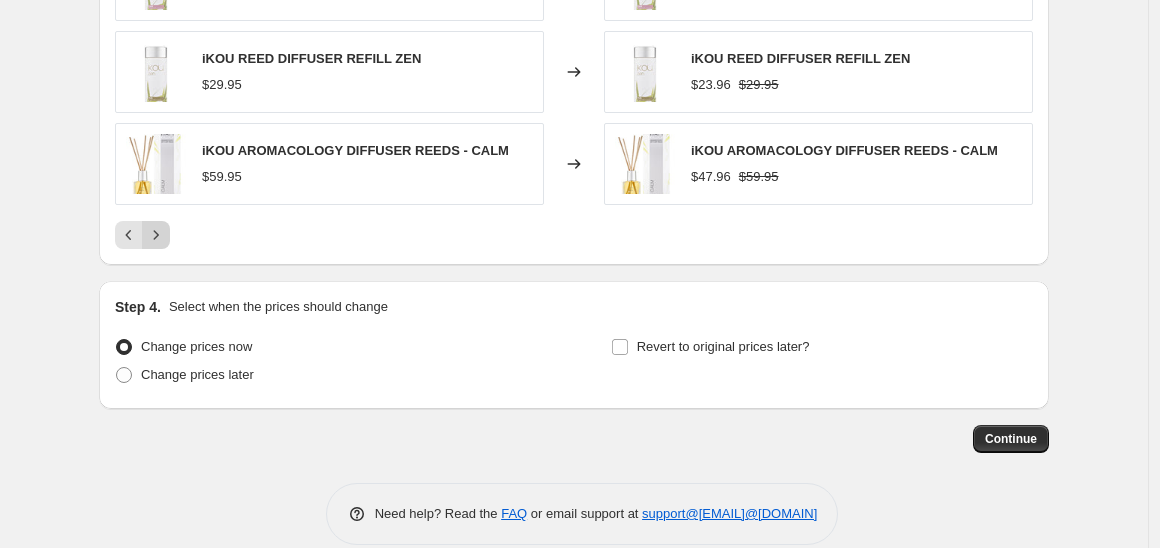 click 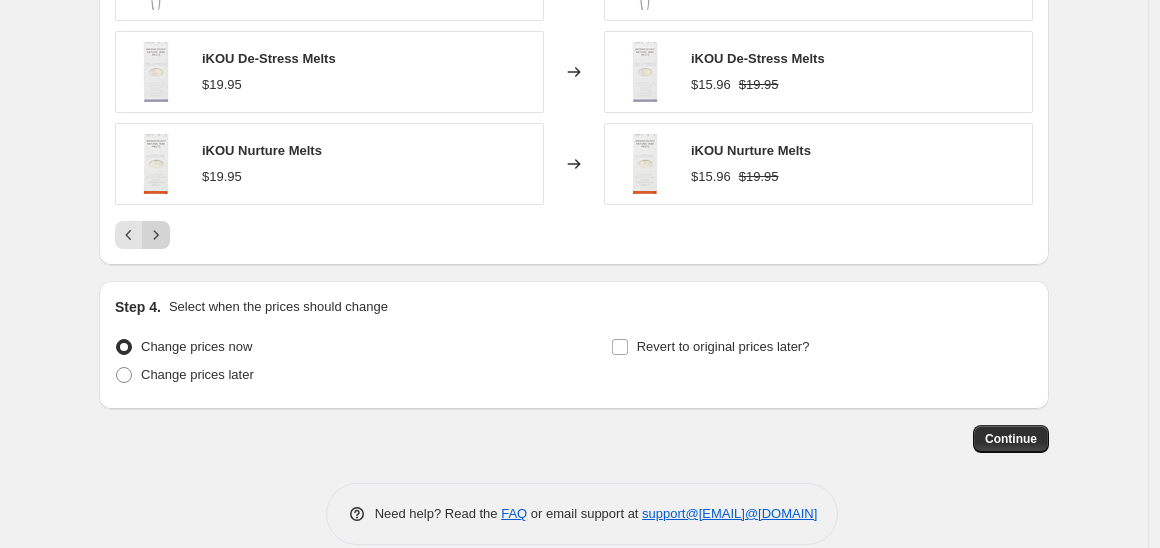 click 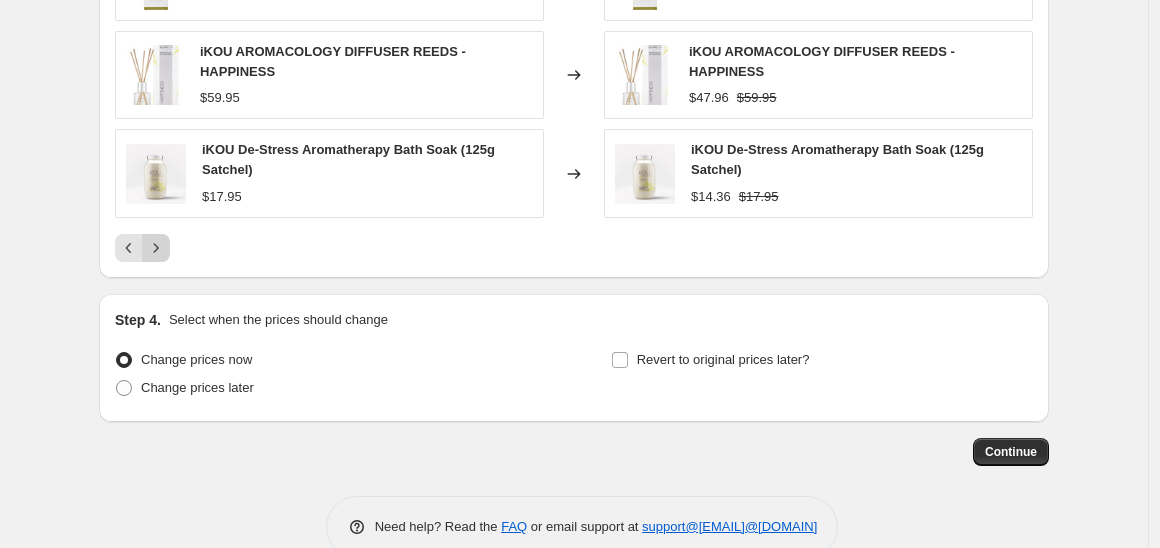 click 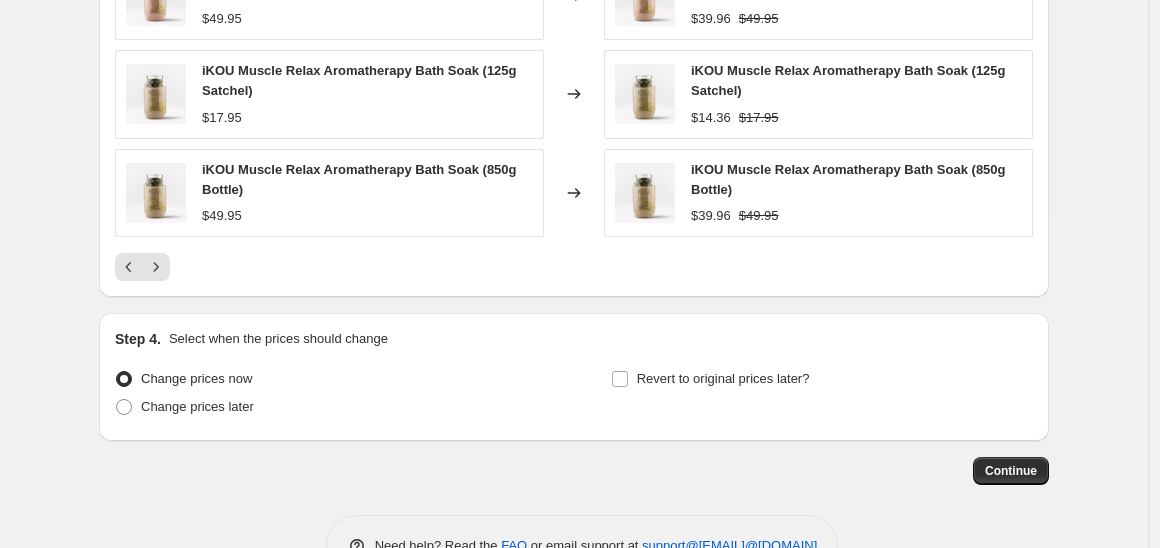 click on "iKOU De-Stress Aromatherapy Bath Soak (850g Bottle) $49.95 Changed to iKOU De-Stress Aromatherapy Bath Soak (850g Bottle) $39.96 $49.95 iKOU Tranquility Aromatherapy Bath Soak (125g Satchel) $17.95 Changed to iKOU Tranquility Aromatherapy Bath Soak (125g Satchel) $14.36 $17.95 iKOU Tranquility Aromatherapy Bath Soak (850g Bottle) $49.95 Changed to iKOU Tranquility Aromatherapy Bath Soak (850g Bottle) $39.96 $49.95 iKOU Muscle Relax Aromatherapy Bath Soak (125g Satchel) $17.95 Changed to iKOU Muscle Relax Aromatherapy Bath Soak (125g Satchel) $14.36 $17.95 iKOU Muscle Relax Aromatherapy Bath Soak (850g Bottle) $49.95 Changed to iKOU Muscle Relax Aromatherapy Bath Soak (850g Bottle) $39.96 $49.95" at bounding box center (574, 18) 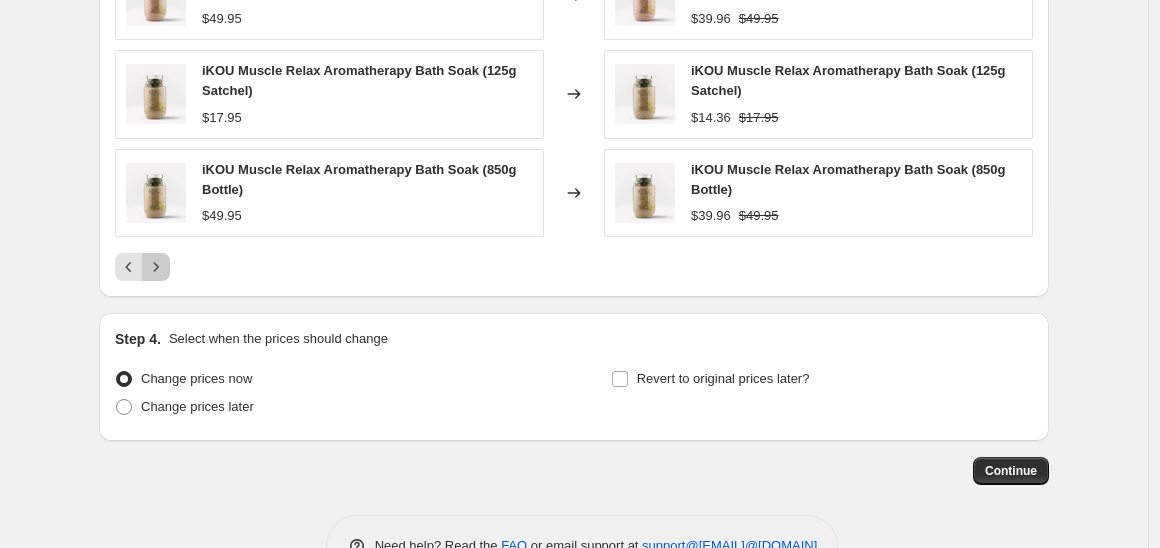 click 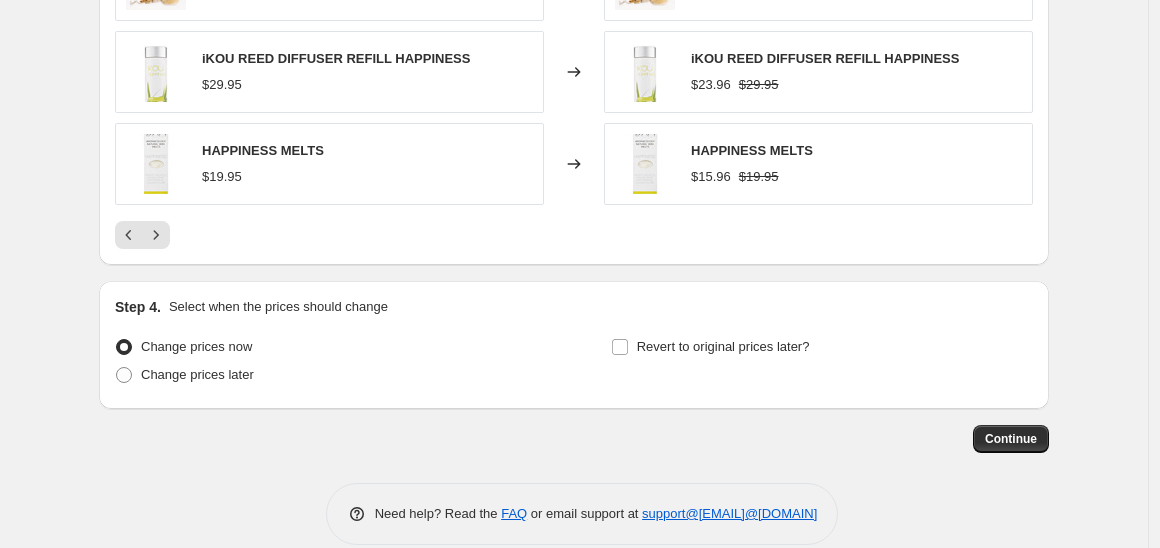 click on "Step 1. Optionally give your price change job a title (eg "March 30% off sale on boots") AfterPay 20% off single products This title is just for internal use, customers won't see it Step 2. Select how the prices should change Use bulk price change rules Set product prices individually Use CSV upload Price Change type Change the price to a certain amount Change the price by a certain amount Change the price by a certain percentage Change the price to the current compare at price (price before sale) Change the price by a certain amount relative to the compare at price Change the price by a certain percentage relative to the compare at price Don't change the price Change the price by a certain percentage relative to the cost per item Change price to certain cost margin Change the price by a certain percentage Price change amount -20 % (Price drop) Rounding Round to nearest .01 Round to nearest whole number End prices in .99 End prices in a certain number Show rounding direction options? Compare at price $150.00" at bounding box center [566, -612] 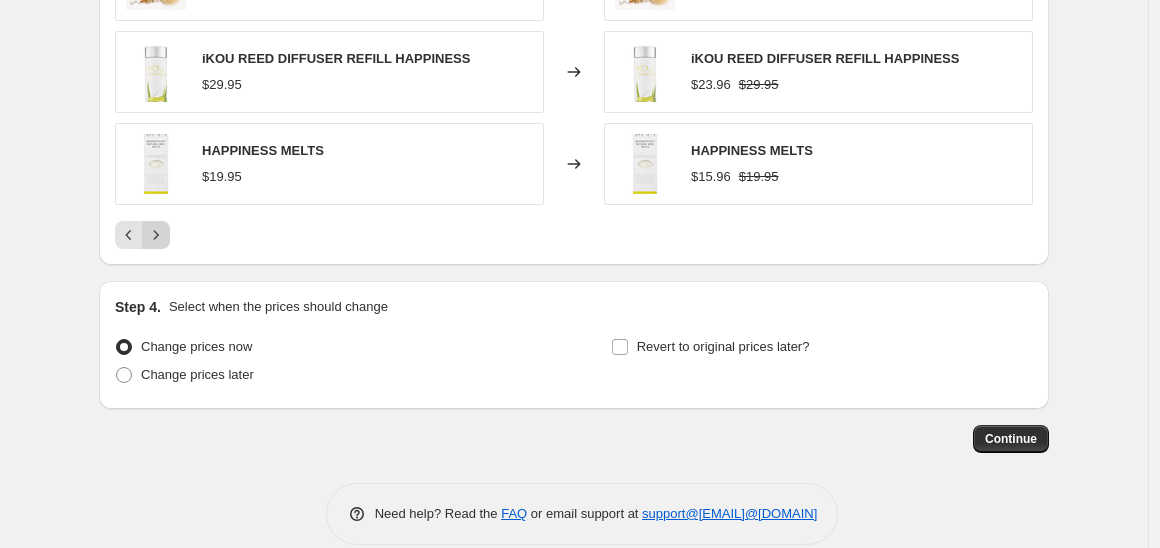 click 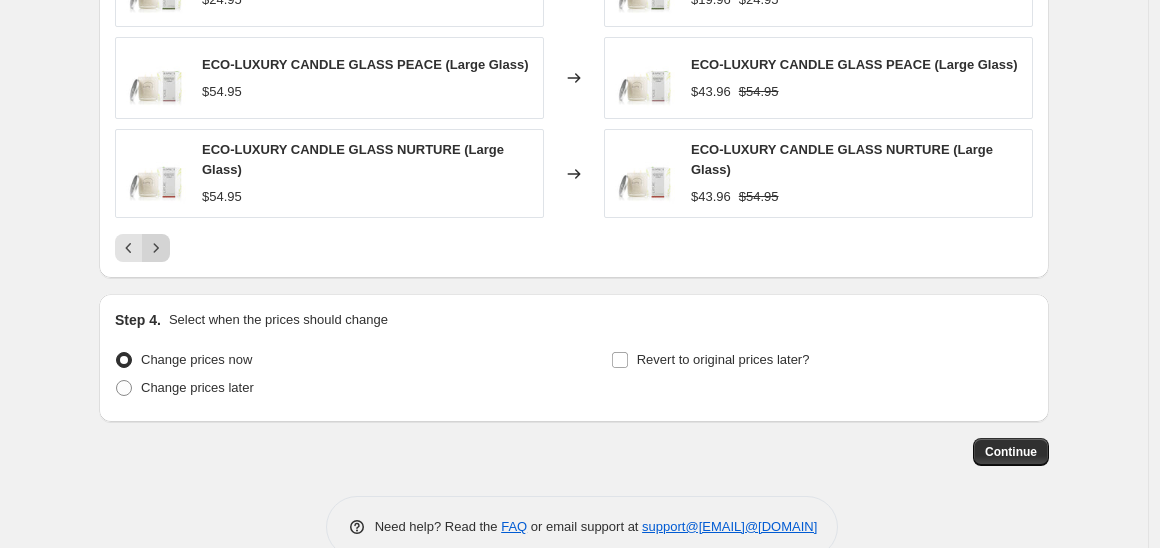 click 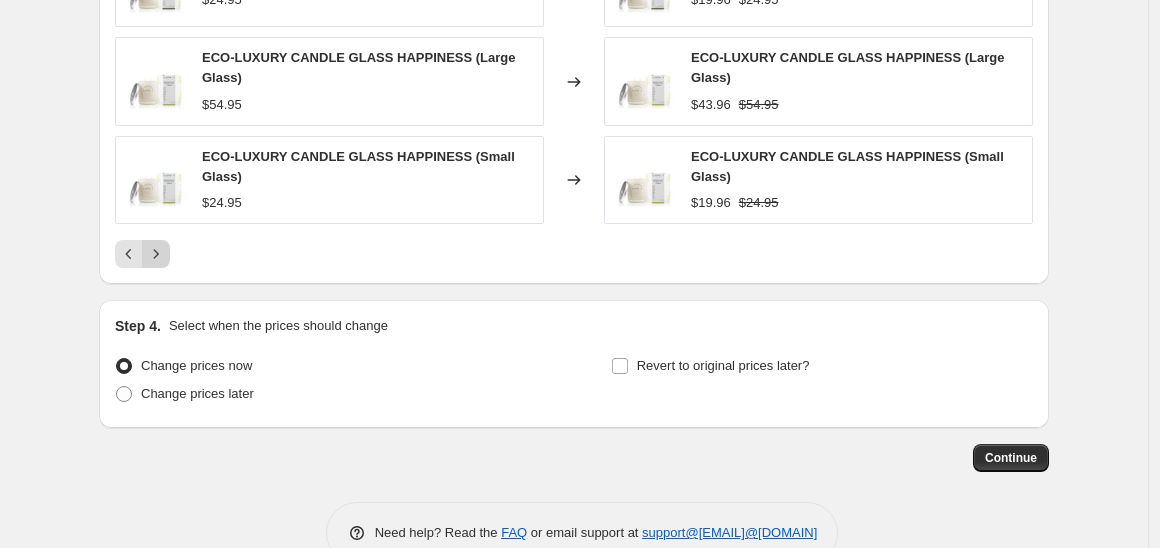 click at bounding box center (156, 254) 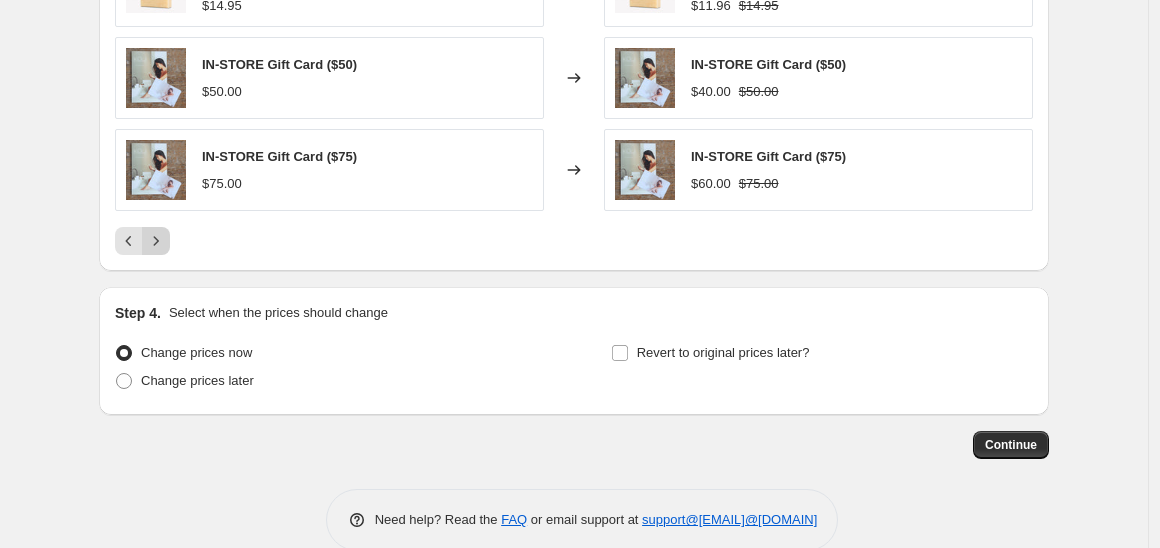 click 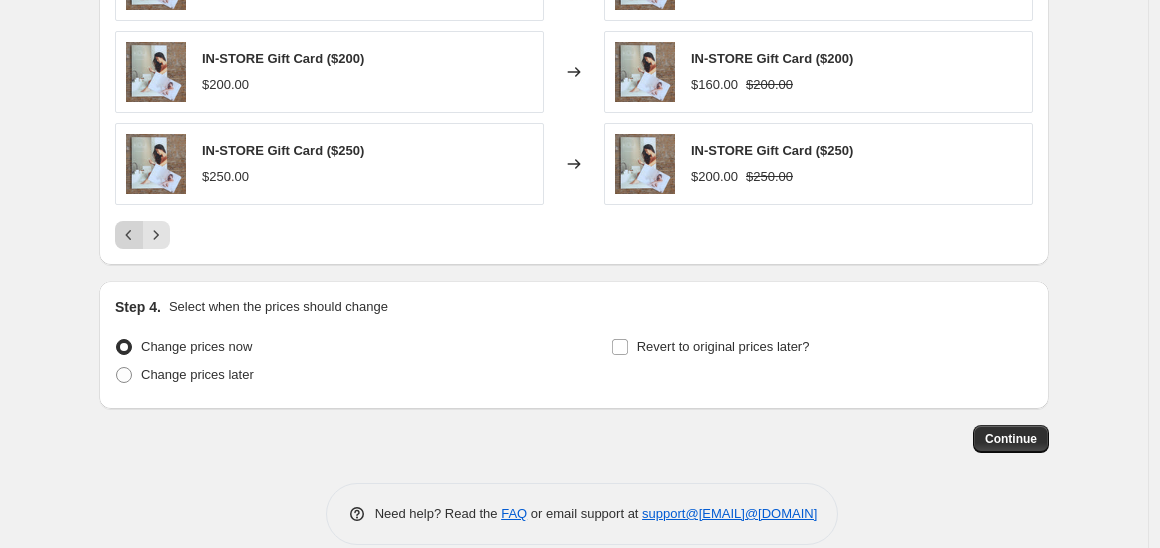 click 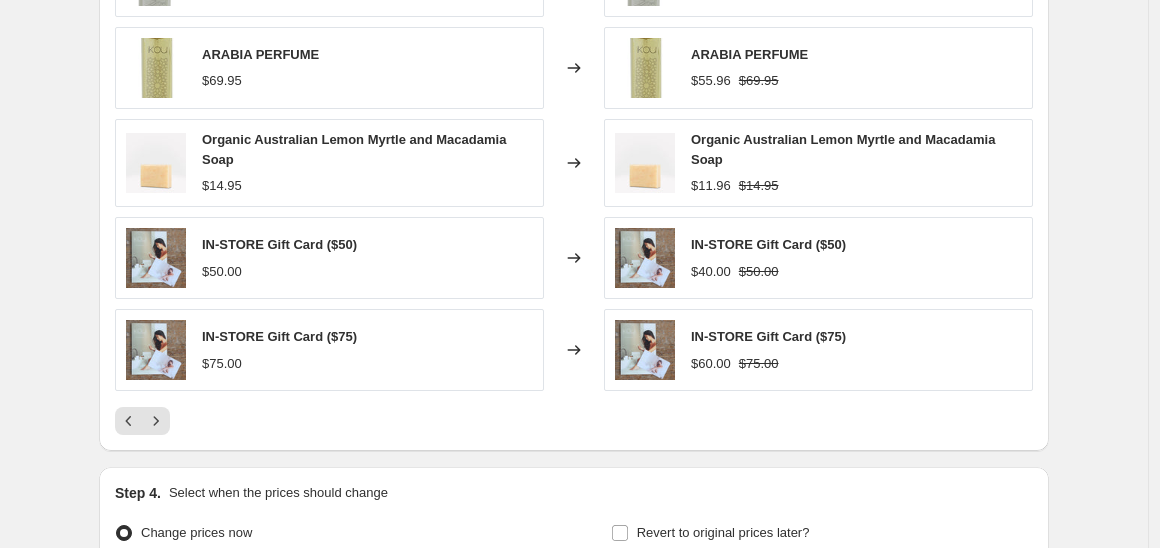 scroll, scrollTop: 1565, scrollLeft: 0, axis: vertical 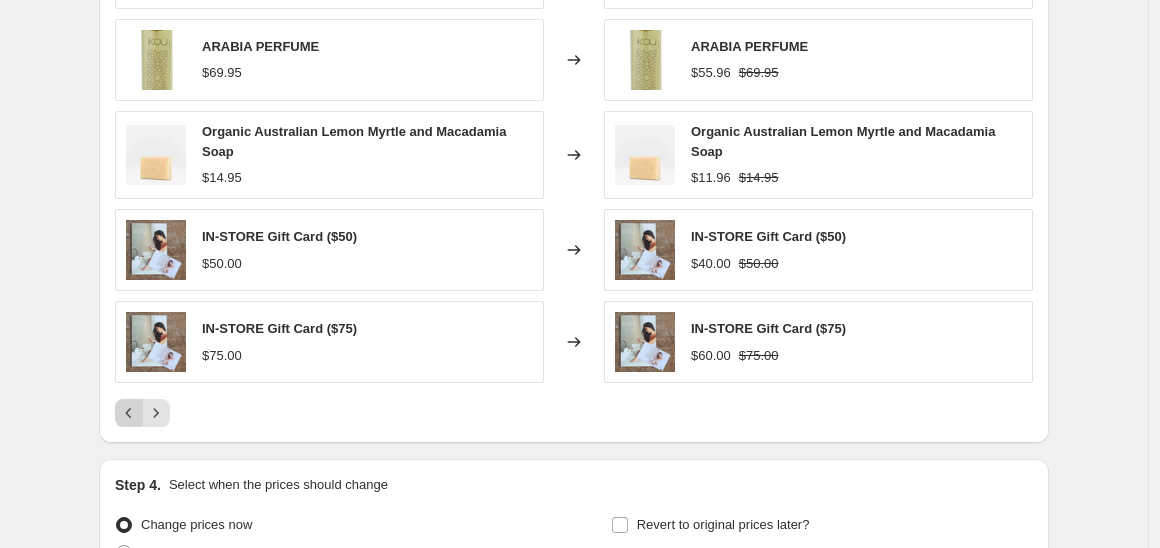 click 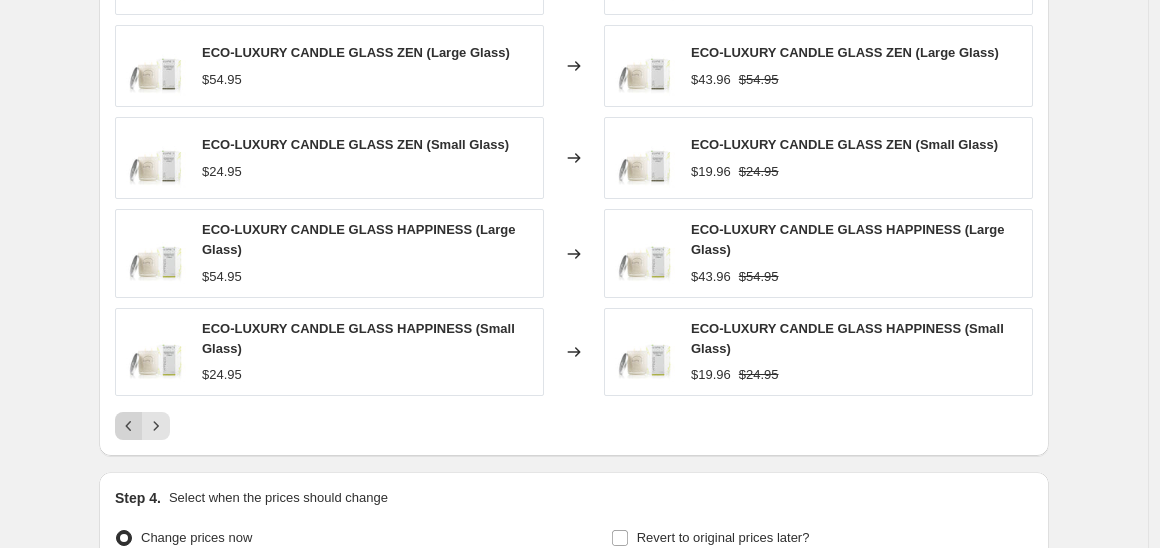 click 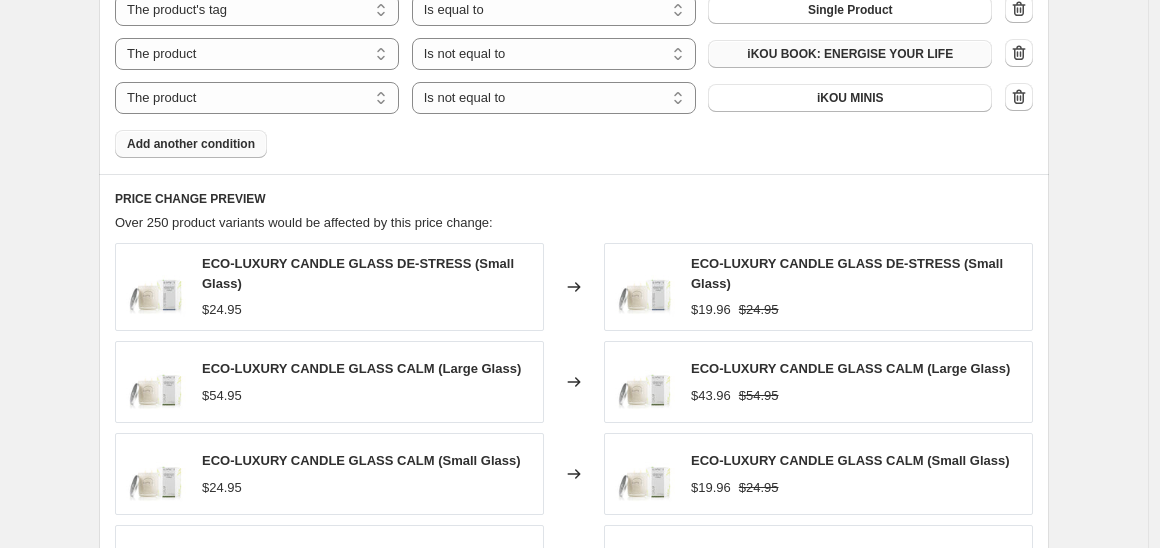 scroll, scrollTop: 1265, scrollLeft: 0, axis: vertical 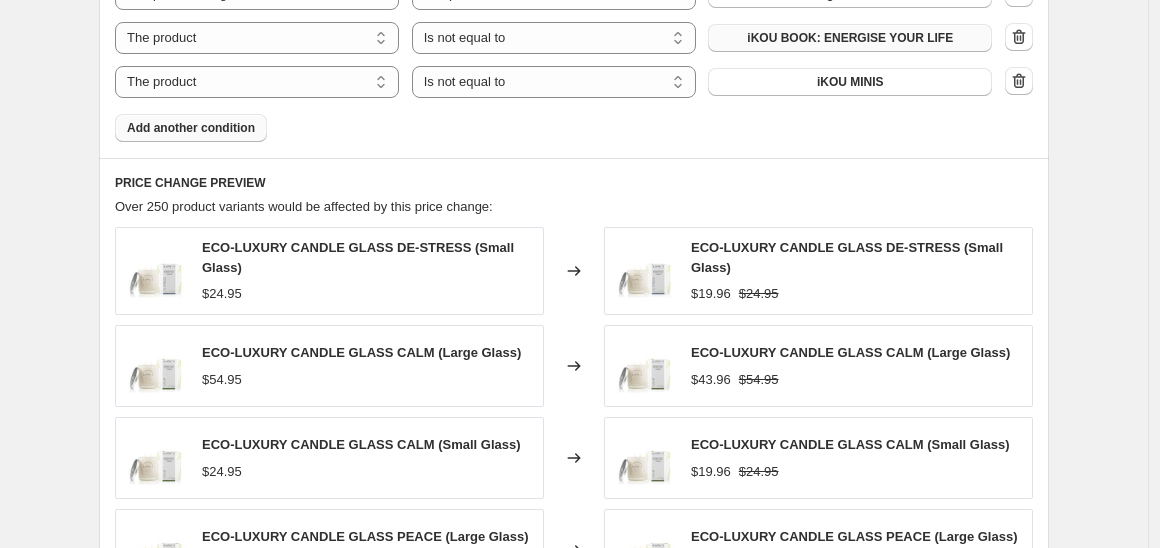 click on "Add another condition" at bounding box center [191, 128] 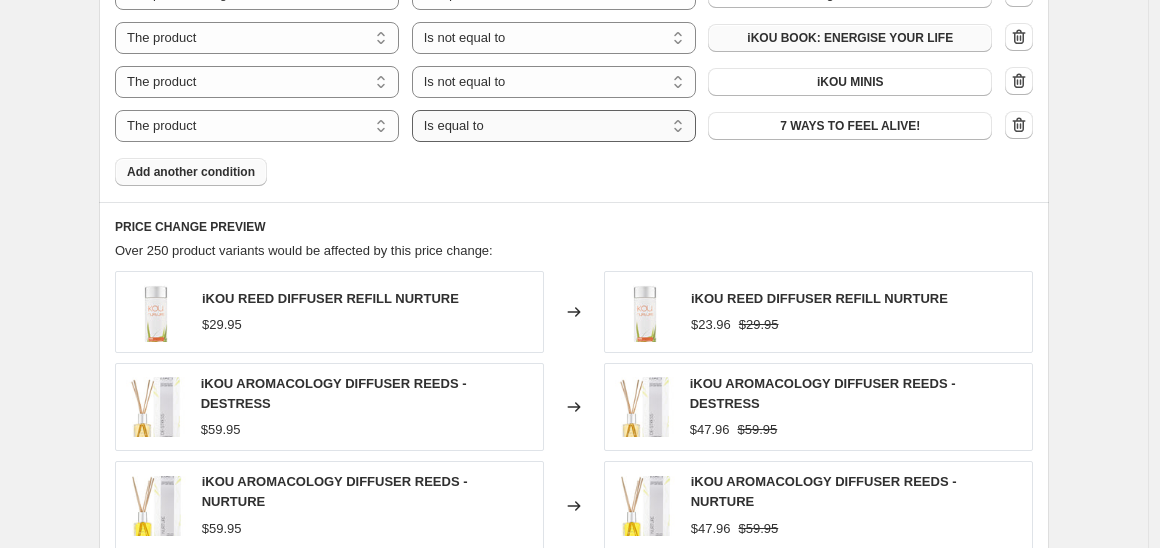 click on "Is equal to Is not equal to" at bounding box center [554, 126] 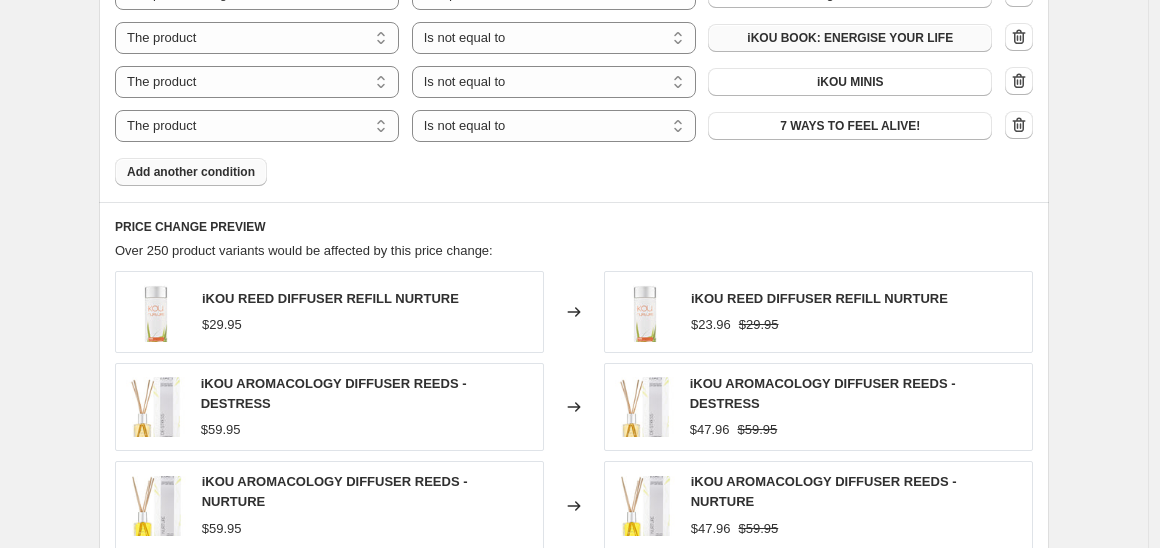 click on "The product The product's collection The product's tag The product's vendor The product's type The product's status The variant's title Inventory quantity The product Is equal to Is not equal to Is not equal to 7 WAYS TO FEEL ALIVE!" at bounding box center (553, 126) 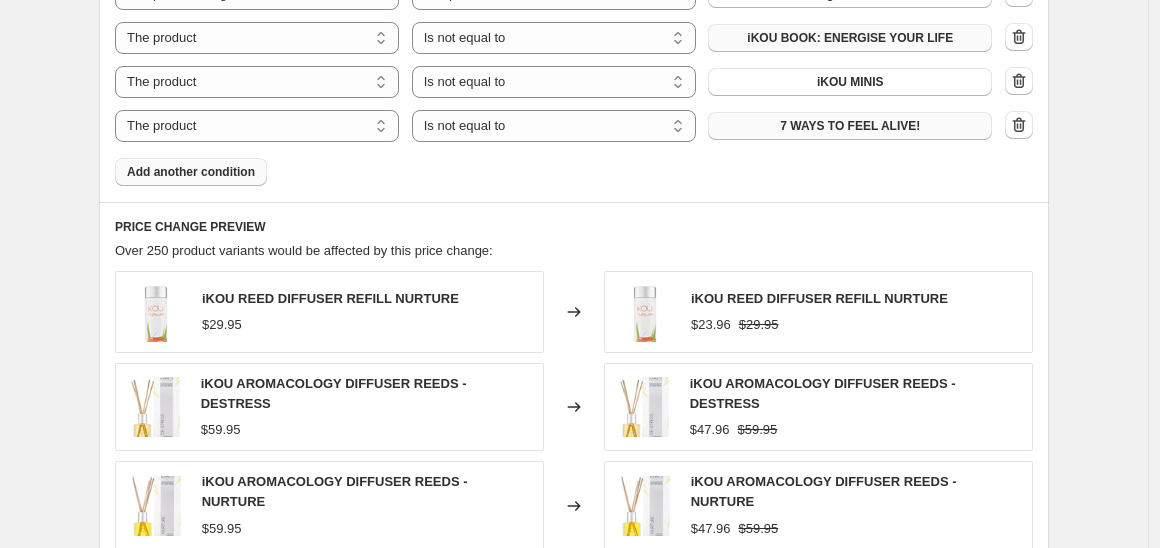 click on "7 WAYS TO FEEL ALIVE!" at bounding box center (850, 126) 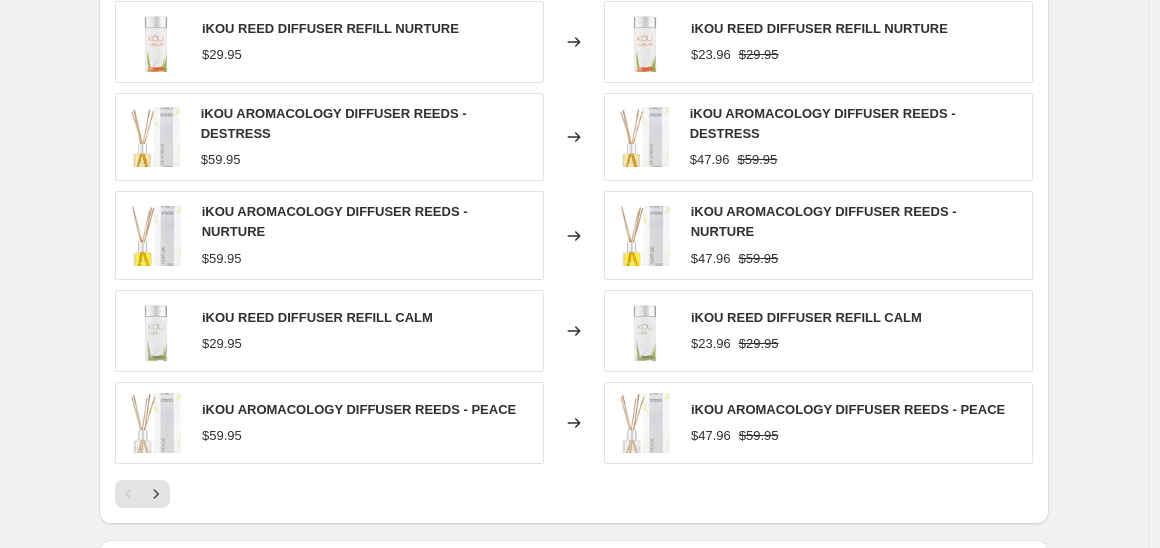 scroll, scrollTop: 1544, scrollLeft: 0, axis: vertical 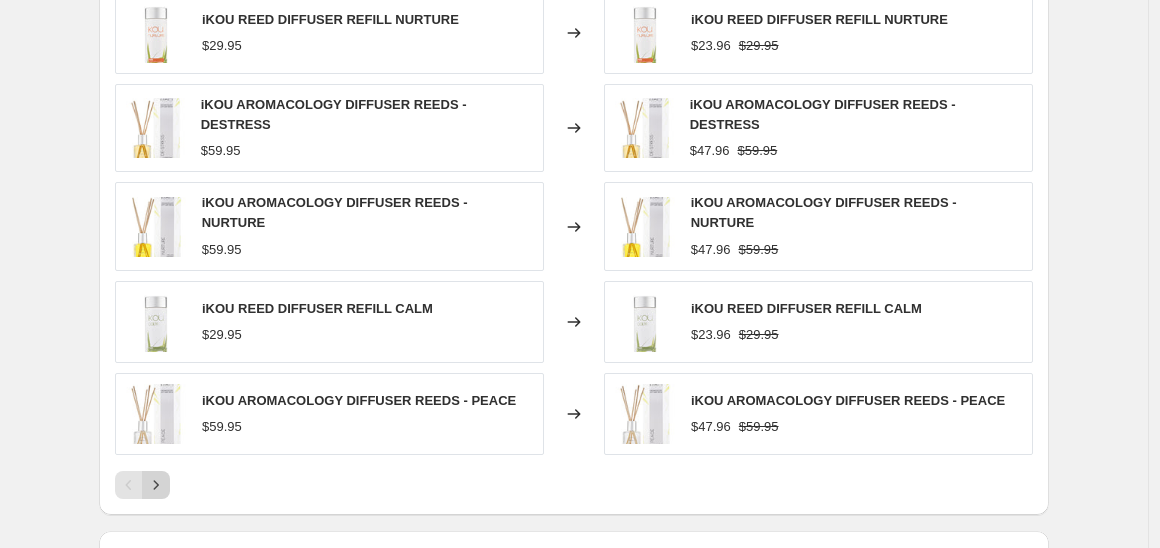 click 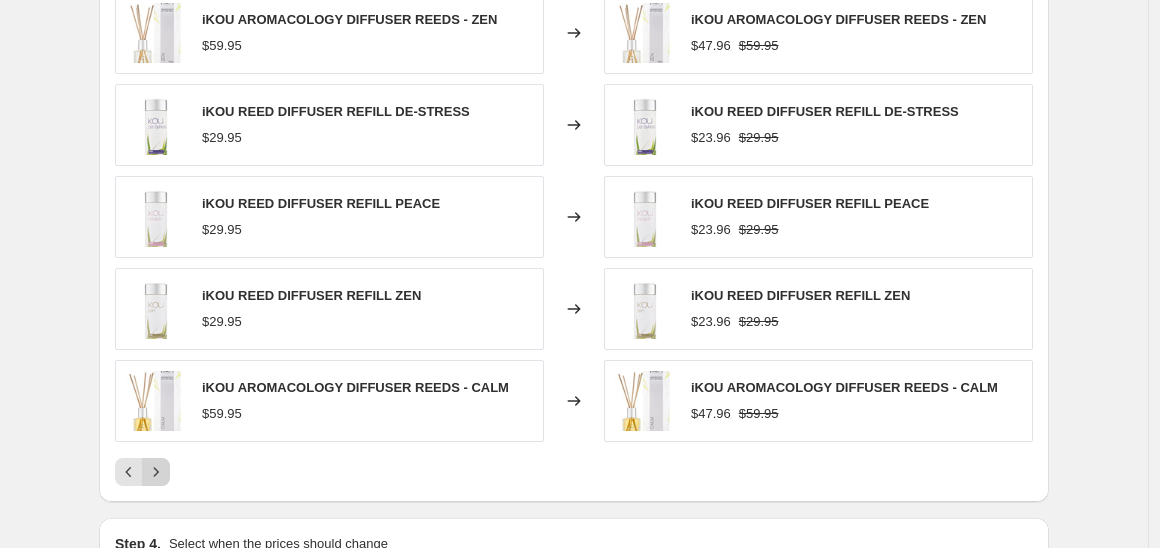click 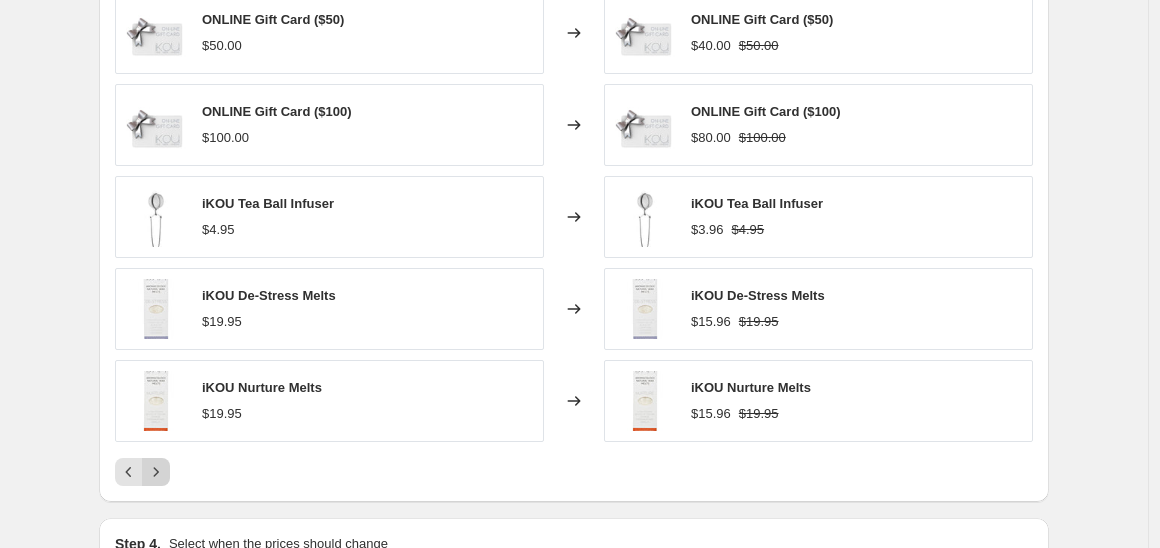 click 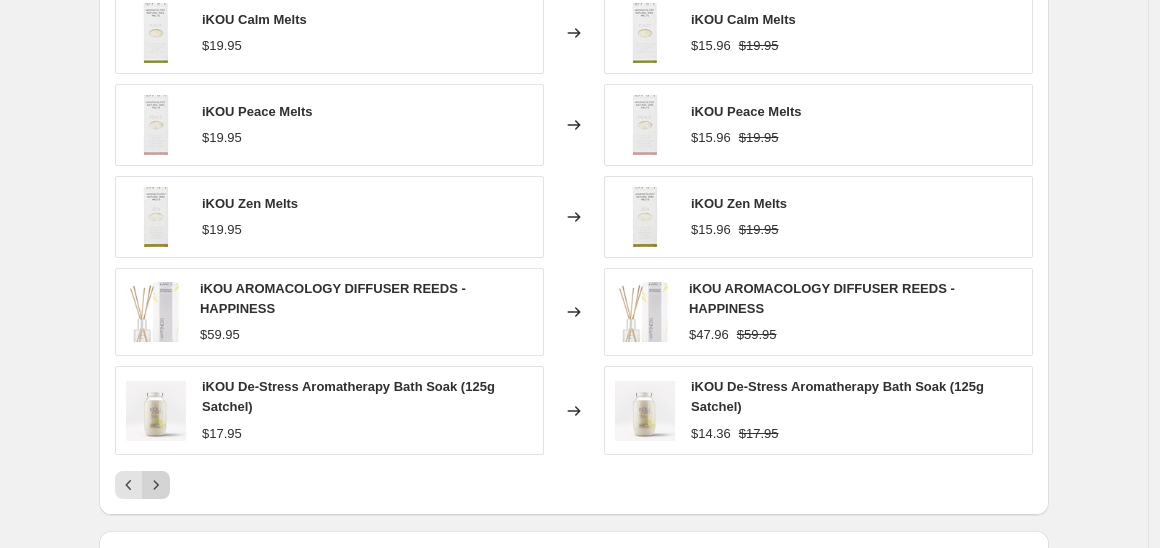 click 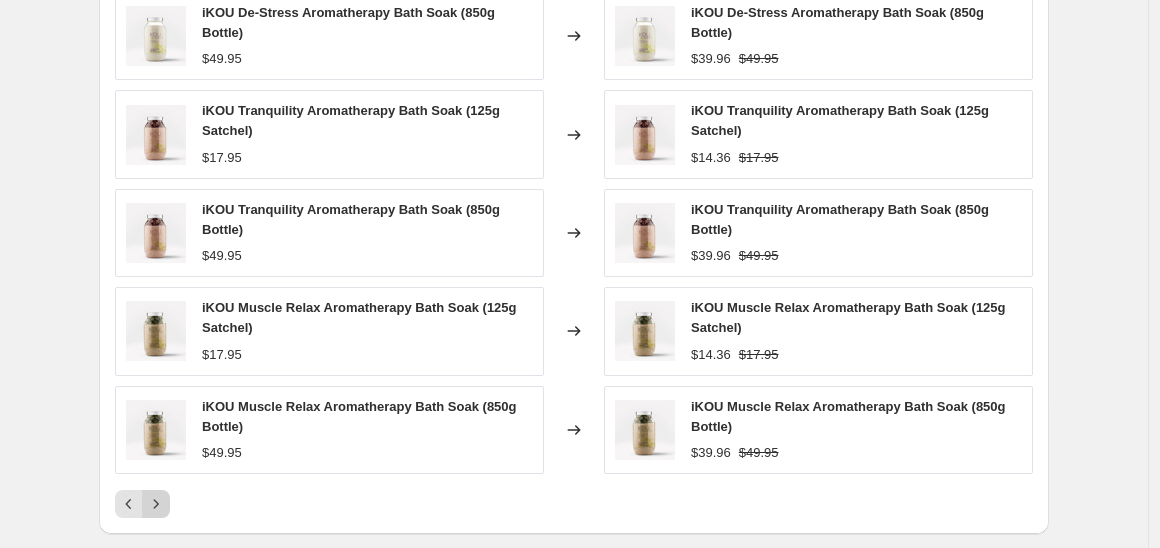 click on "iKOU De-Stress Aromatherapy Bath Soak (850g Bottle) $49.95 Changed to iKOU De-Stress Aromatherapy Bath Soak (850g Bottle) $39.96 $49.95 iKOU Tranquility Aromatherapy Bath Soak (125g Satchel) $17.95 Changed to iKOU Tranquility Aromatherapy Bath Soak (125g Satchel) $14.36 $17.95 iKOU Tranquility Aromatherapy Bath Soak (850g Bottle) $49.95 Changed to iKOU Tranquility Aromatherapy Bath Soak (850g Bottle) $39.96 $49.95 iKOU Muscle Relax Aromatherapy Bath Soak (125g Satchel) $17.95 Changed to iKOU Muscle Relax Aromatherapy Bath Soak (125g Satchel) $14.36 $17.95 iKOU Muscle Relax Aromatherapy Bath Soak (850g Bottle) $49.95 Changed to iKOU Muscle Relax Aromatherapy Bath Soak (850g Bottle) $39.96 $49.95" at bounding box center (574, 255) 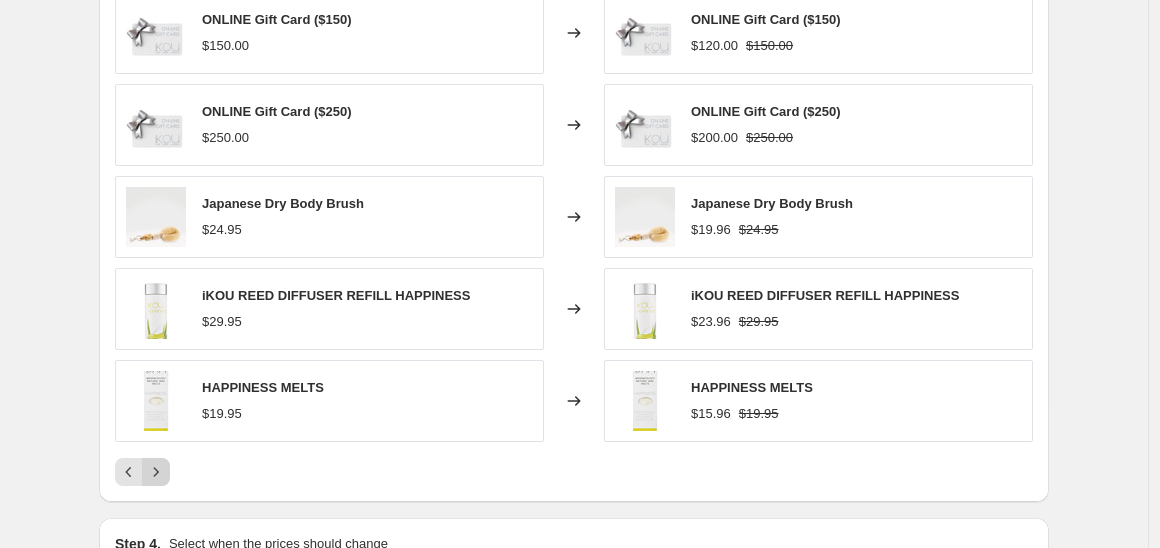 click on "PRICE CHANGE PREVIEW Over 250 product variants would be affected by this price change: ONLINE Gift Card ($150) $150.00 Changed to ONLINE Gift Card ($150) $120.00 $150.00 ONLINE Gift Card ($250) $250.00 Changed to ONLINE Gift Card ($250) $200.00 $250.00 Japanese Dry Body Brush $24.95 Changed to Japanese Dry Body Brush $19.96 $24.95 iKOU REED DIFFUSER REFILL HAPPINESS $29.95 Changed to iKOU REED DIFFUSER REFILL HAPPINESS $23.96 $29.95 HAPPINESS MELTS $19.95 Changed to HAPPINESS MELTS $15.96 $19.95" at bounding box center [574, 212] 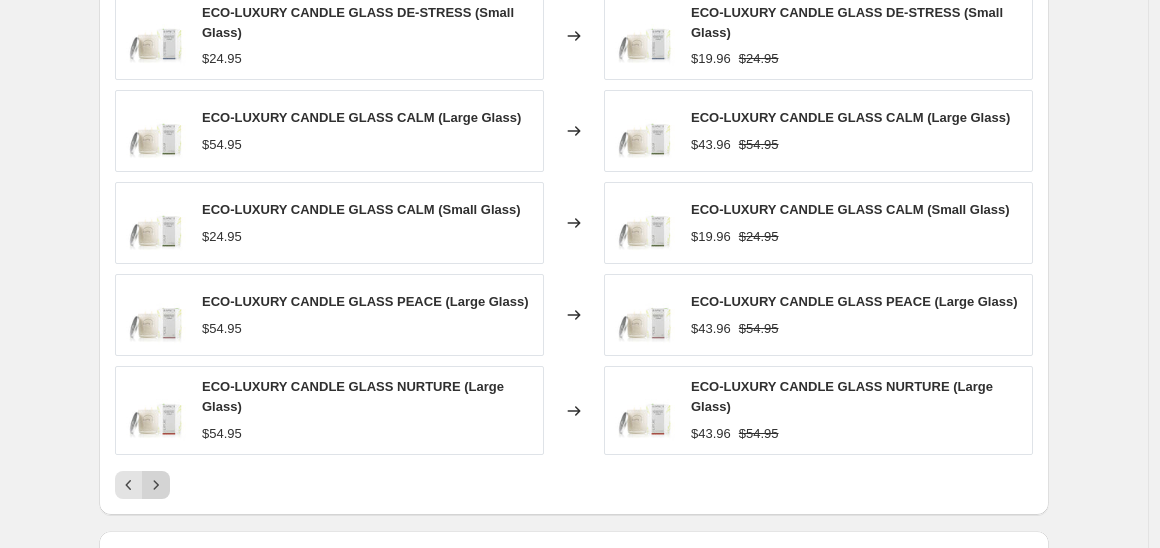 click 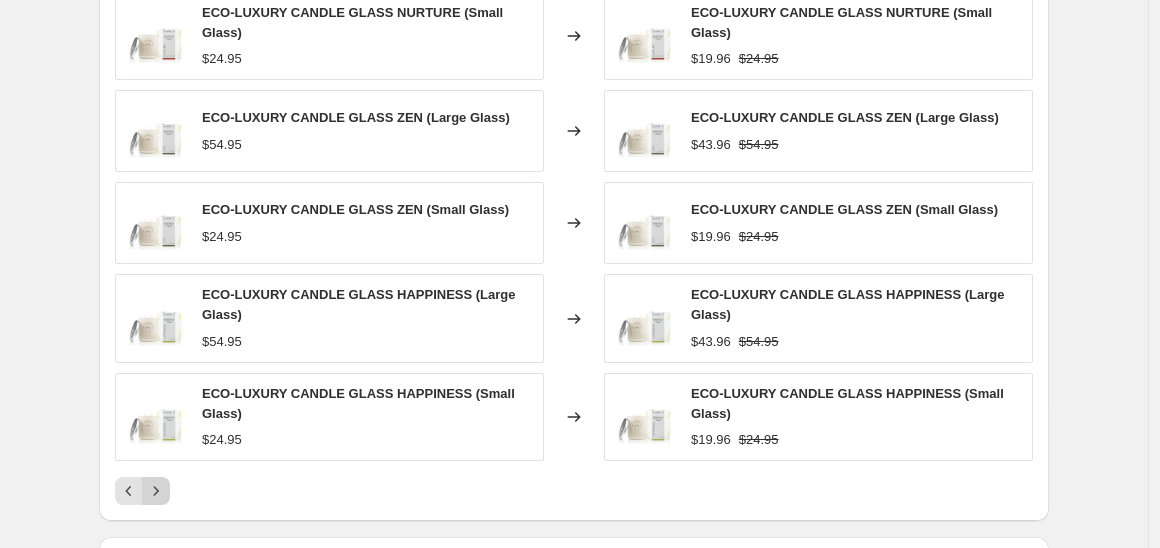click at bounding box center (156, 491) 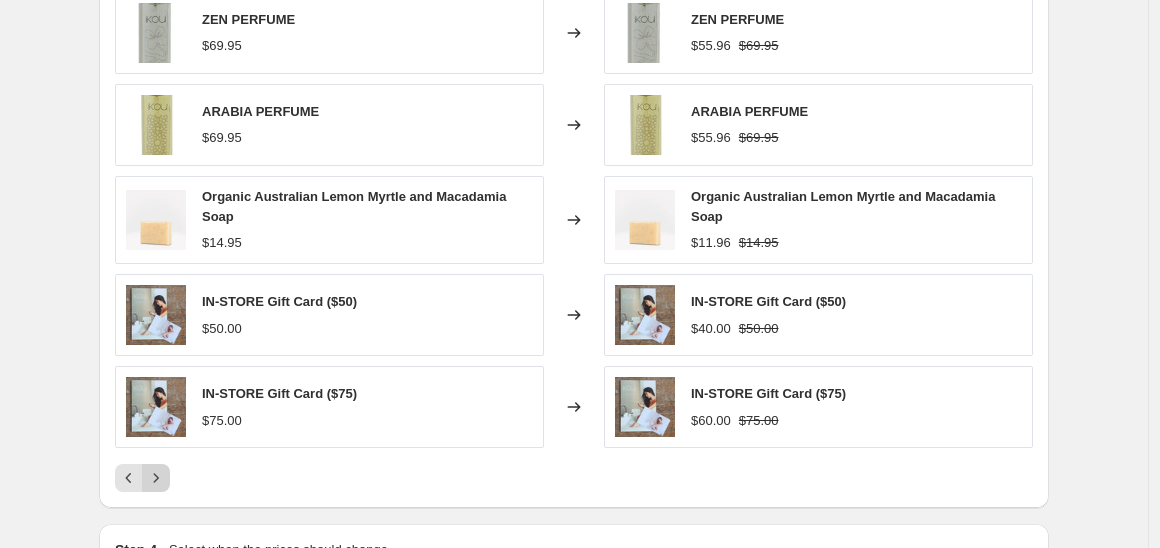 click 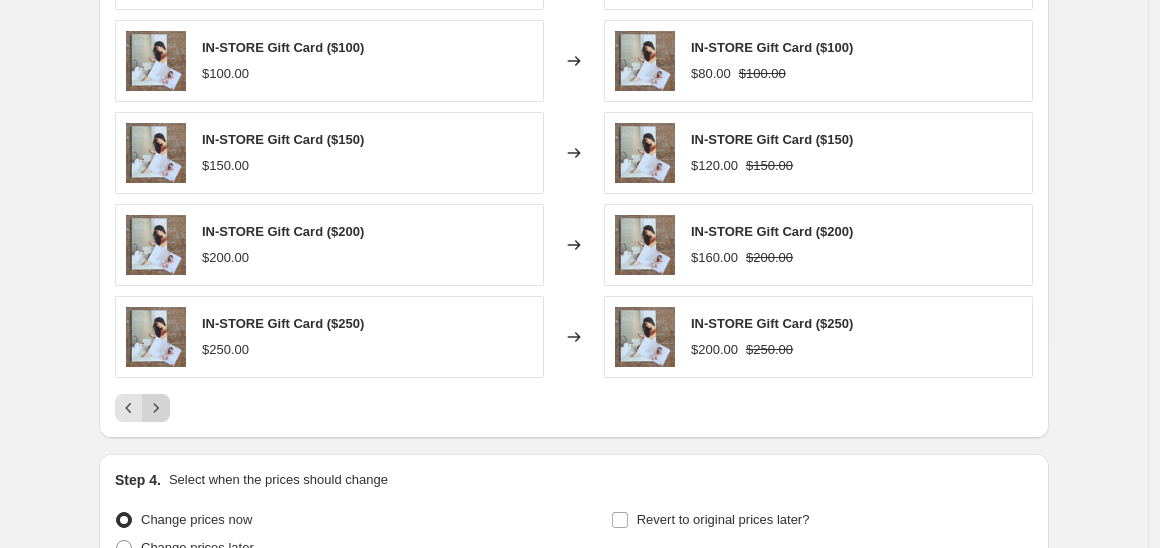 scroll, scrollTop: 1610, scrollLeft: 0, axis: vertical 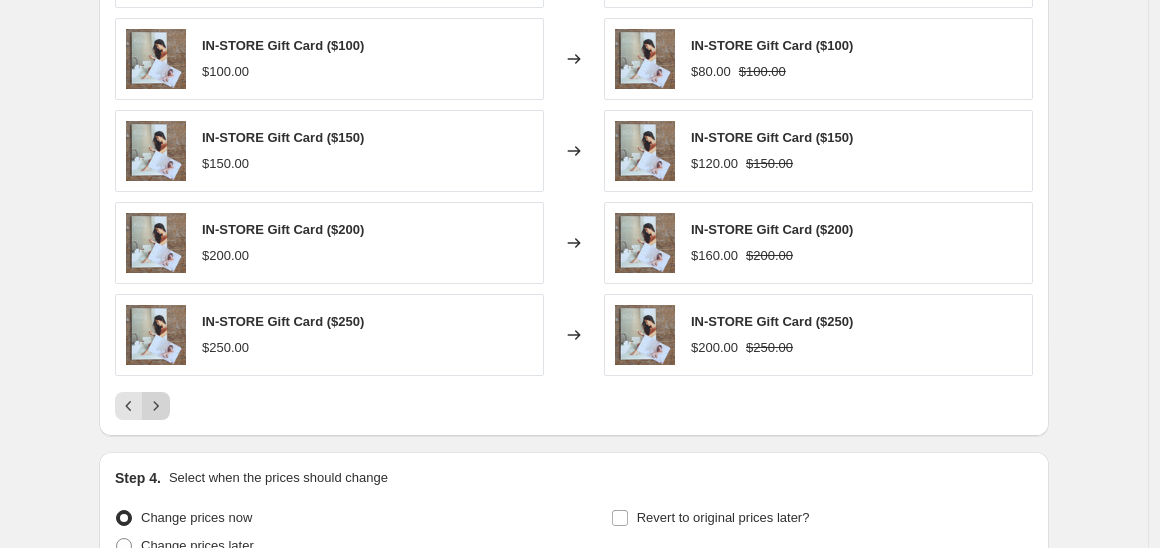 click 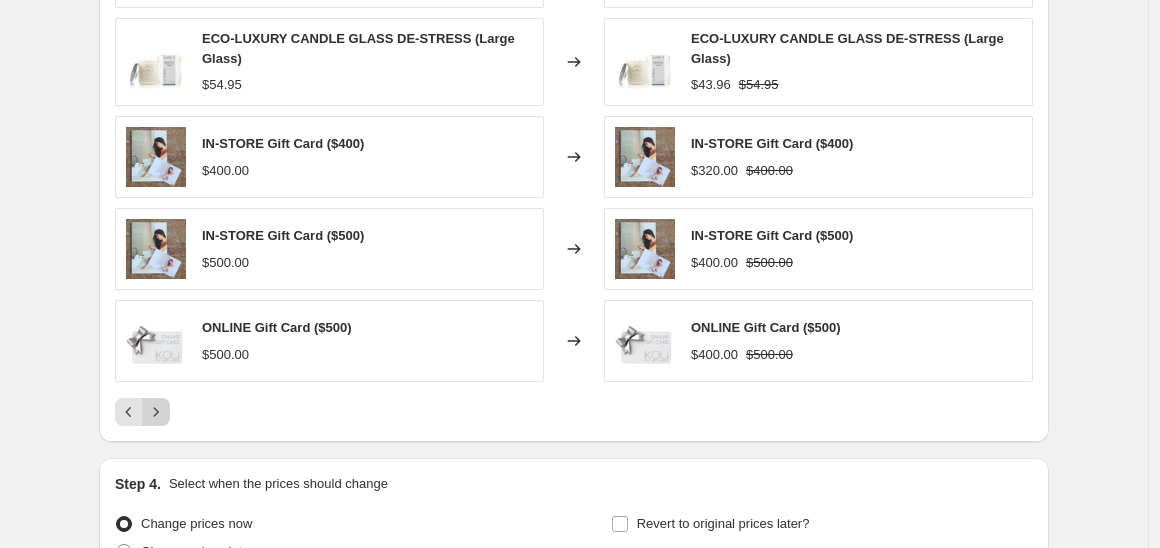 click 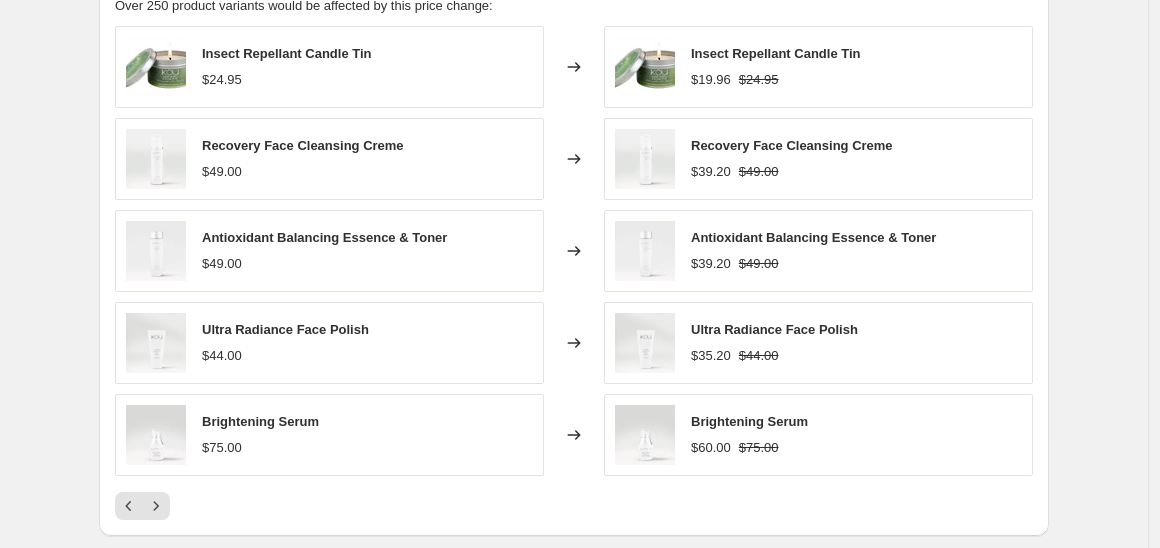 scroll, scrollTop: 1808, scrollLeft: 0, axis: vertical 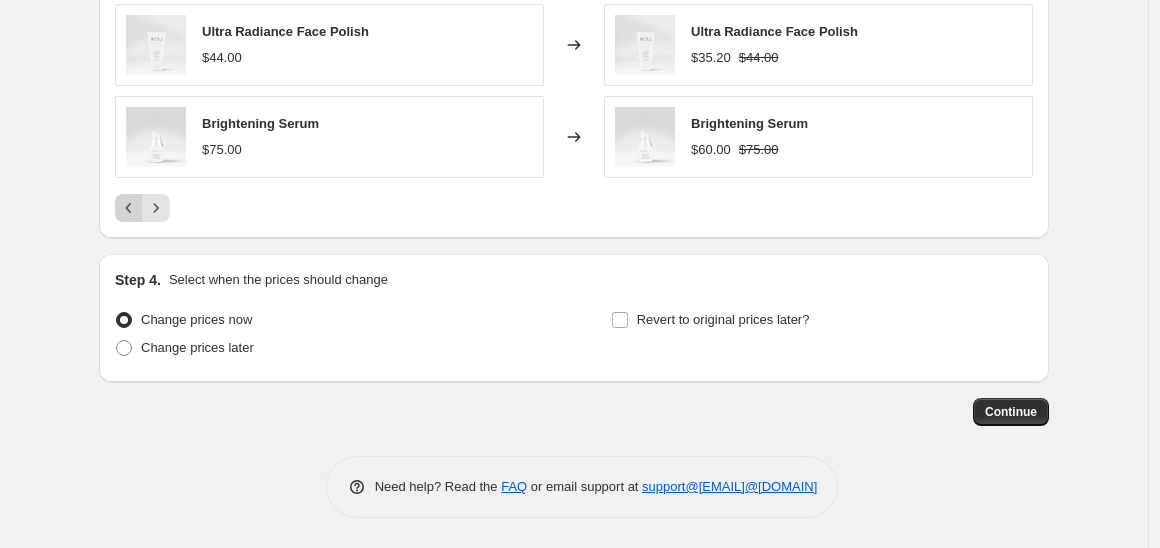 click 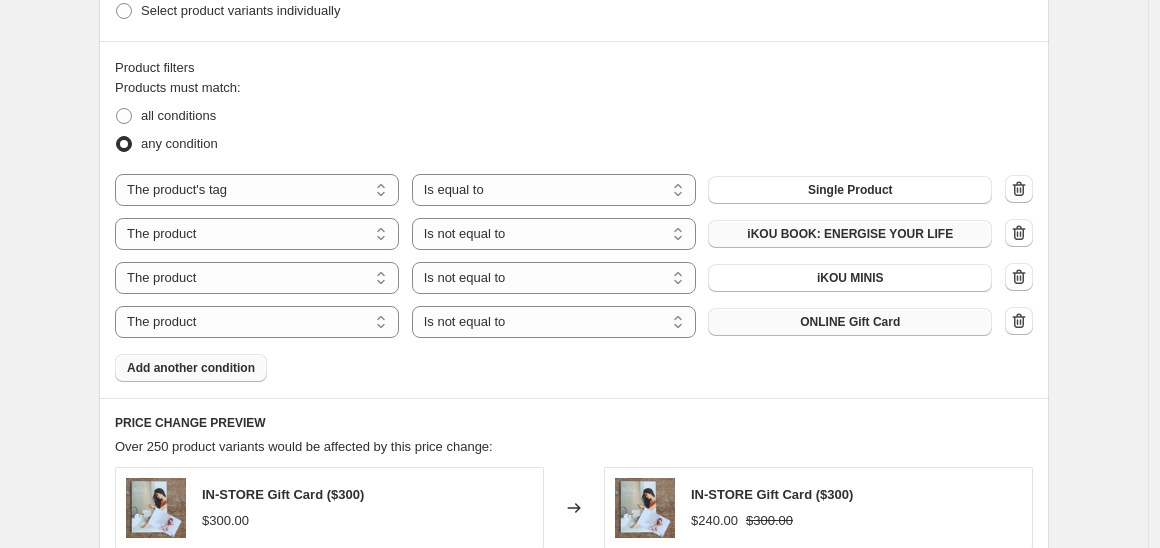 scroll, scrollTop: 1089, scrollLeft: 0, axis: vertical 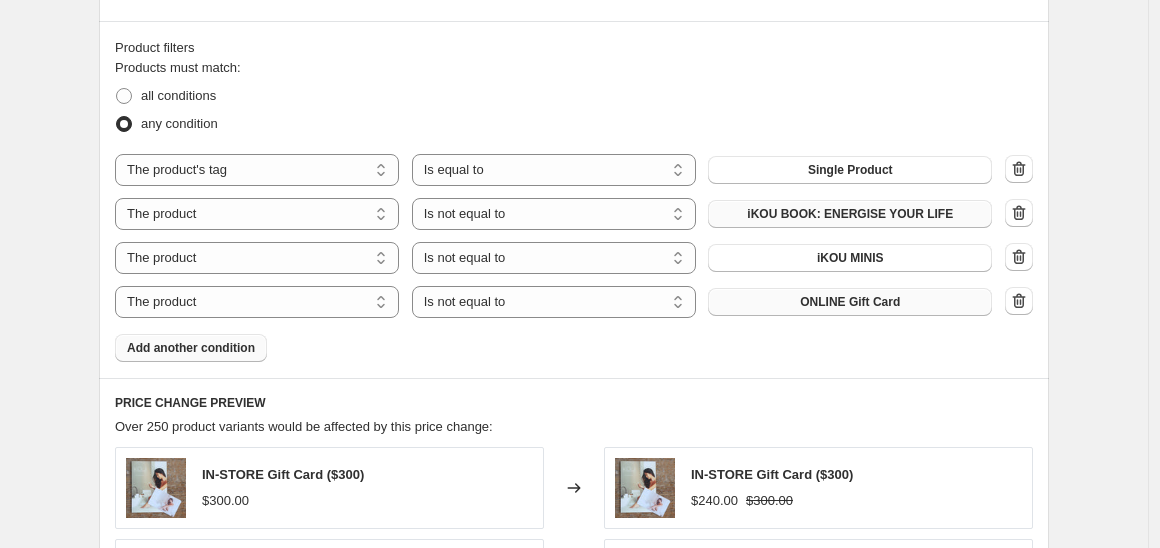 click on "Add another condition" at bounding box center [191, 348] 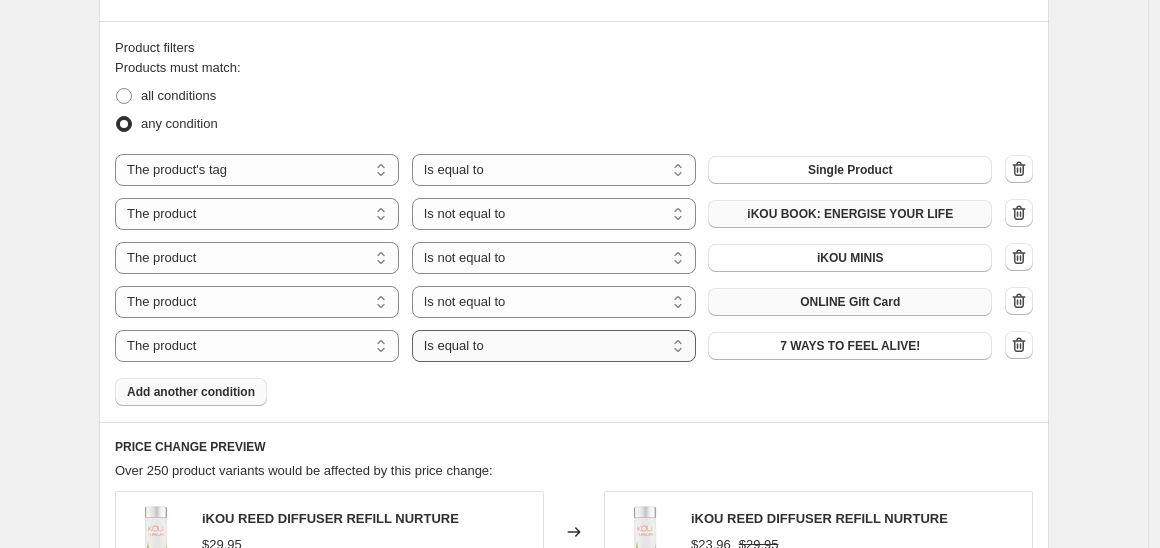 click on "Is equal to Is not equal to" at bounding box center (554, 346) 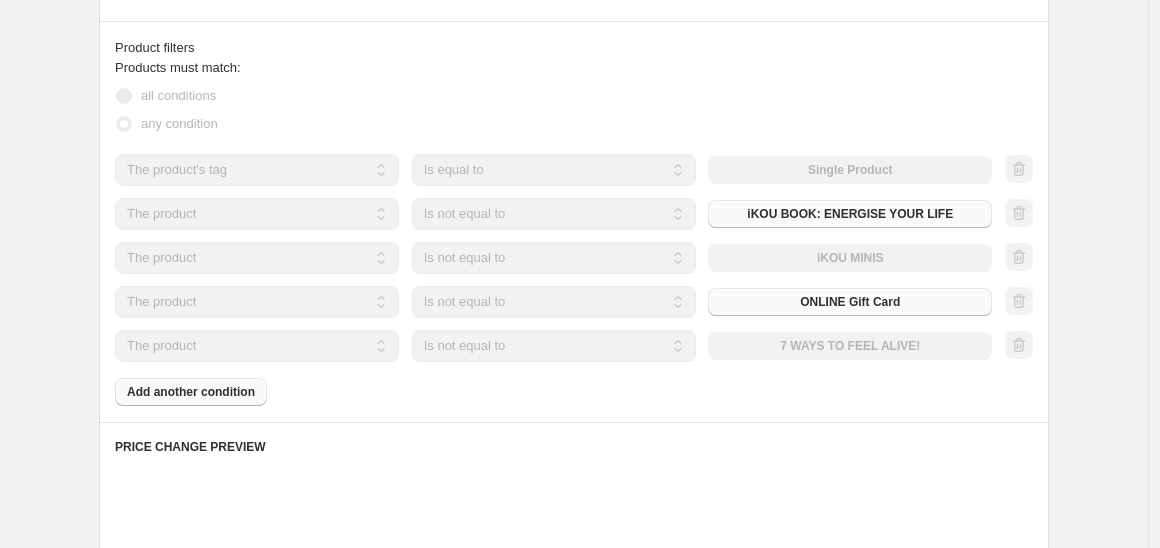click on "The product The product's collection The product's tag The product's vendor The product's type The product's status The variant's title Inventory quantity The product Is equal to Is not equal to Is not equal to 7 WAYS TO FEEL ALIVE!" at bounding box center (553, 346) 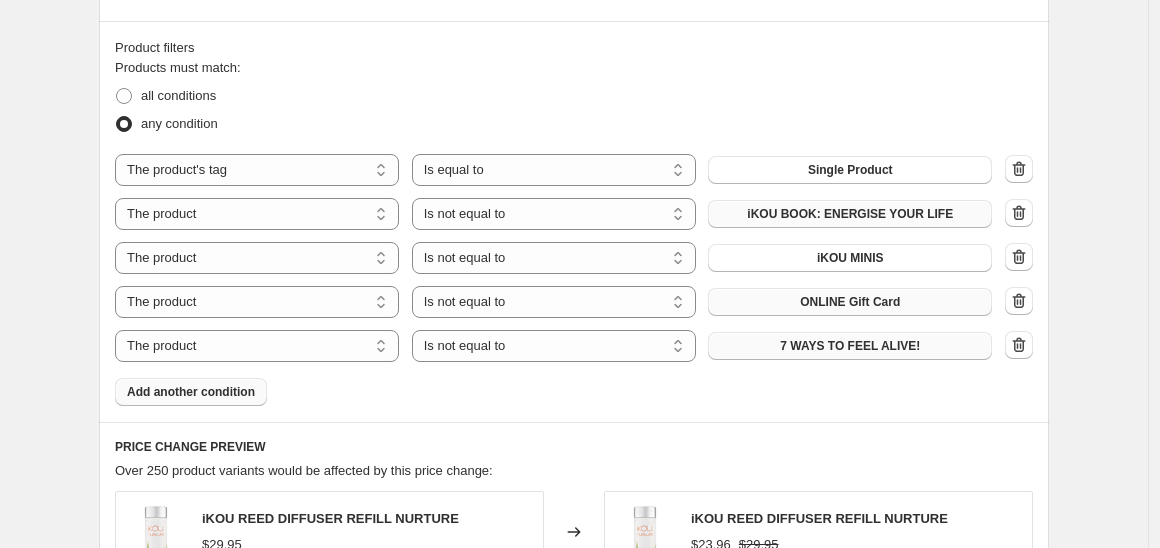 click on "7 WAYS TO FEEL ALIVE!" at bounding box center [850, 346] 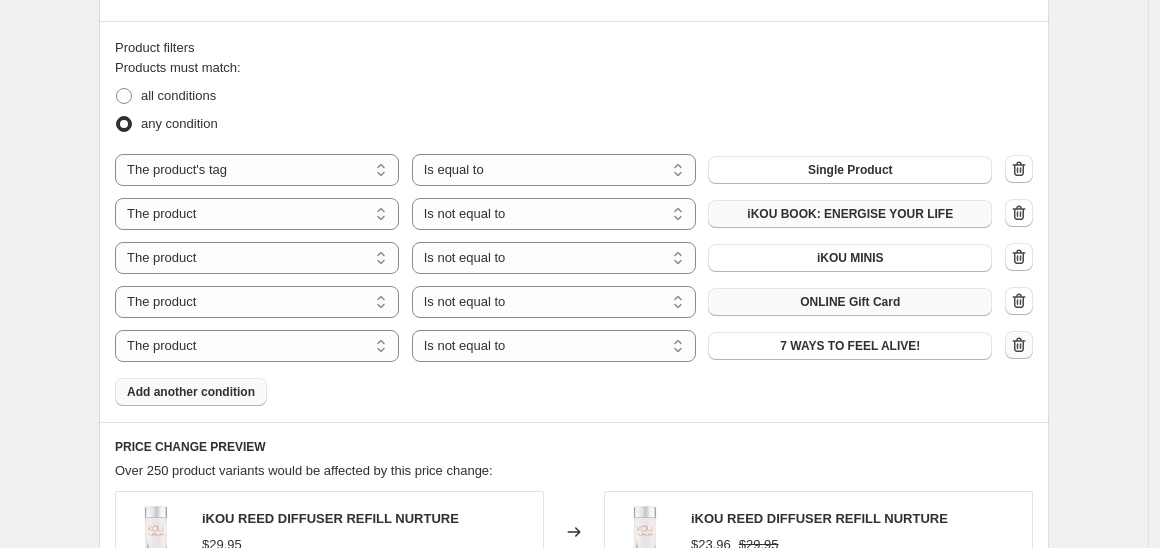 click 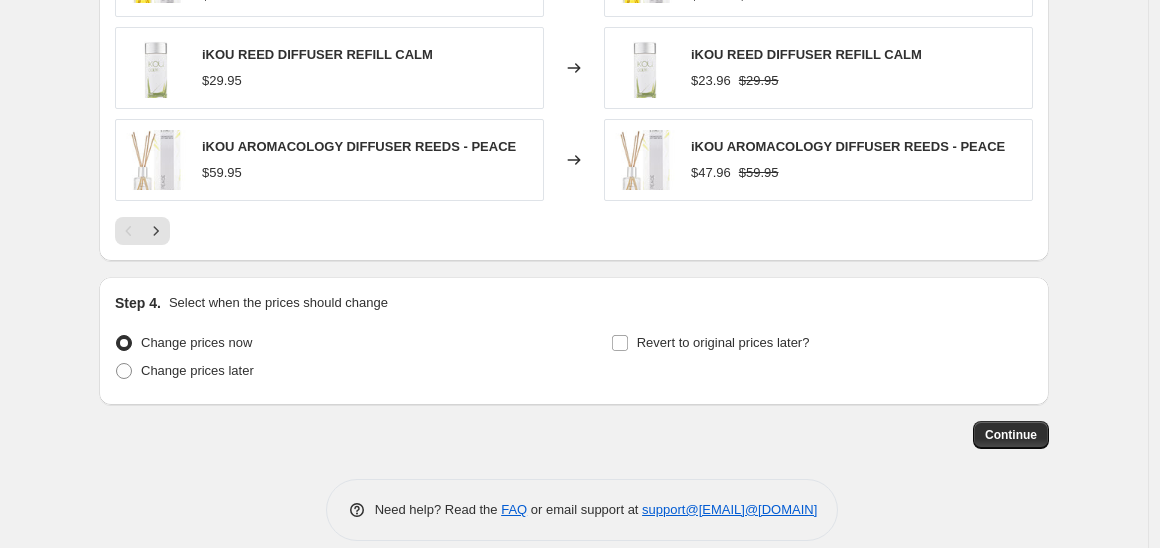 scroll, scrollTop: 1797, scrollLeft: 0, axis: vertical 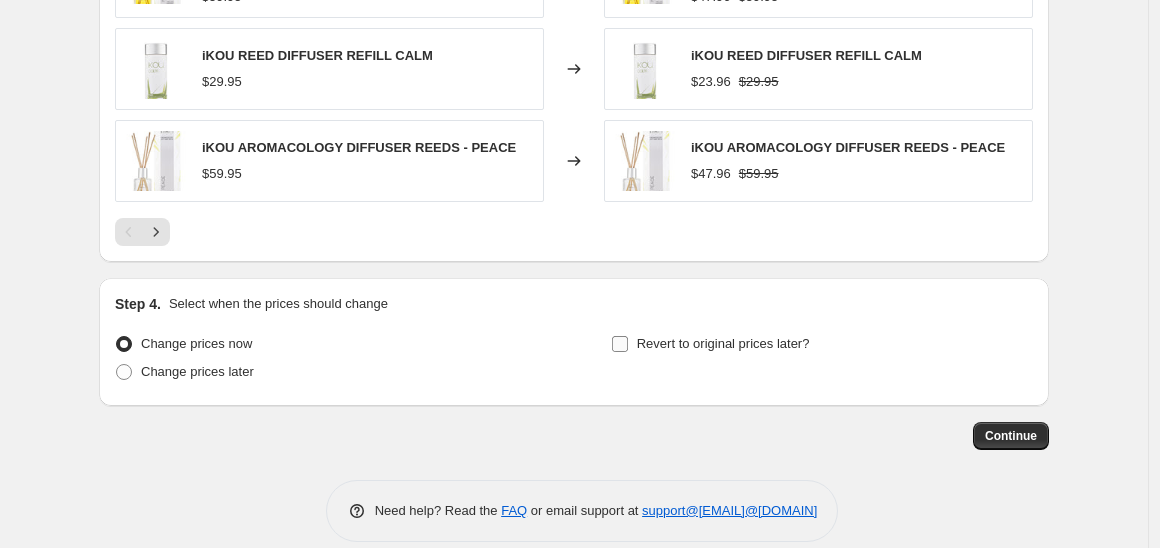 click on "Revert to original prices later?" at bounding box center (620, 344) 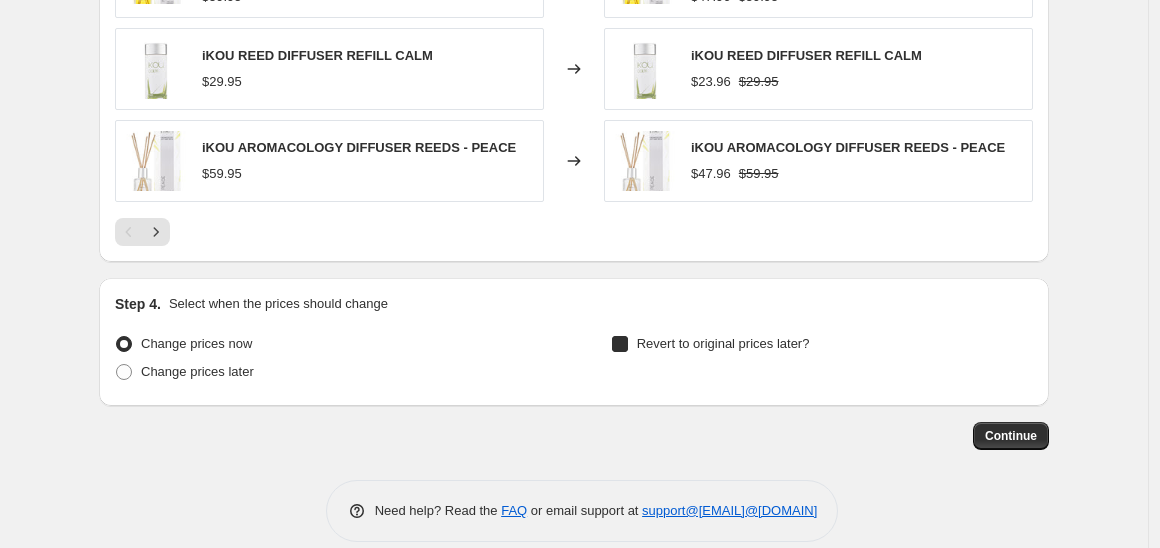checkbox on "true" 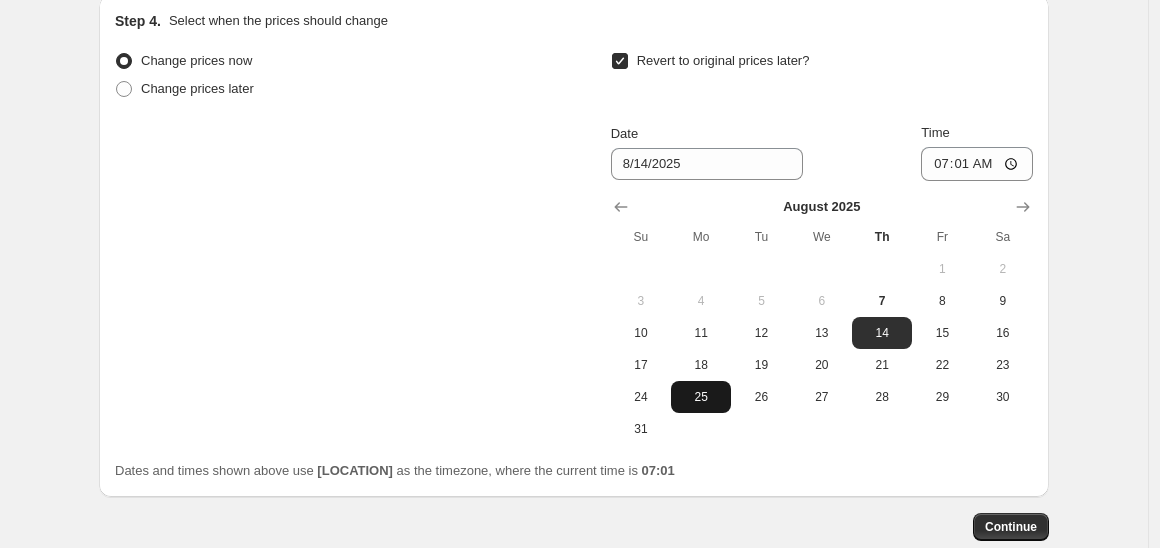 scroll, scrollTop: 2084, scrollLeft: 0, axis: vertical 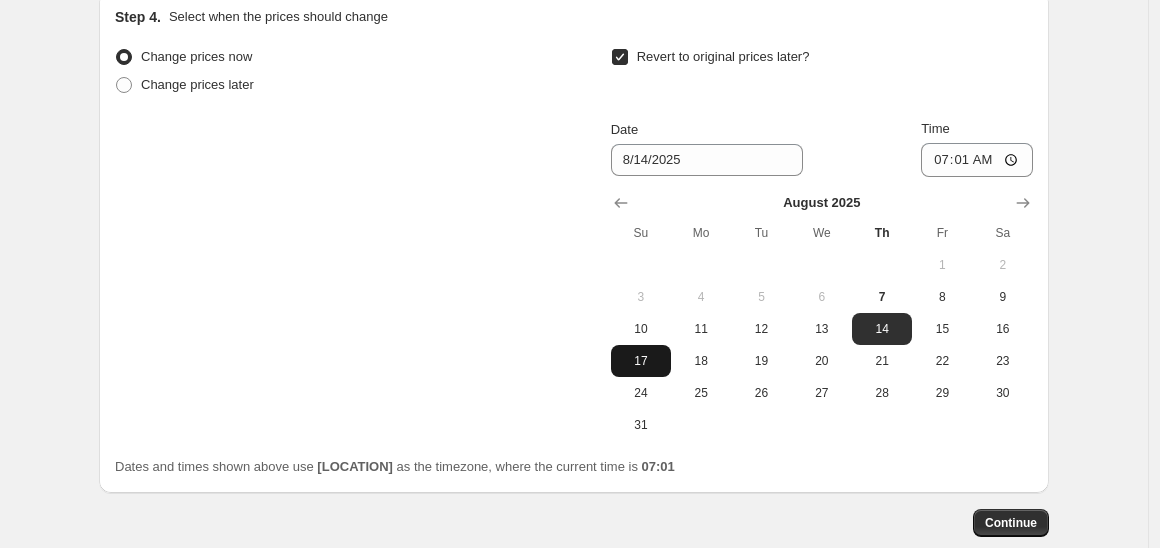 click on "17" at bounding box center (641, 361) 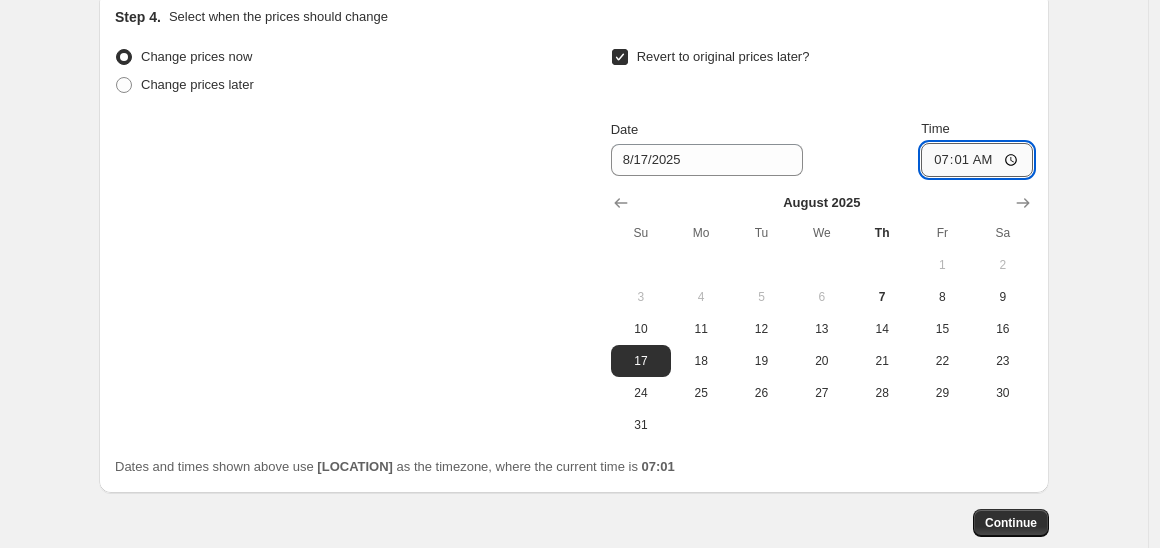 click on "07:01" at bounding box center (977, 160) 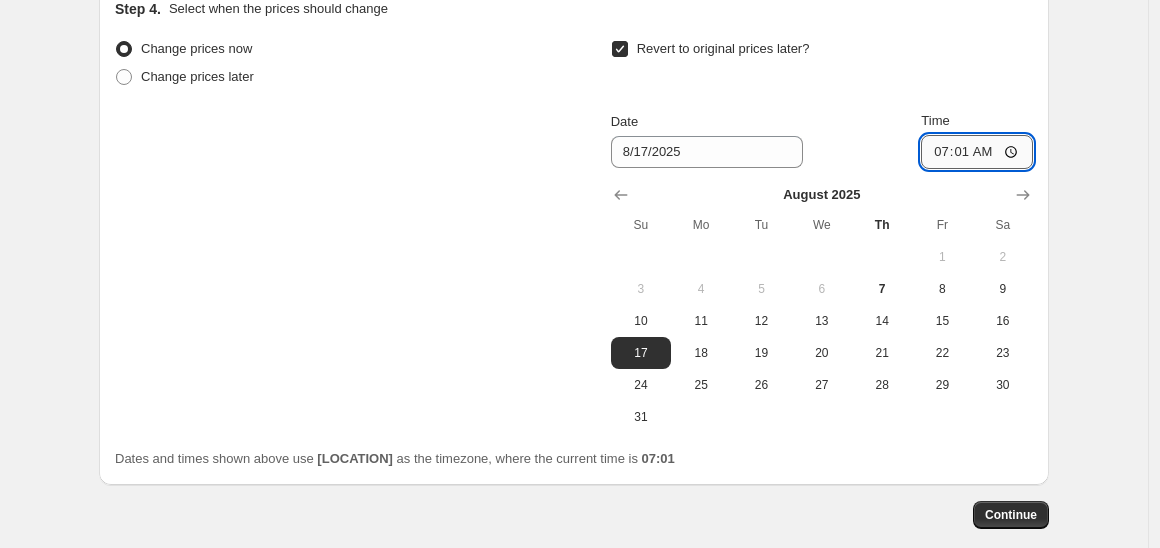 scroll, scrollTop: 2092, scrollLeft: 0, axis: vertical 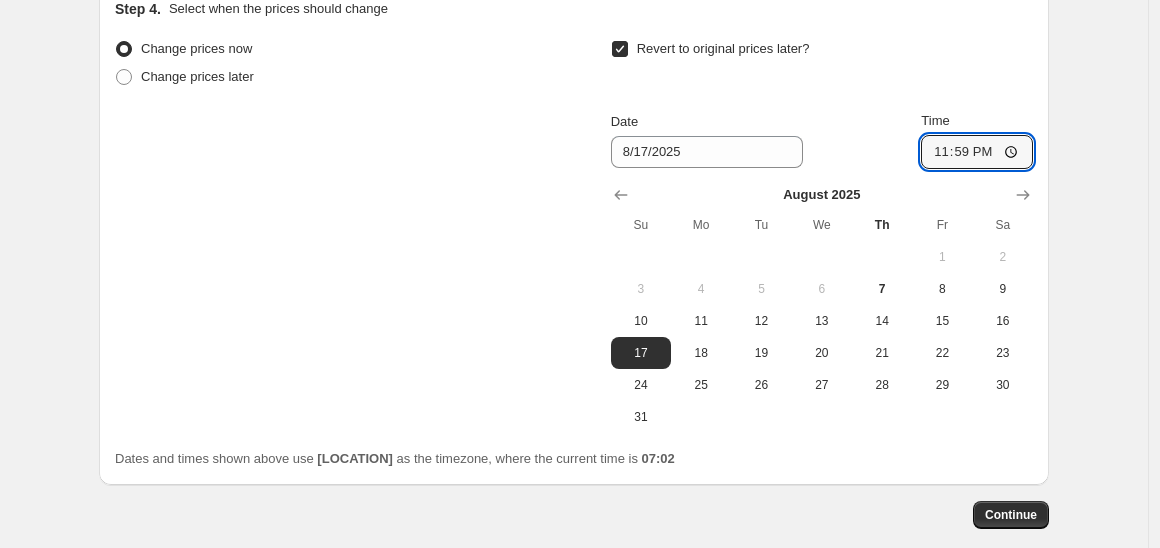 type on "23:59" 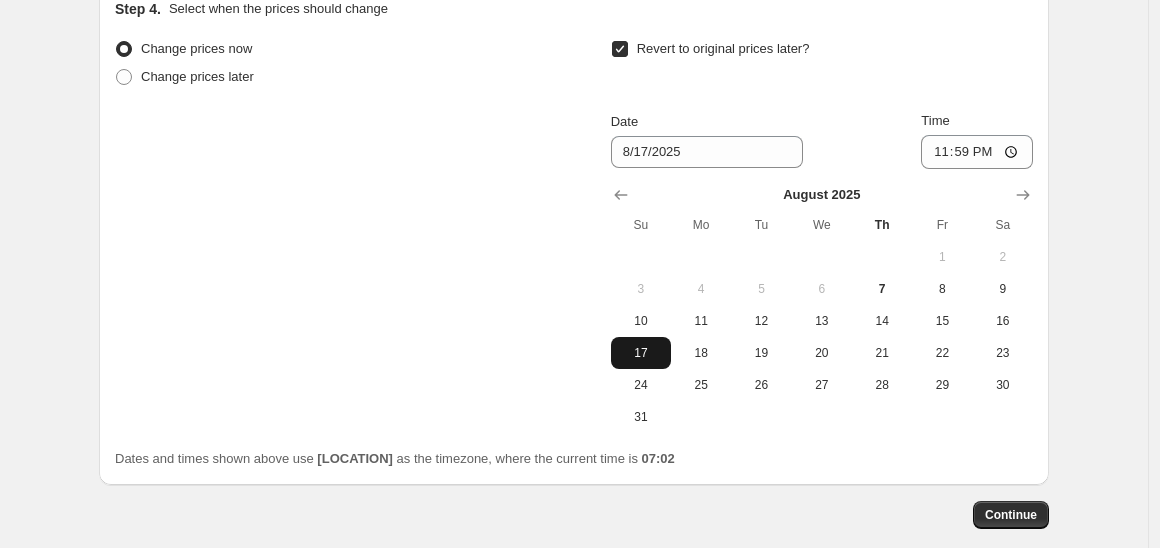 click on "17" at bounding box center [641, 353] 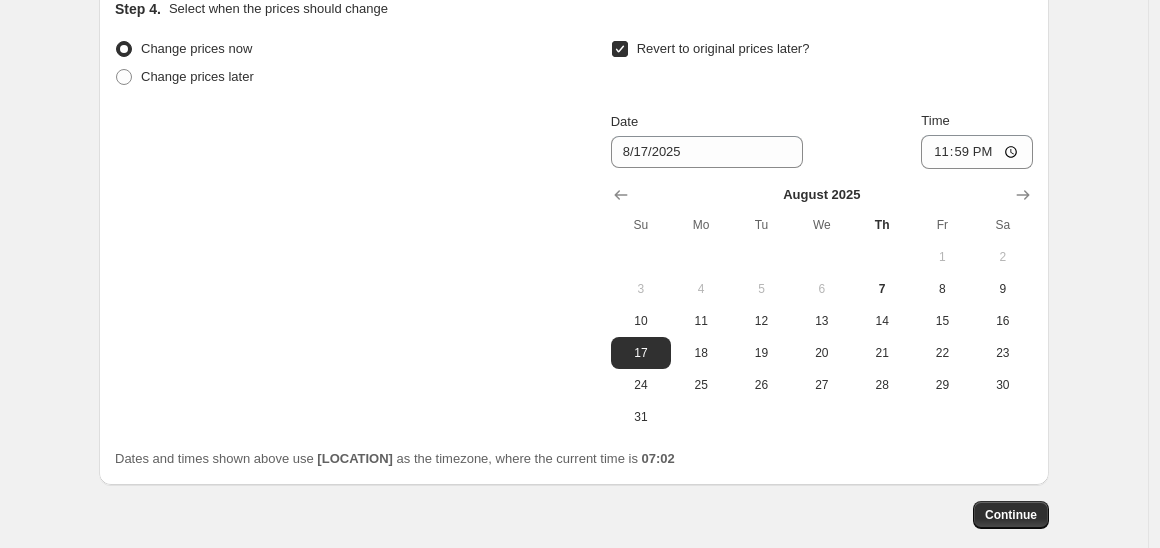 click on "Continue" at bounding box center [574, 515] 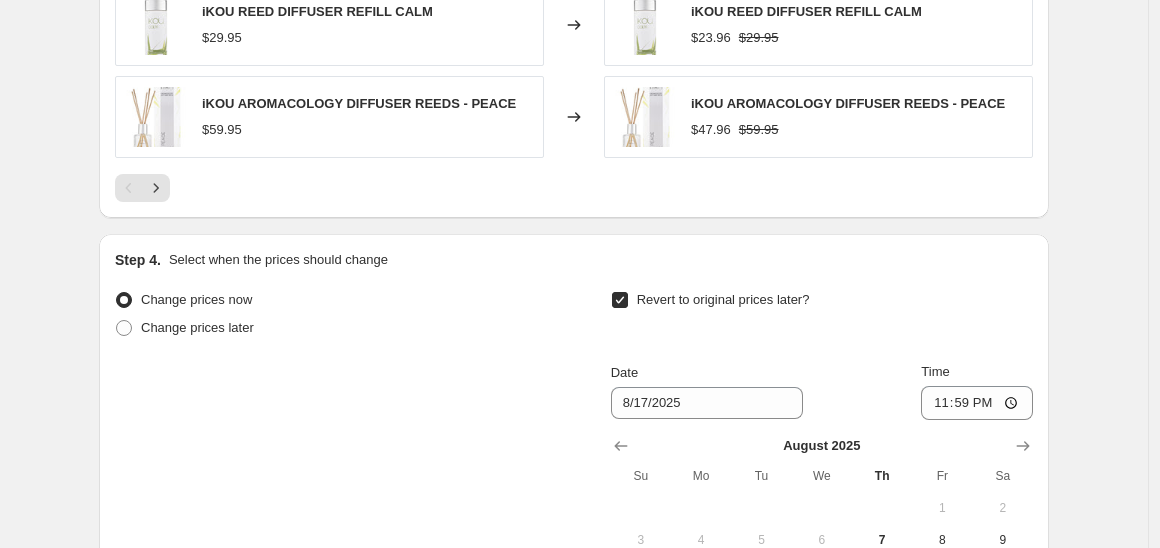 scroll, scrollTop: 1837, scrollLeft: 0, axis: vertical 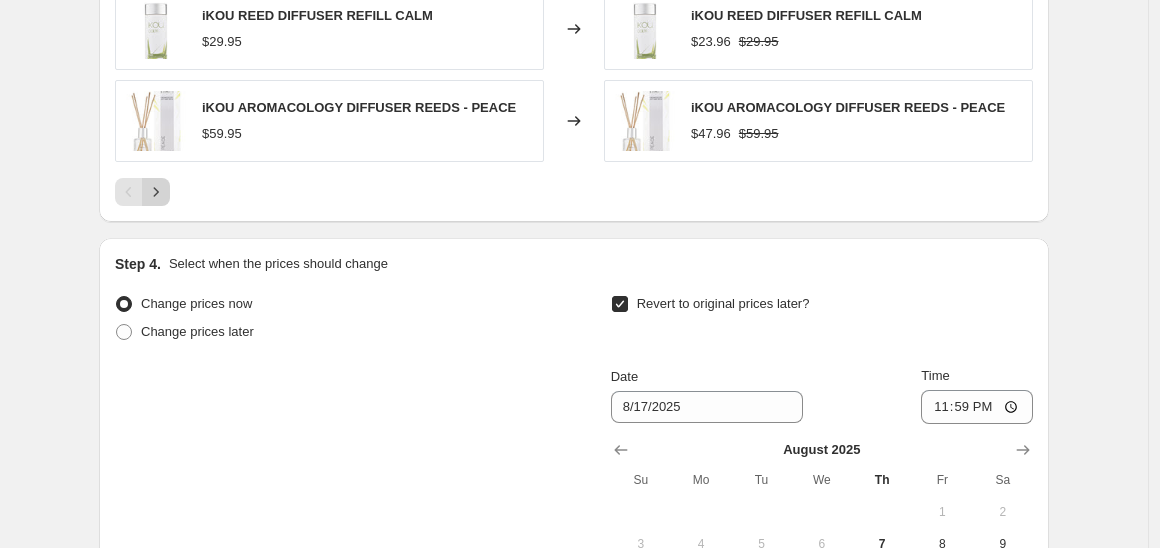click 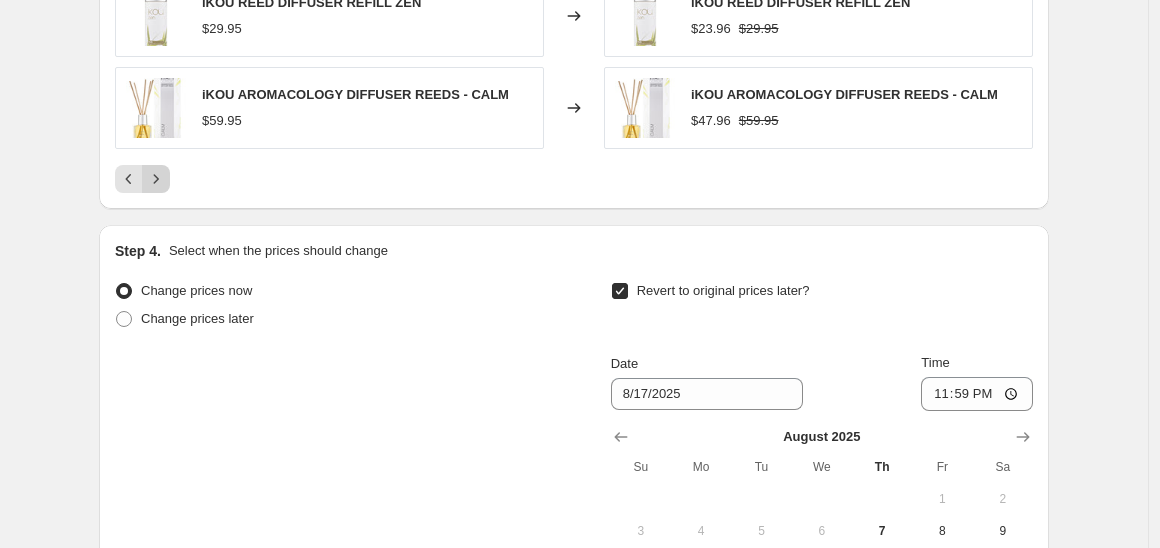 click at bounding box center (156, 179) 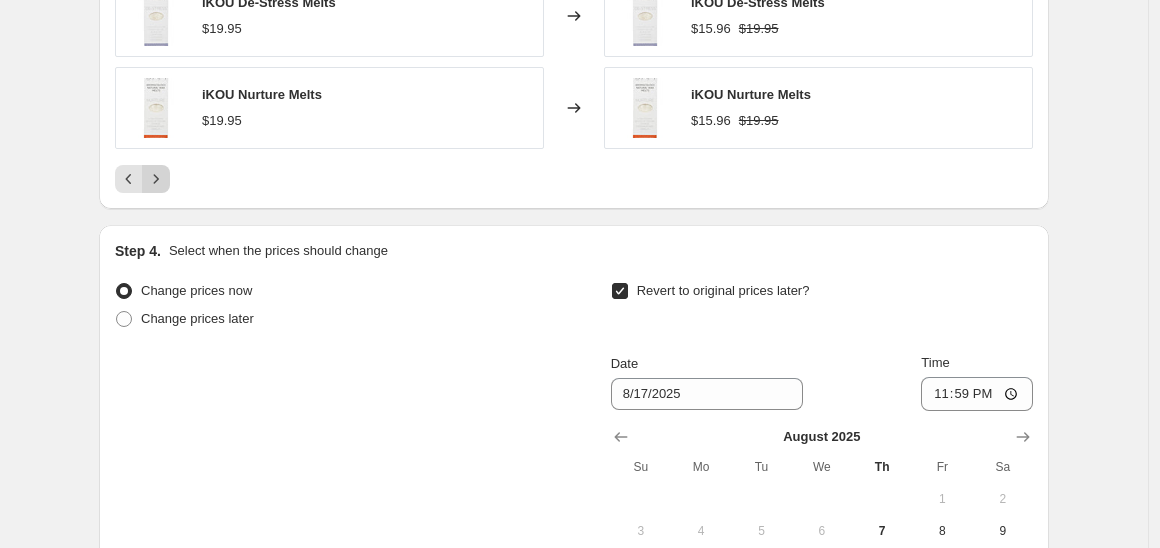 click at bounding box center (156, 179) 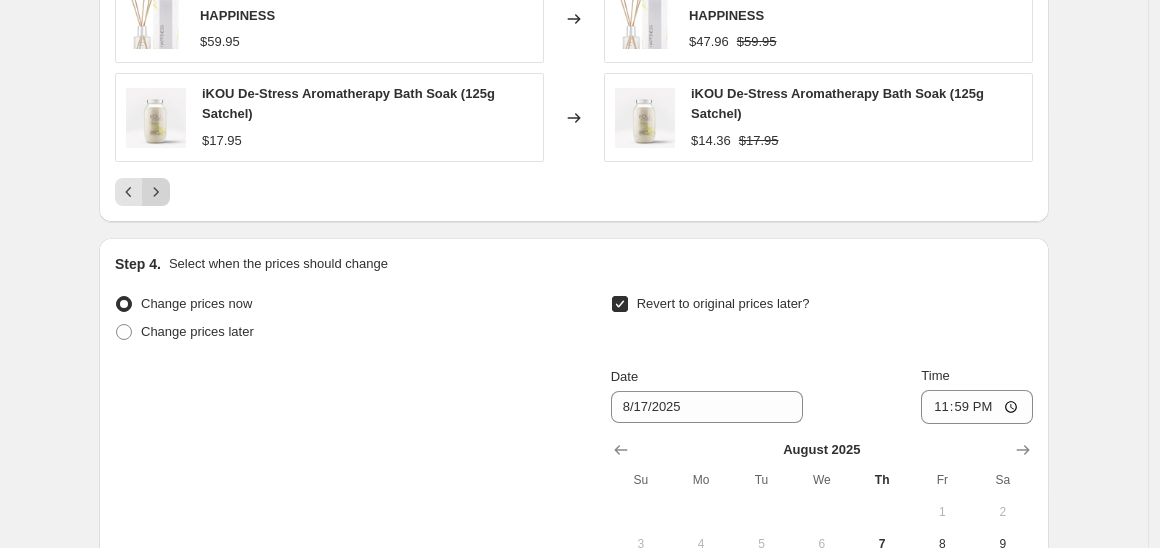 click 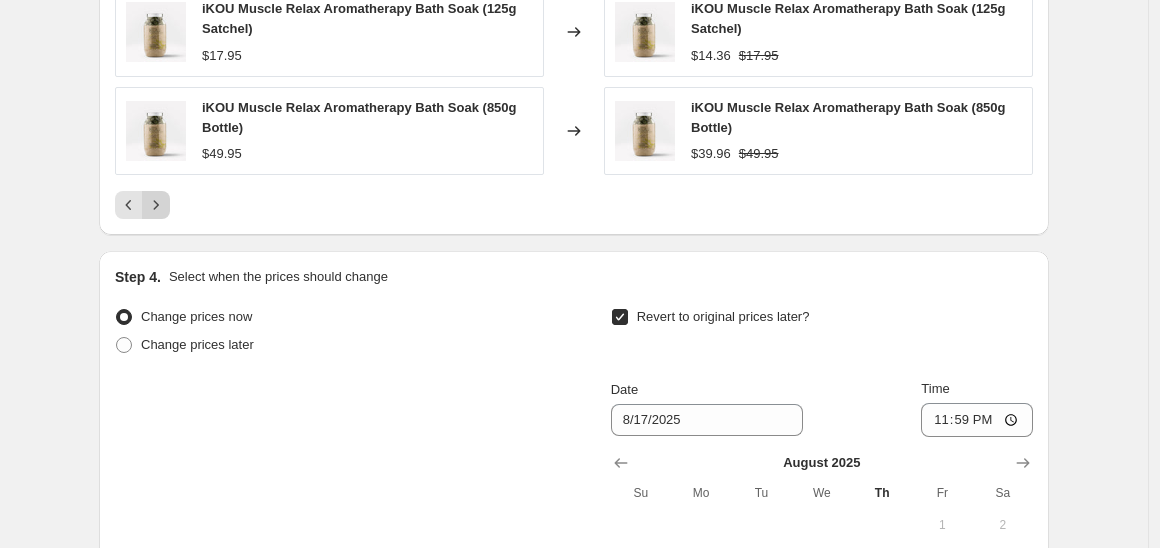 scroll, scrollTop: 1842, scrollLeft: 0, axis: vertical 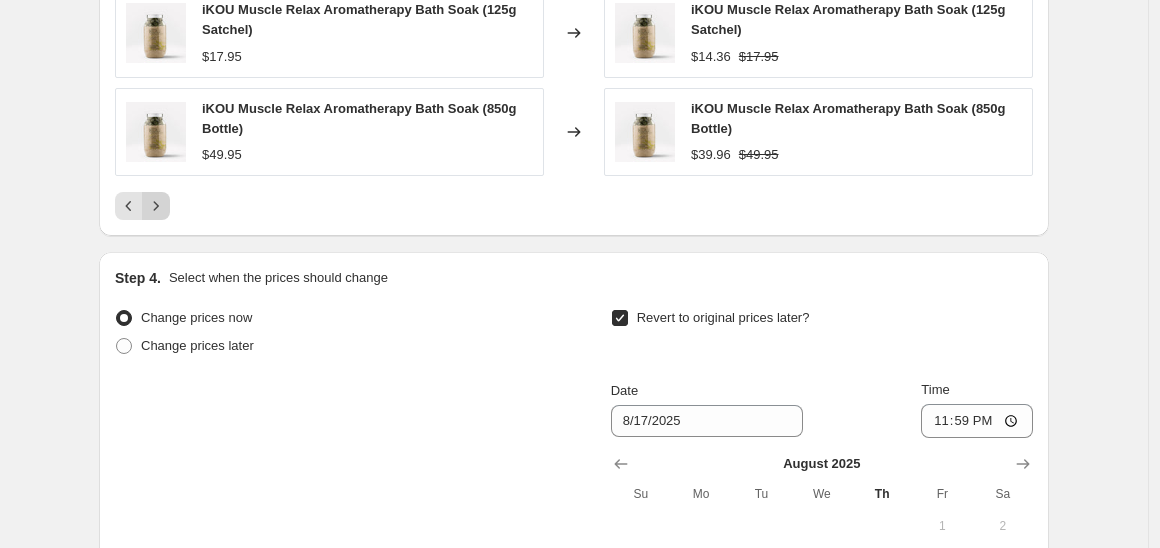 click 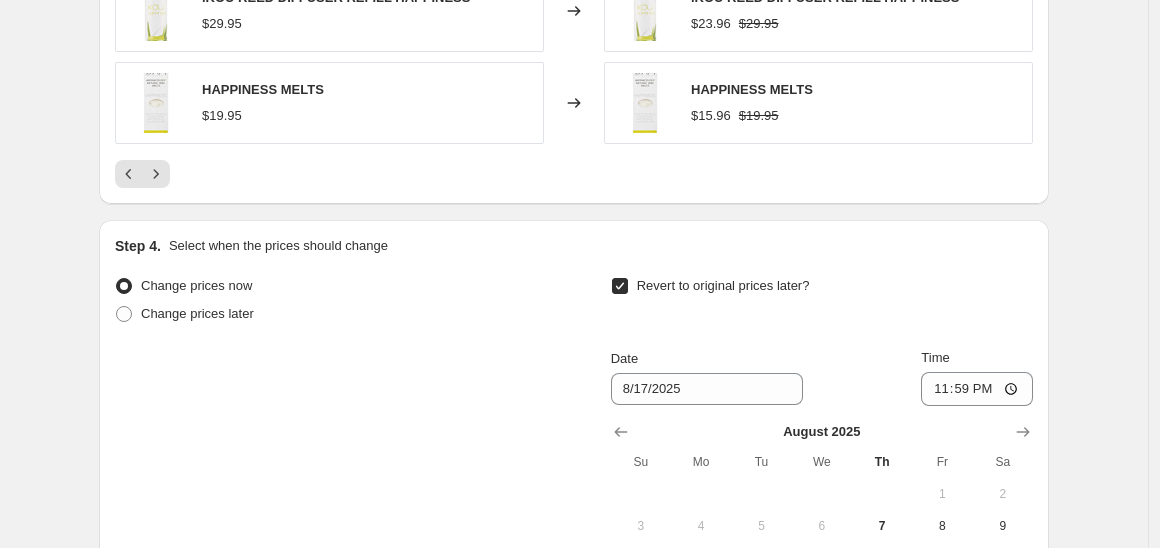 click on "Step 1. Optionally give your price change job a title (eg "March 30% off sale on boots") AfterPay 20% off single products This title is just for internal use, customers won't see it Step 2. Select how the prices should change Use bulk price change rules Set product prices individually Use CSV upload Price Change type Change the price to a certain amount Change the price by a certain amount Change the price by a certain percentage Change the price to the current compare at price (price before sale) Change the price by a certain amount relative to the compare at price Change the price by a certain percentage relative to the compare at price Don't change the price Change the price by a certain percentage relative to the cost per item Change price to certain cost margin Change the price by a certain percentage Price change amount -20 % (Price drop) Rounding Round to nearest .01 Round to nearest whole number End prices in .99 End prices in a certain number Show rounding direction options? Compare at price $150.00" at bounding box center (566, -508) 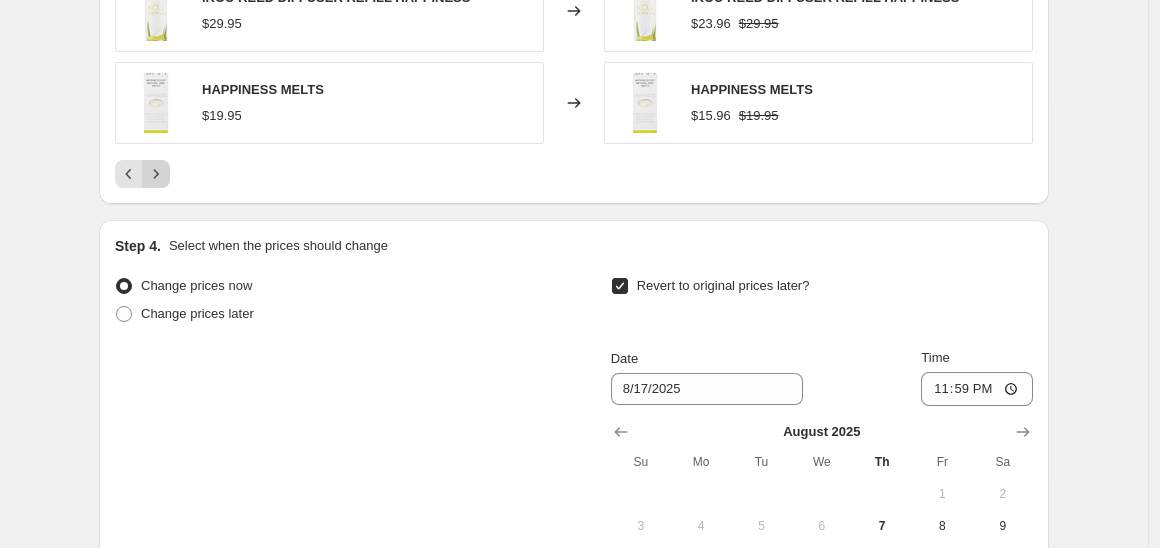 click 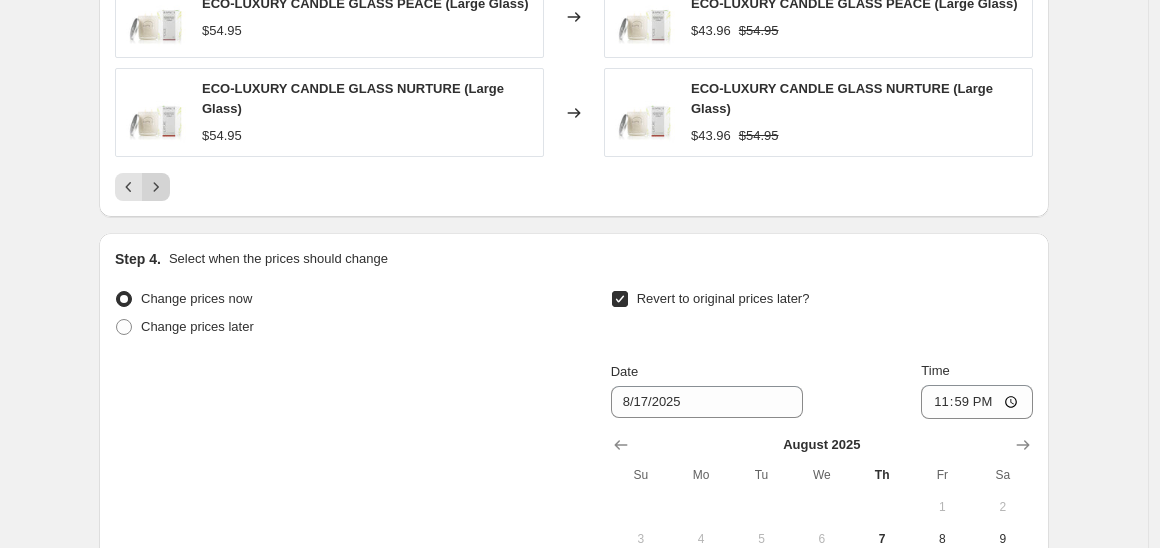 click 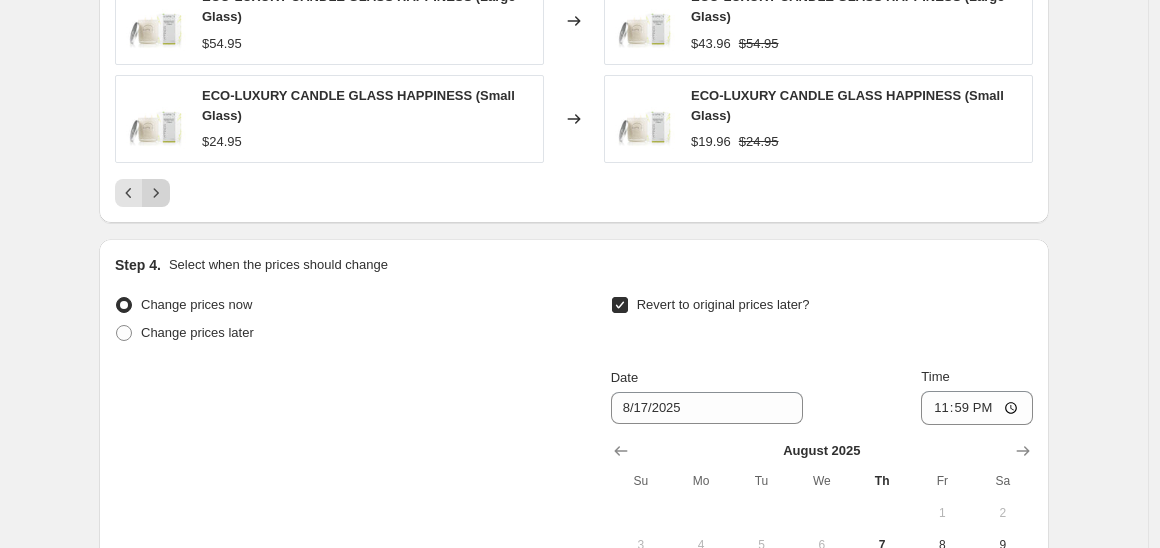 click at bounding box center (156, 193) 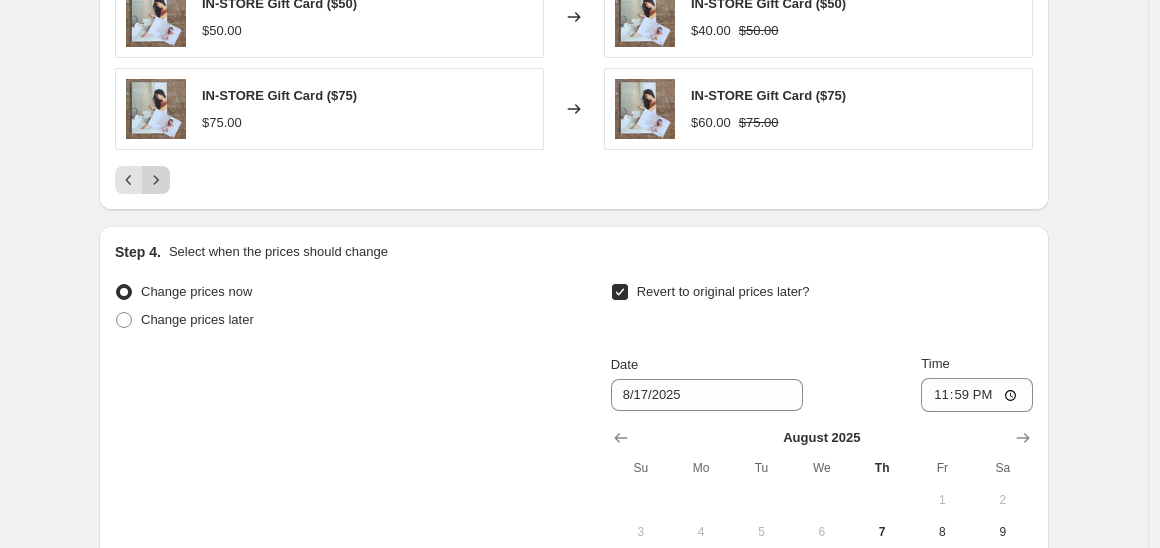 click 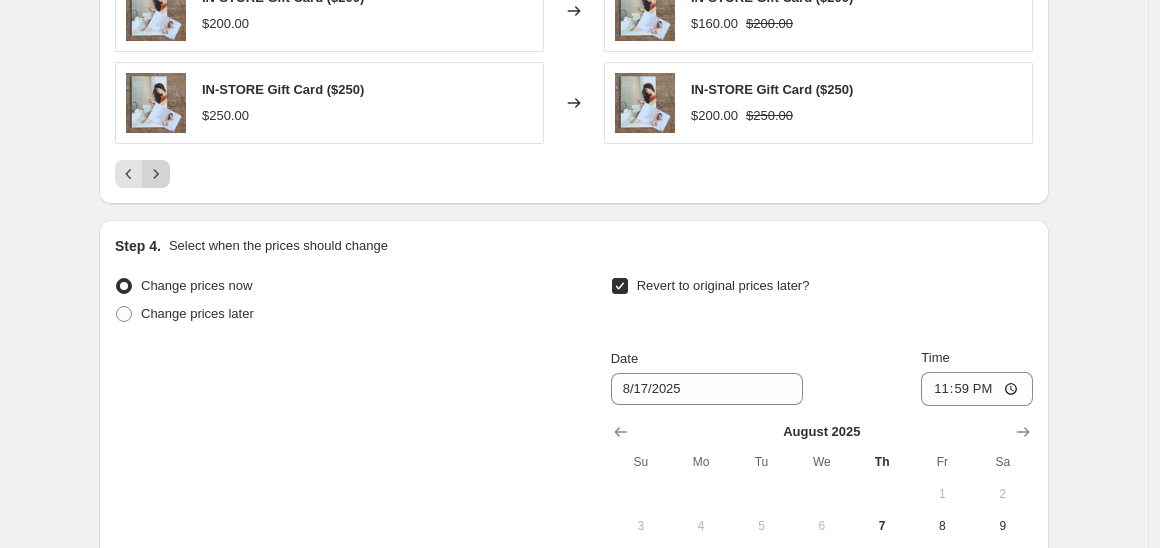 click 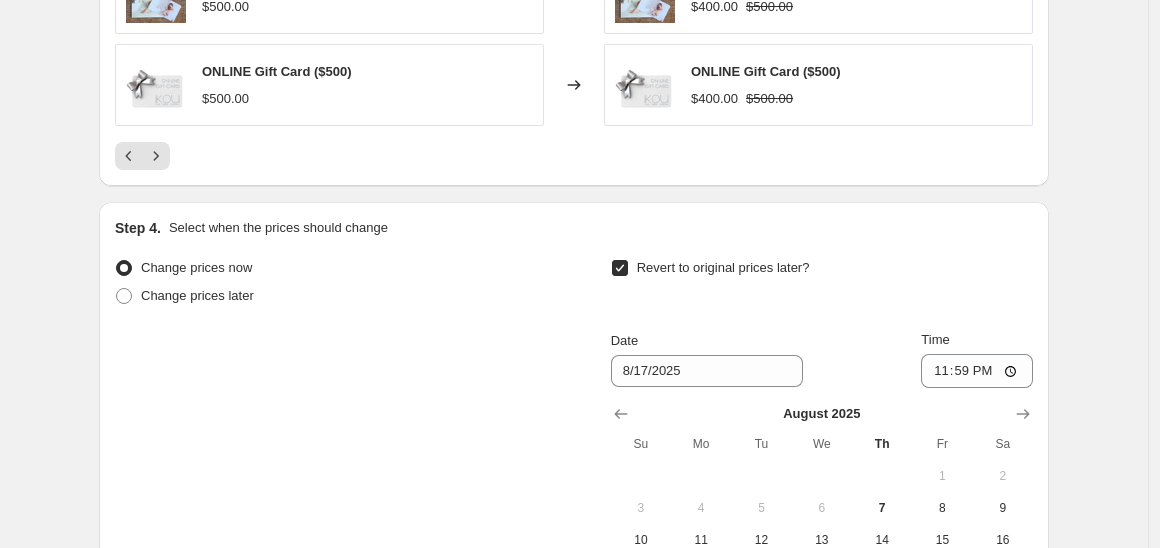 scroll, scrollTop: 1873, scrollLeft: 0, axis: vertical 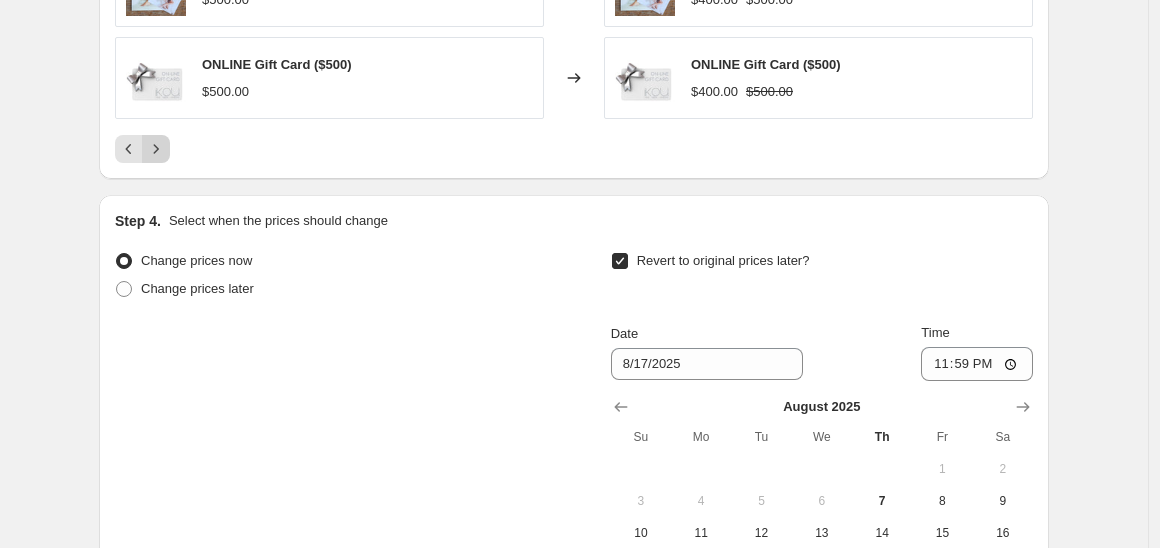 click 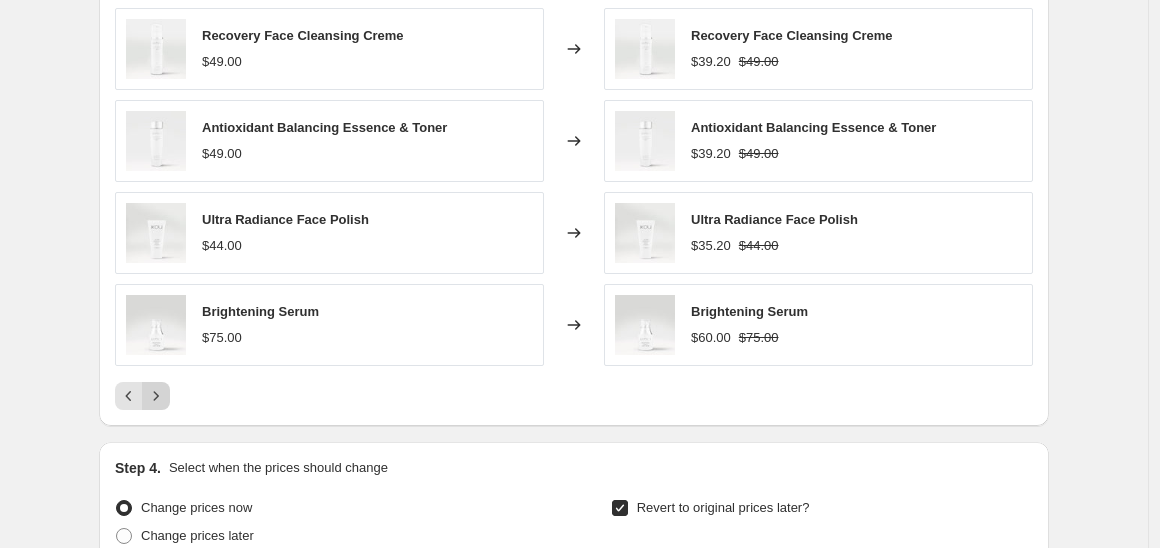 scroll, scrollTop: 1620, scrollLeft: 0, axis: vertical 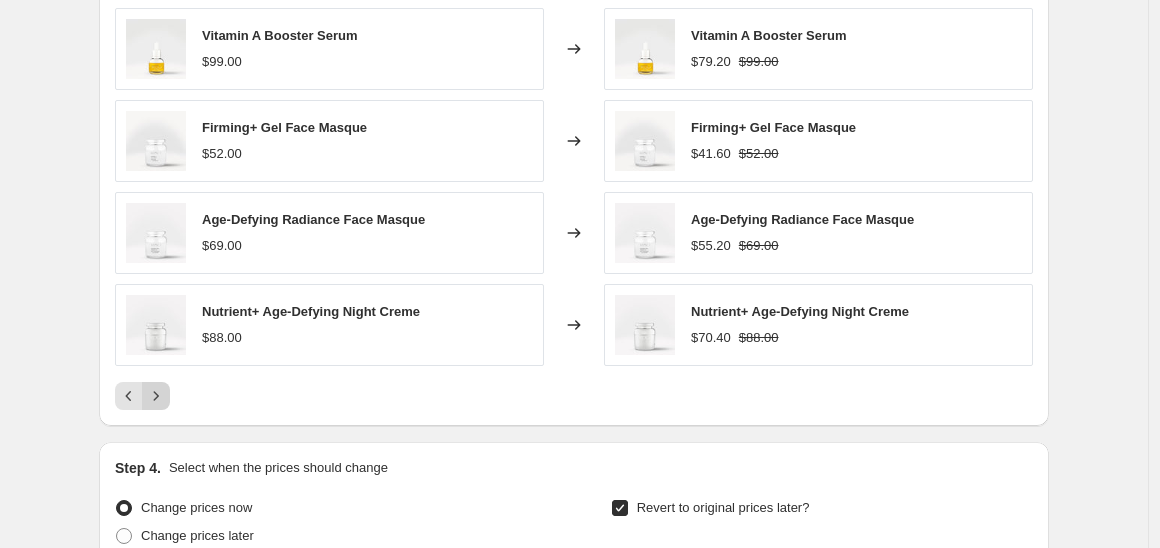 click 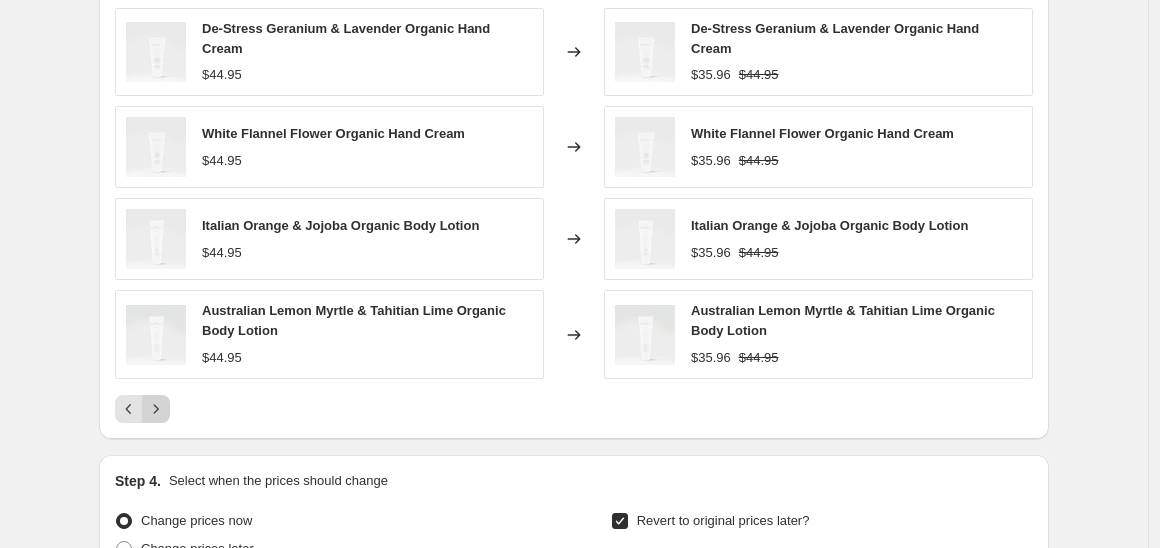 click at bounding box center [156, 409] 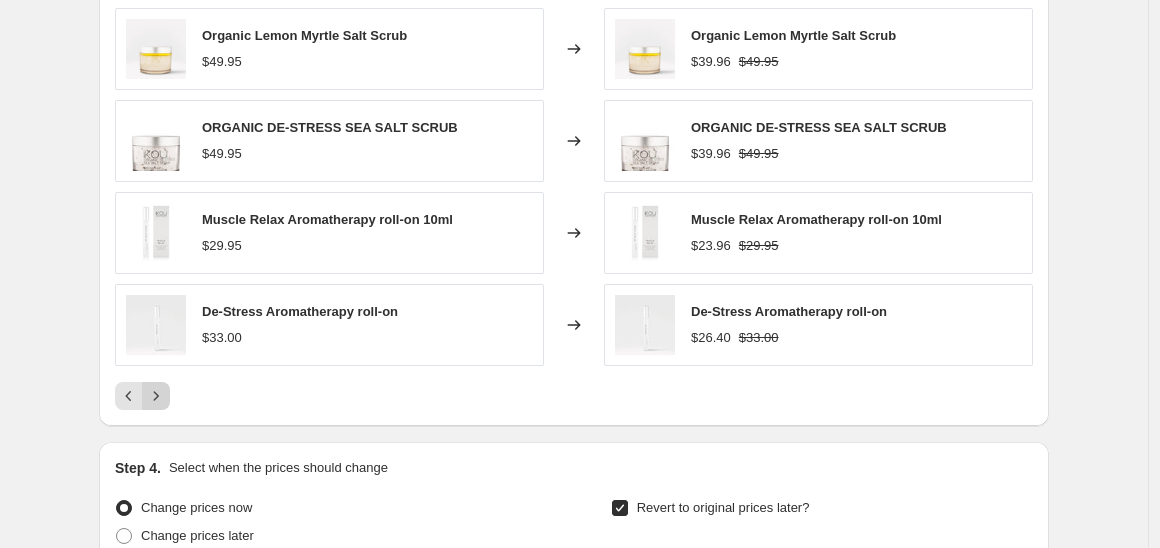 click 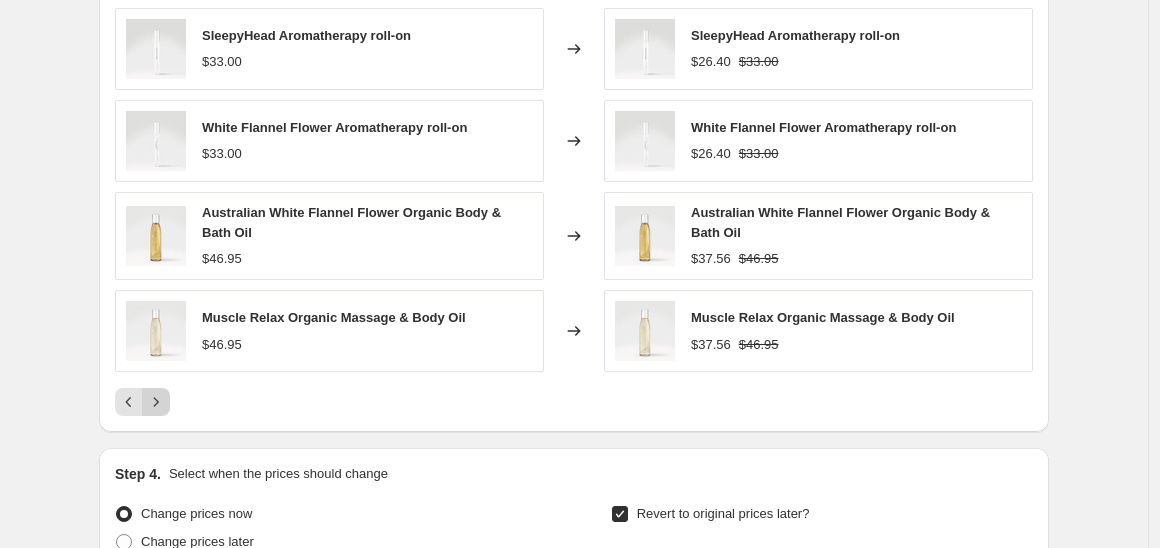 click 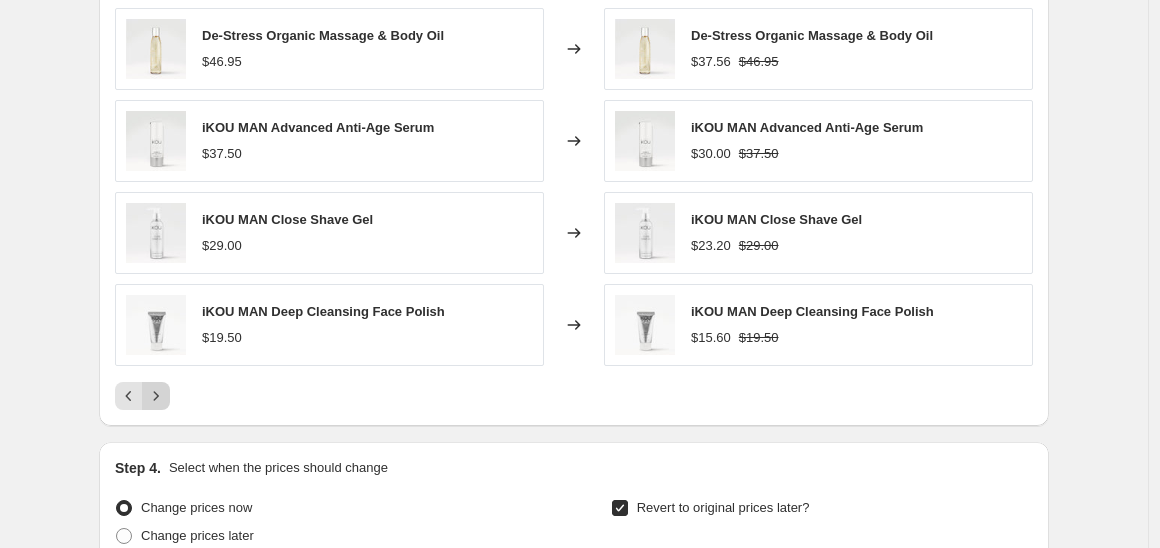 click 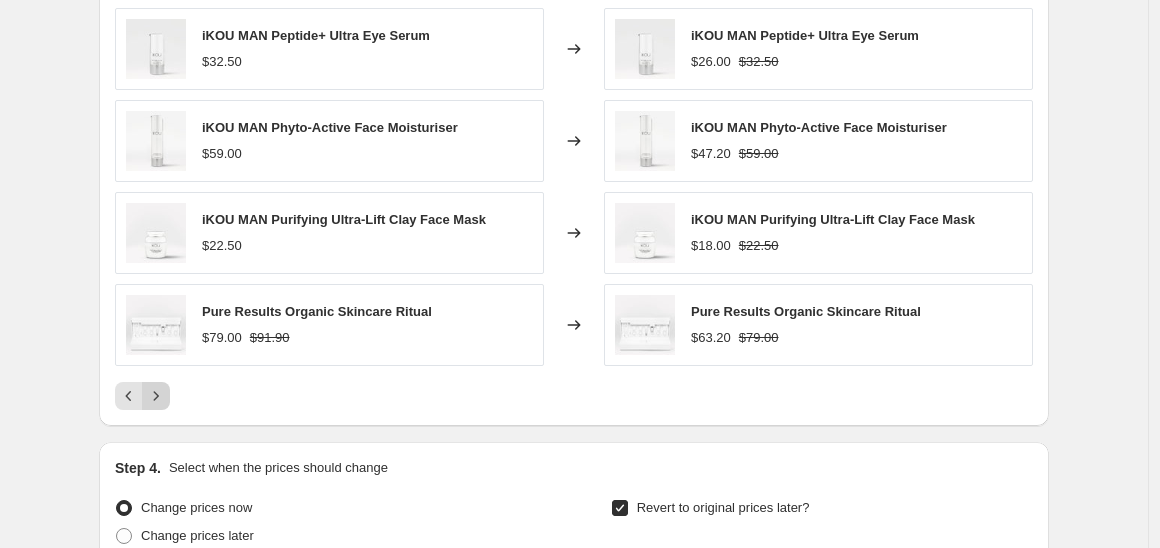 click 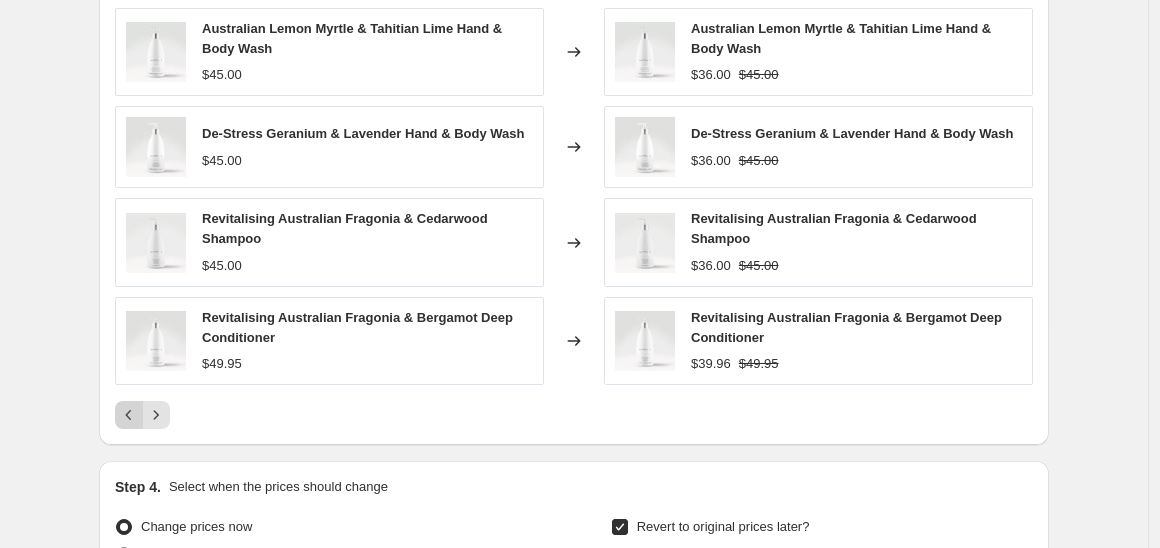 click 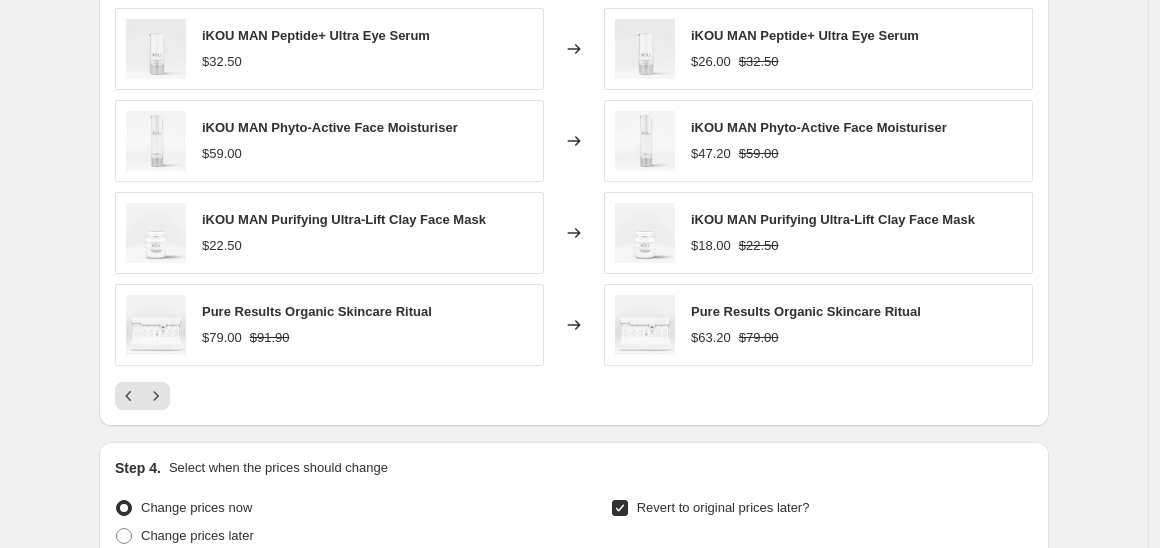 click on "$63.20 $79.00" at bounding box center [806, 338] 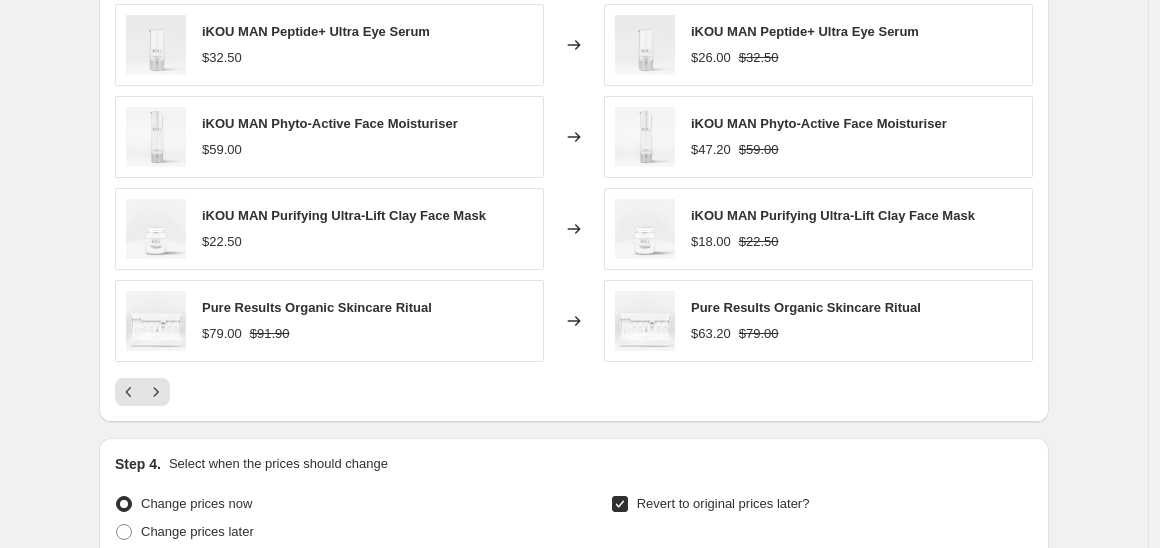 scroll, scrollTop: 1624, scrollLeft: 0, axis: vertical 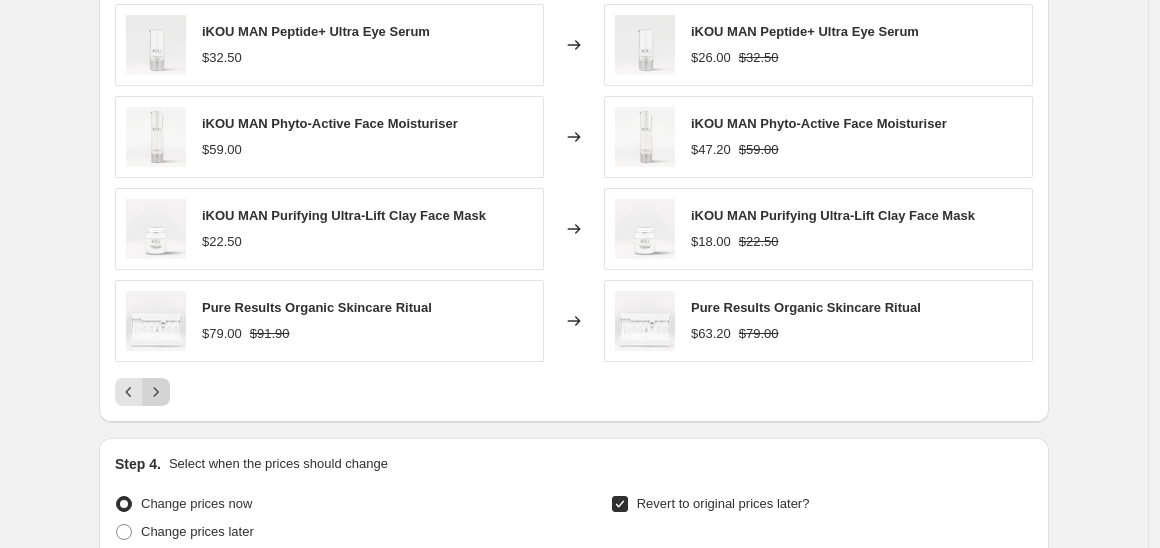 click 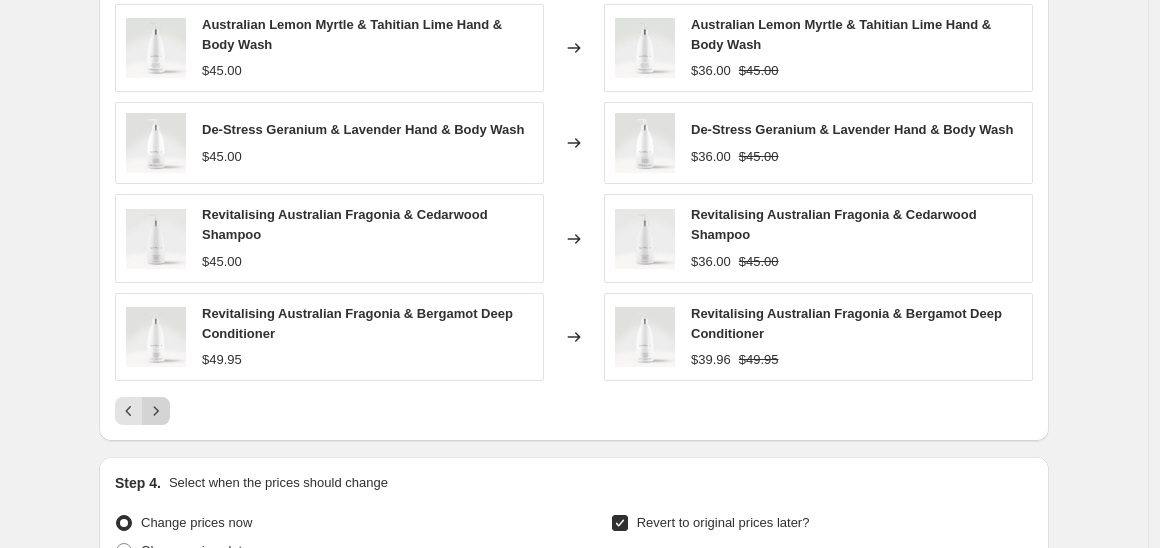 click 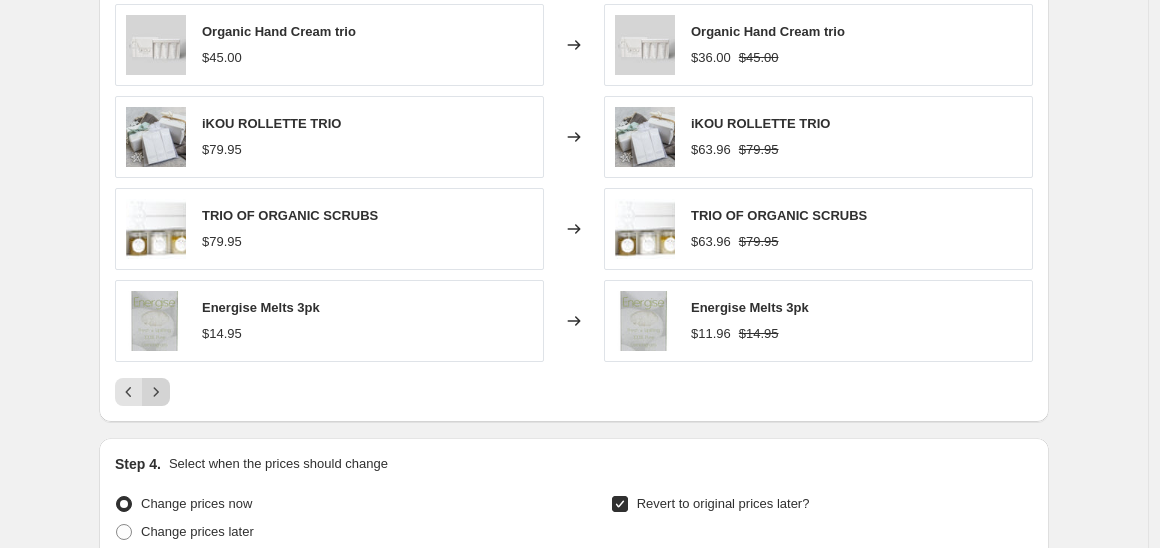 click at bounding box center [156, 392] 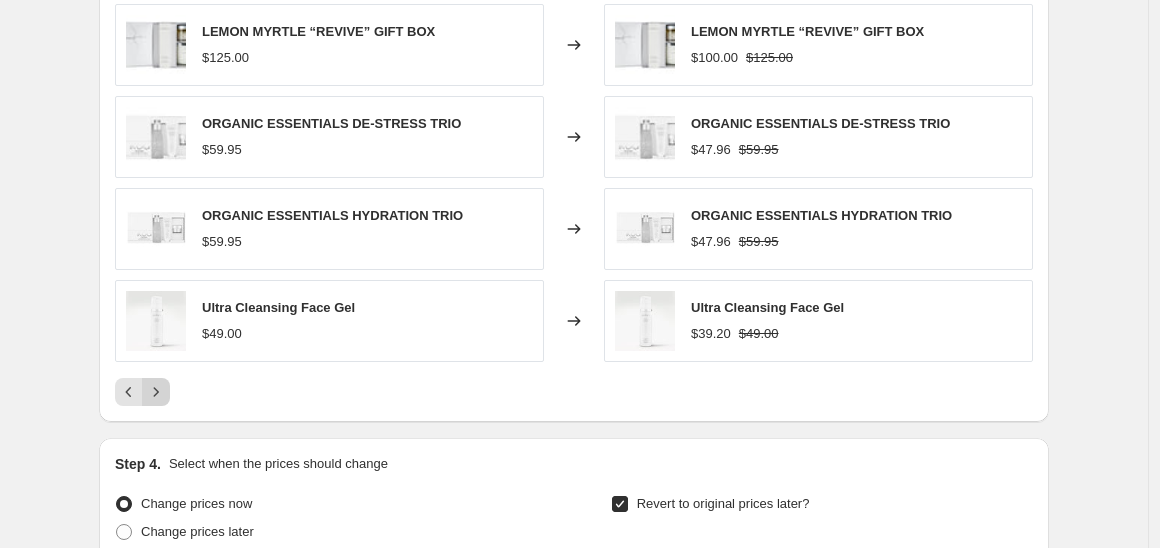 click at bounding box center (156, 392) 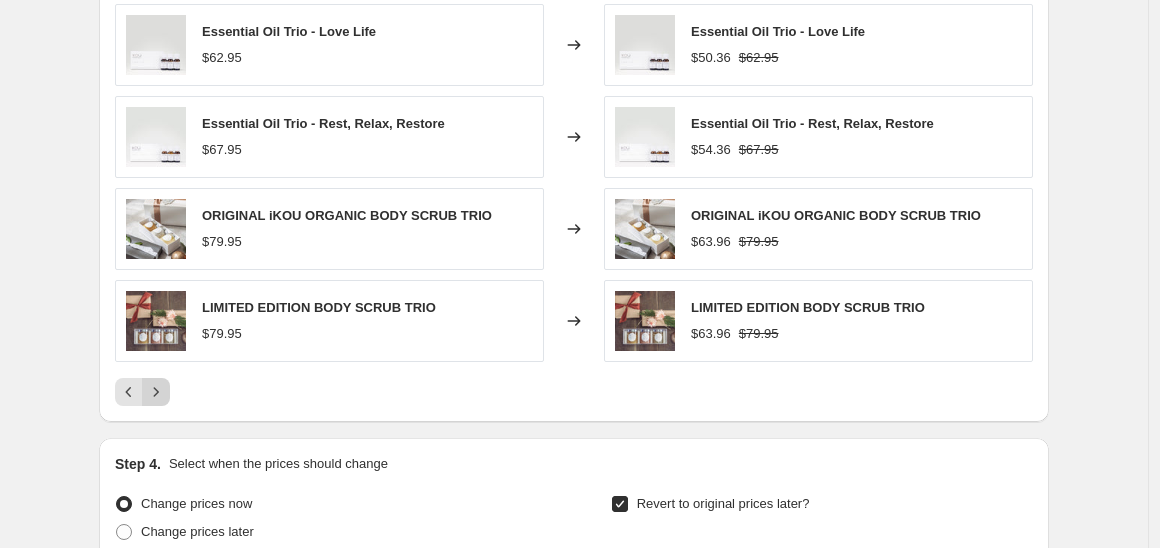 click at bounding box center (156, 392) 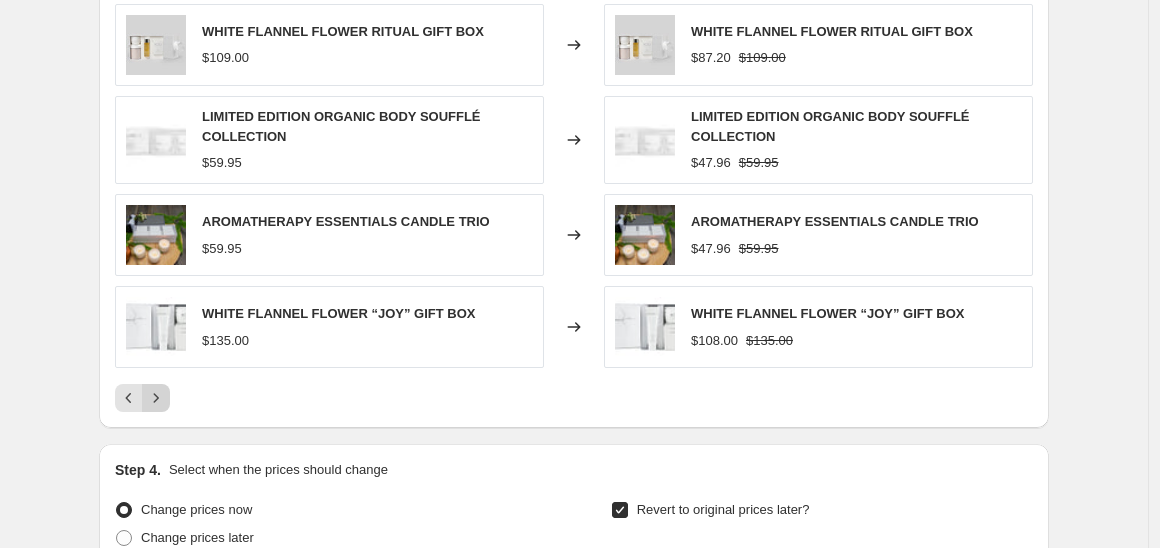 click 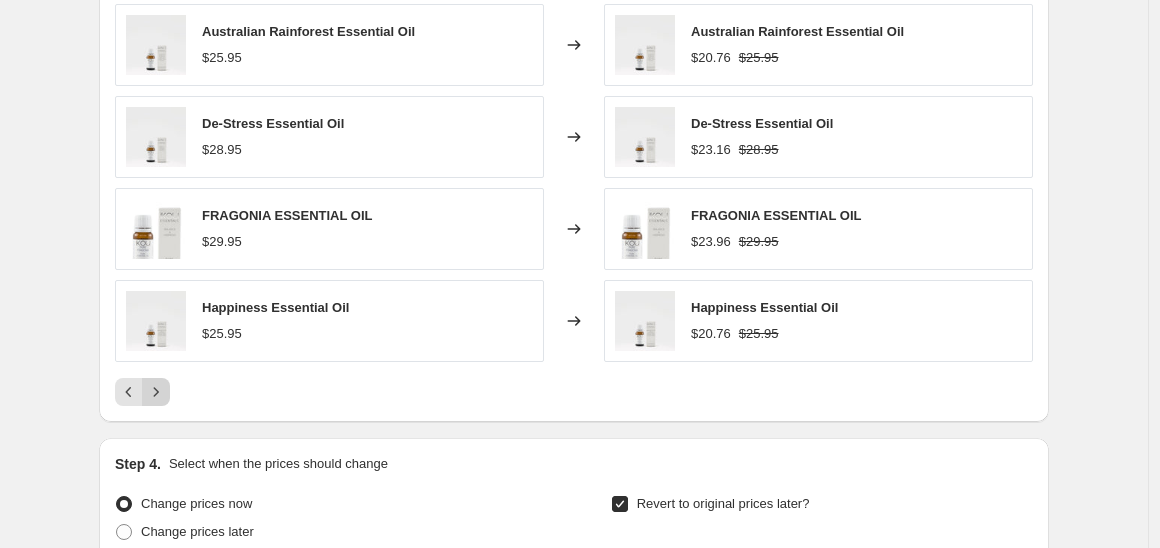 click at bounding box center (156, 392) 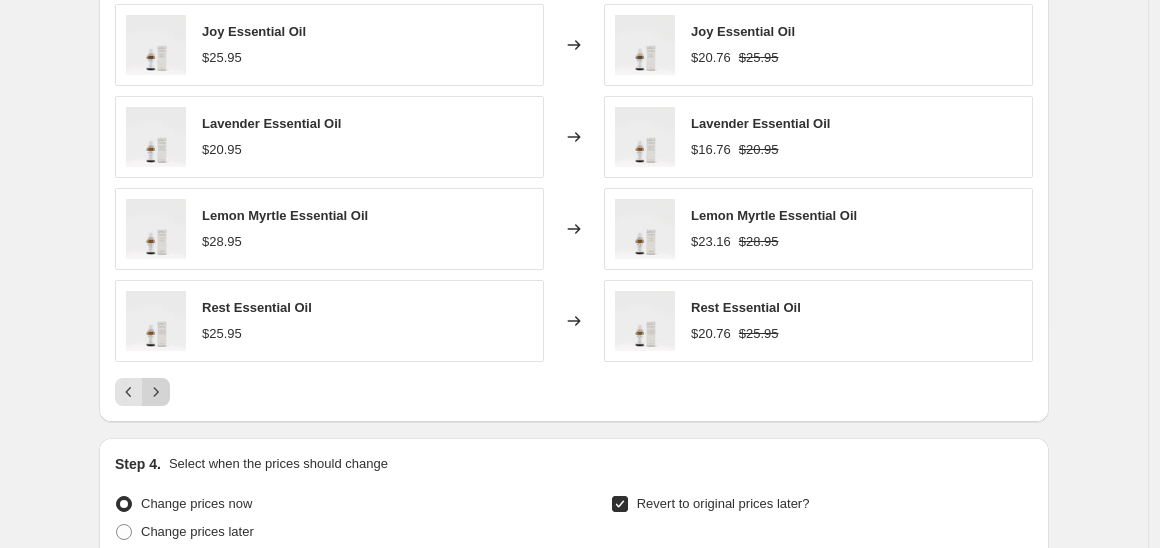 click at bounding box center [156, 392] 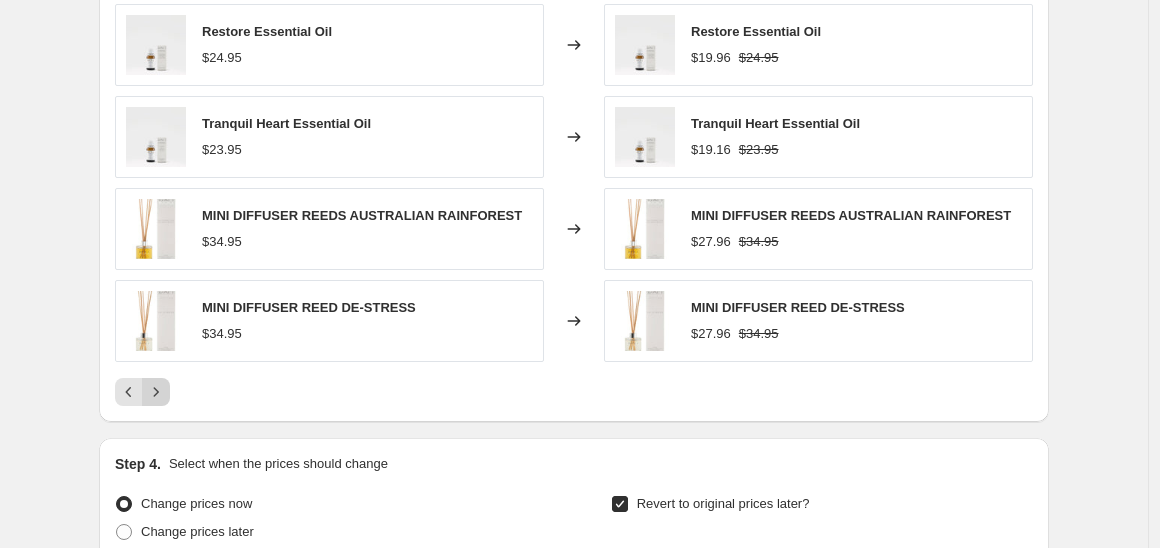click at bounding box center [156, 392] 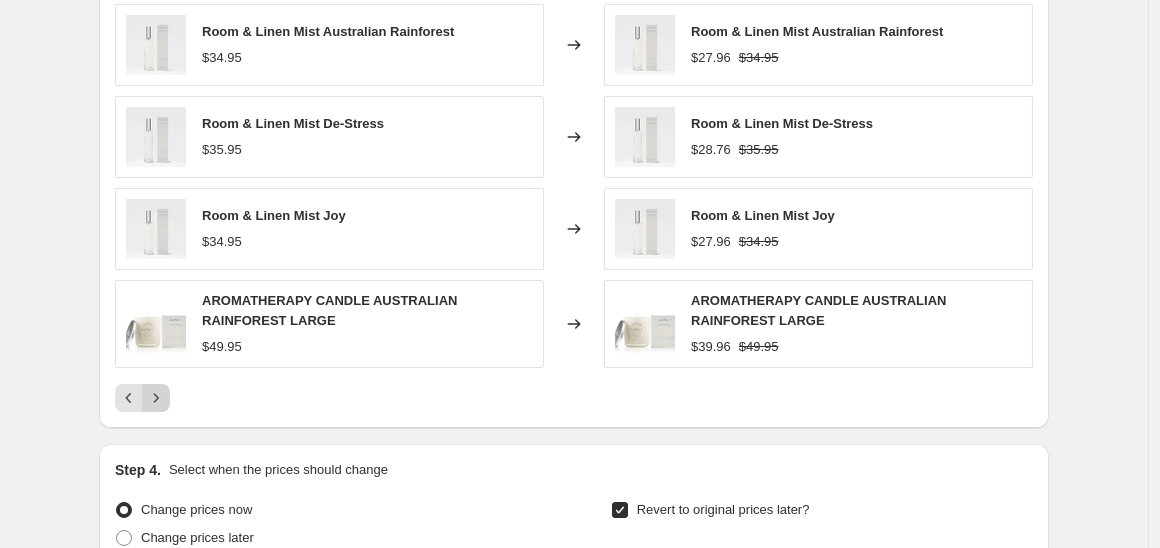 click 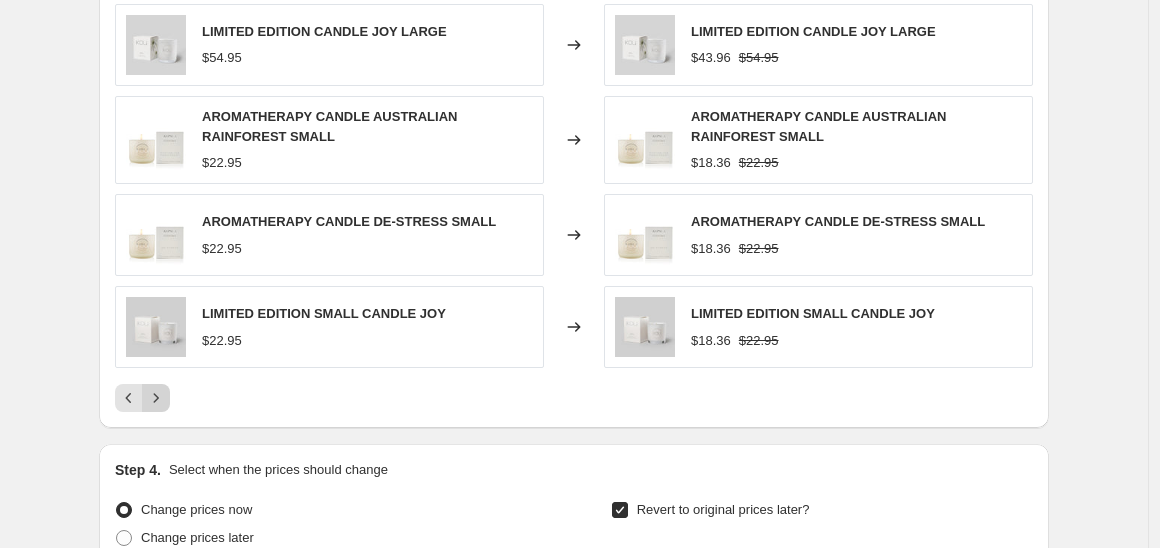 click 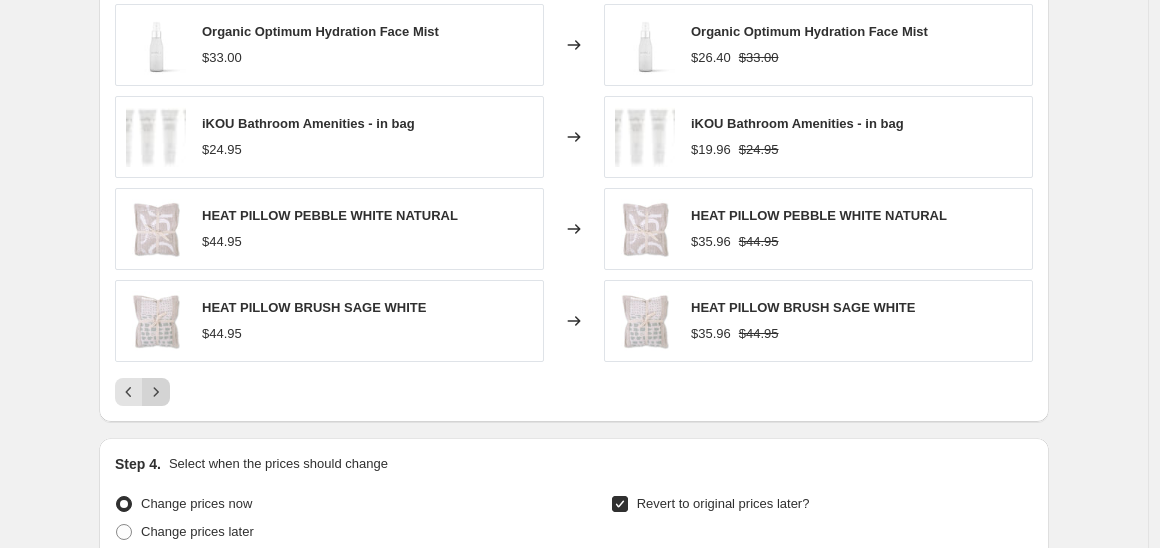 click 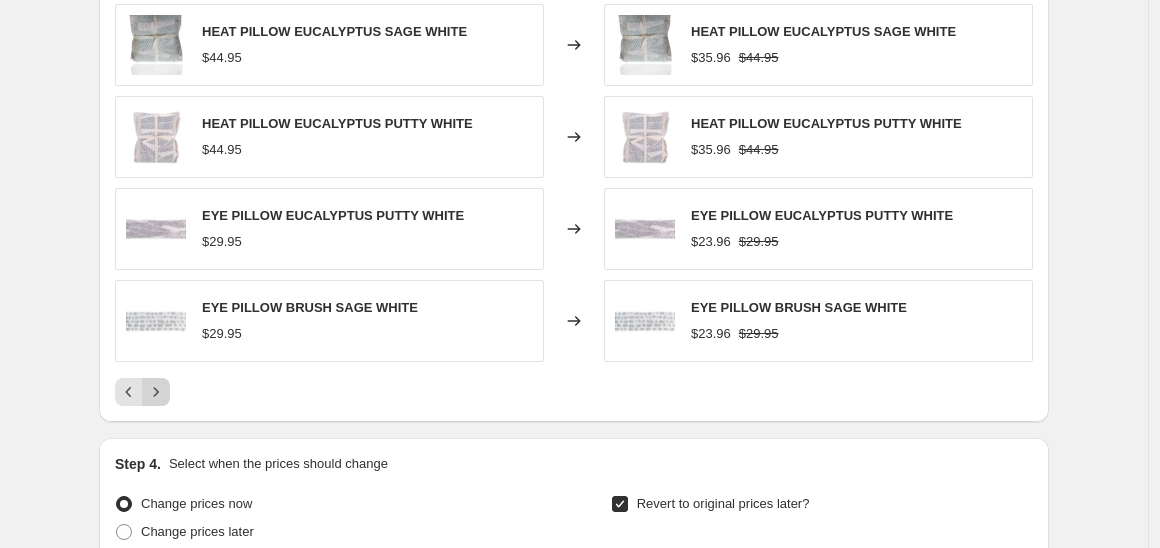 click on "PRICE CHANGE PREVIEW Over 250 product variants would be affected by this price change: HEAT PILLOW BARANGAROO WHITE NATURAL $44.95 Changed to HEAT PILLOW BARANGAROO WHITE NATURAL $35.96 $44.95 HEAT PILLOW EUCALYPTUS SAGE WHITE $44.95 Changed to HEAT PILLOW EUCALYPTUS SAGE WHITE $35.96 $44.95 HEAT PILLOW EUCALYPTUS PUTTY WHITE $44.95 Changed to HEAT PILLOW EUCALYPTUS PUTTY WHITE $35.96 $44.95 EYE PILLOW EUCALYPTUS PUTTY WHITE $29.95 Changed to EYE PILLOW EUCALYPTUS PUTTY WHITE $23.96 $29.95 EYE PILLOW BRUSH SAGE WHITE $29.95 Changed to EYE PILLOW BRUSH SAGE WHITE $23.96 $29.95" at bounding box center [574, 132] 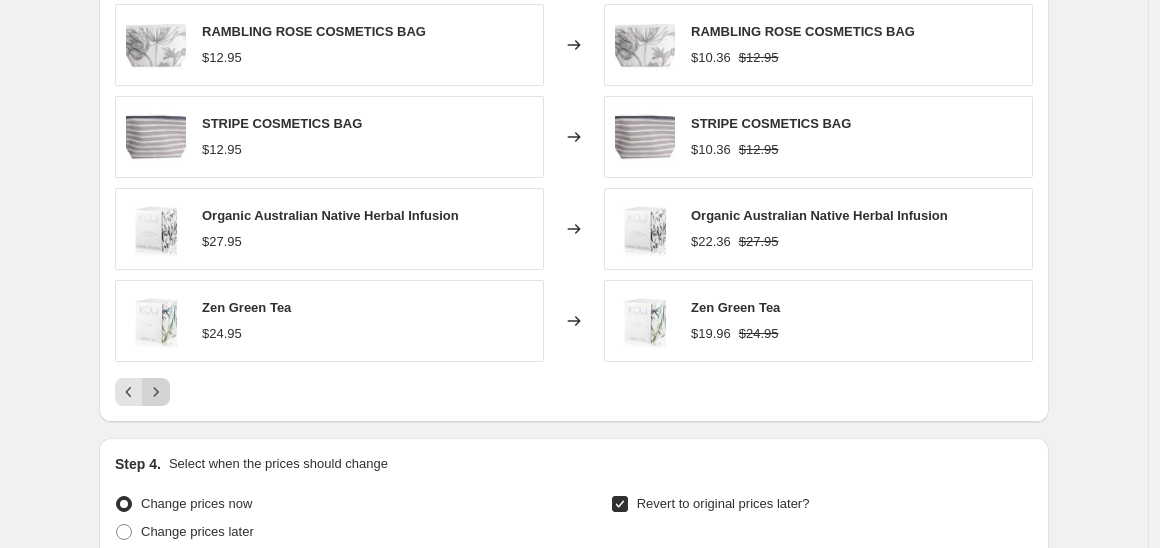 click 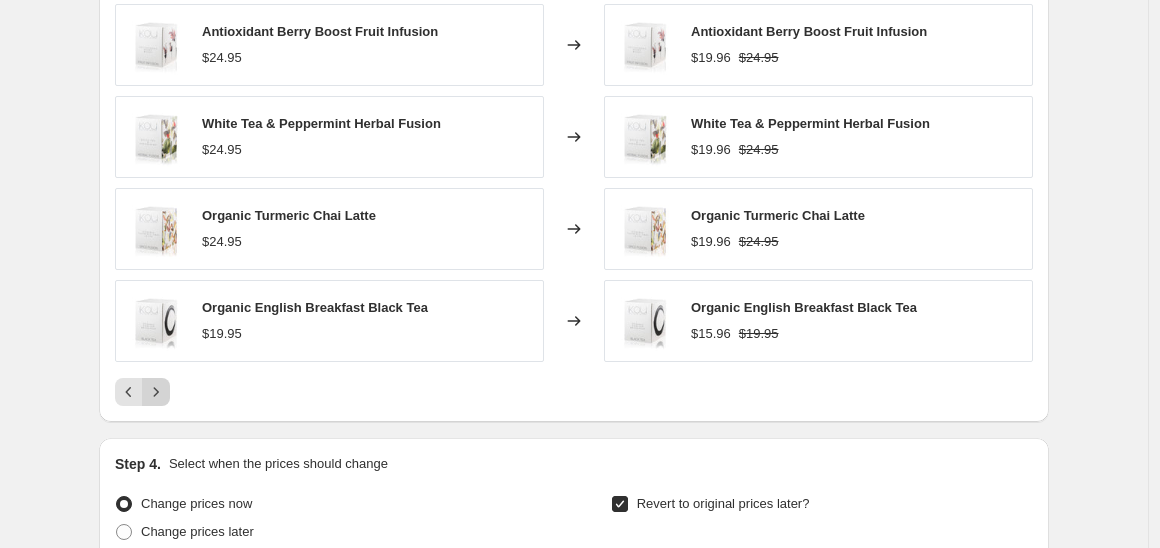 click 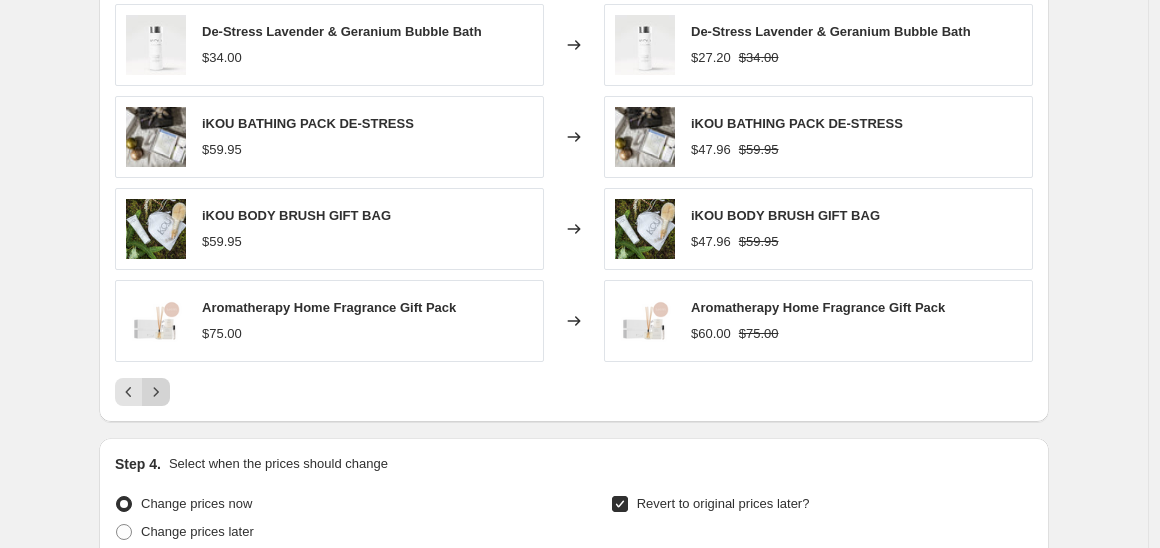 click 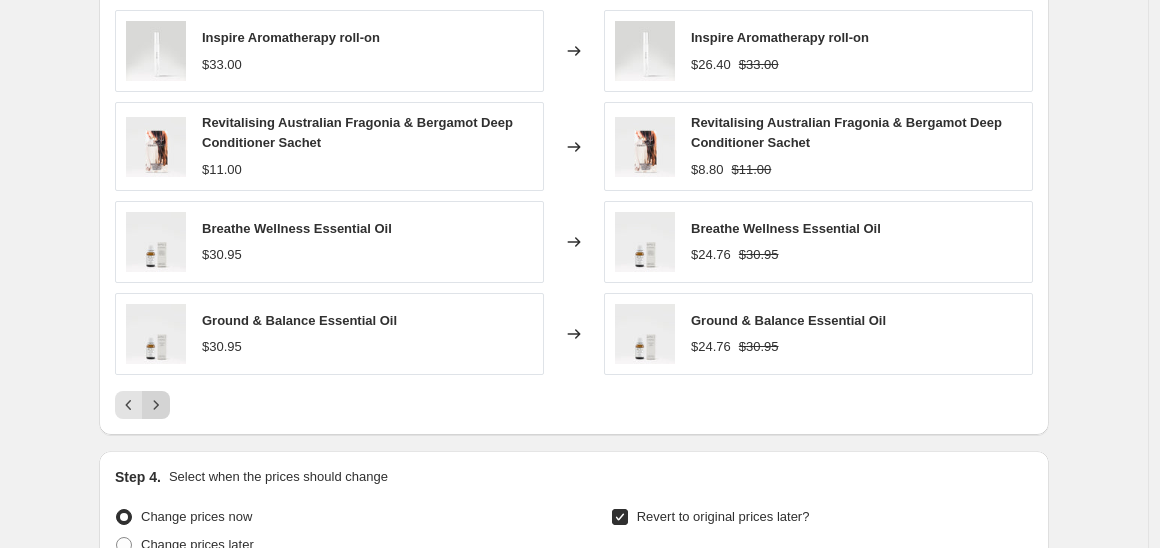 click 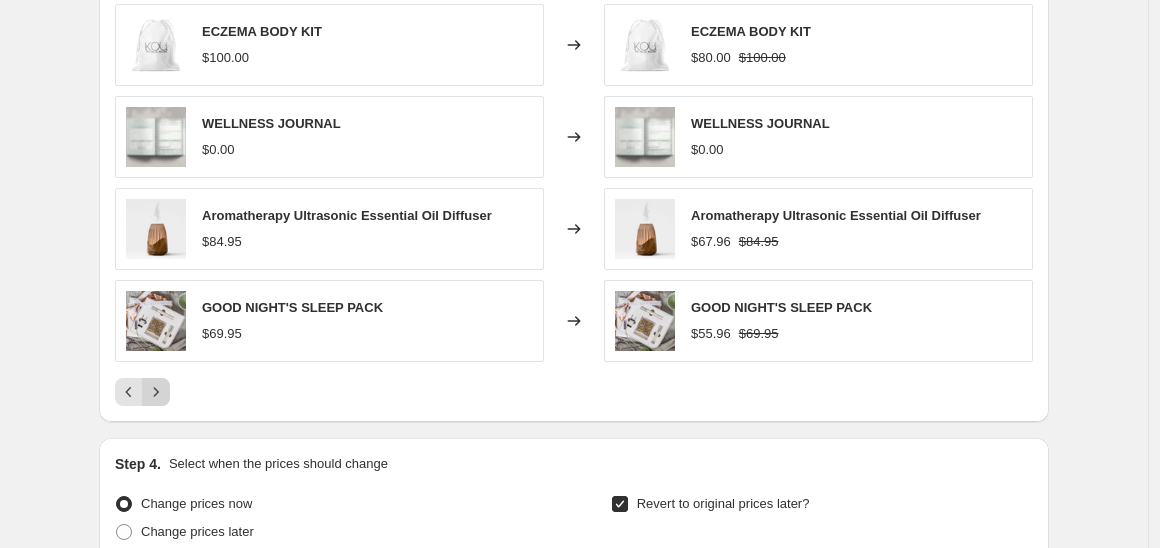 click 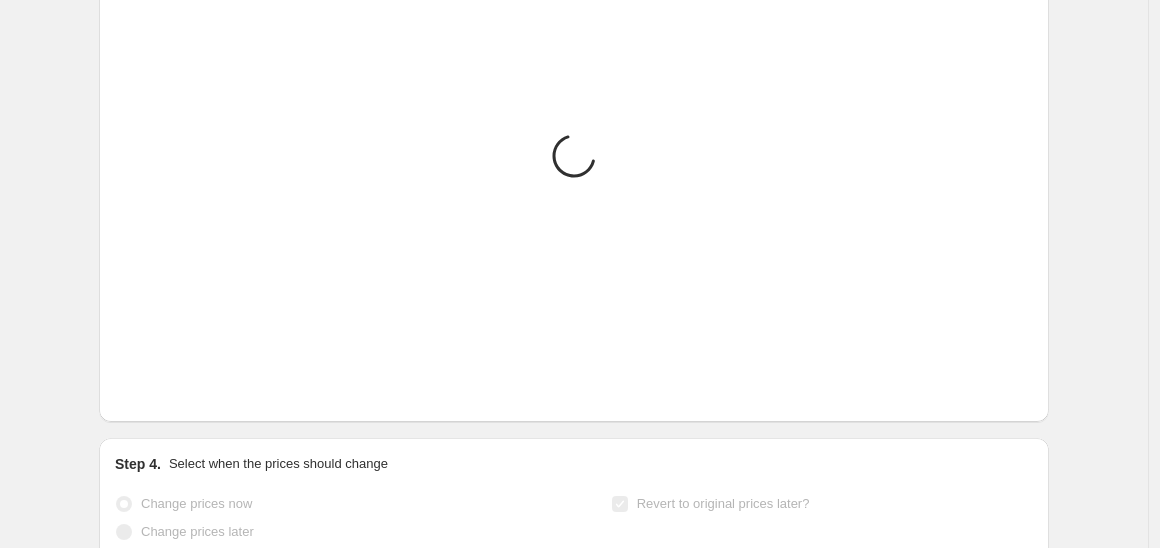 click 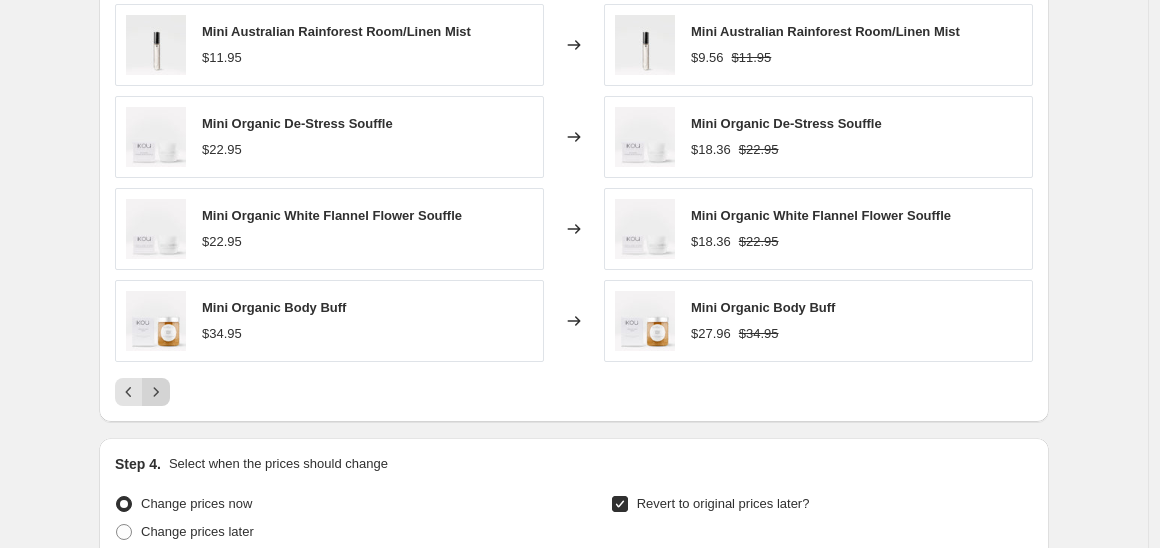 click 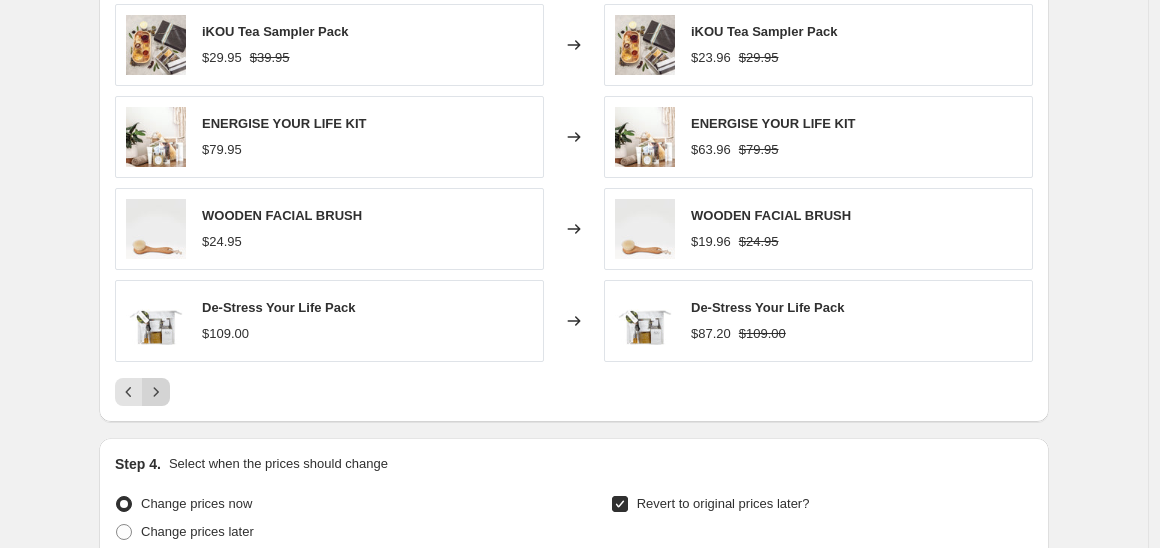 click 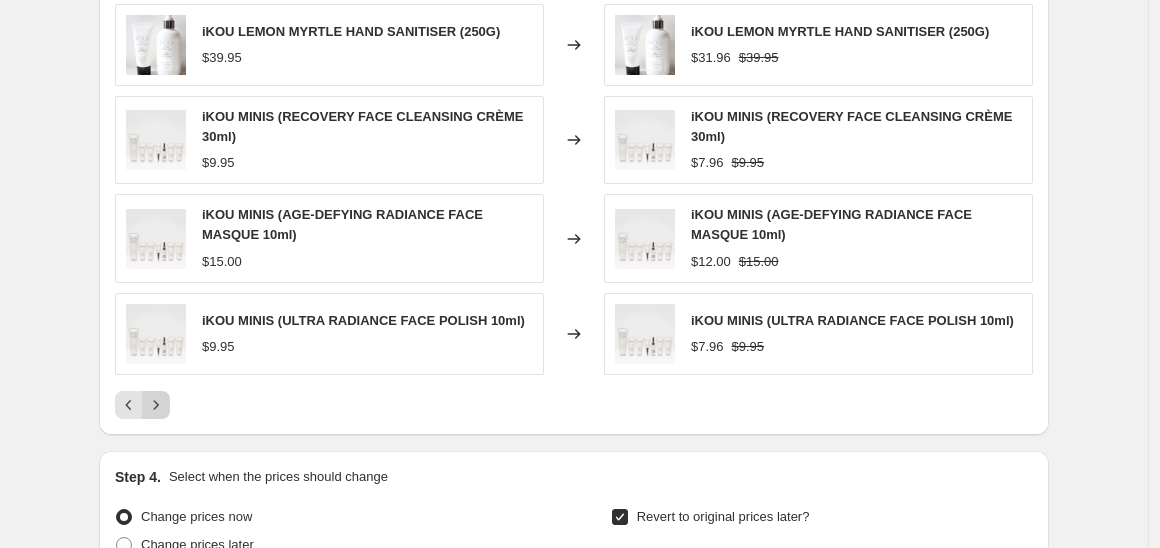click 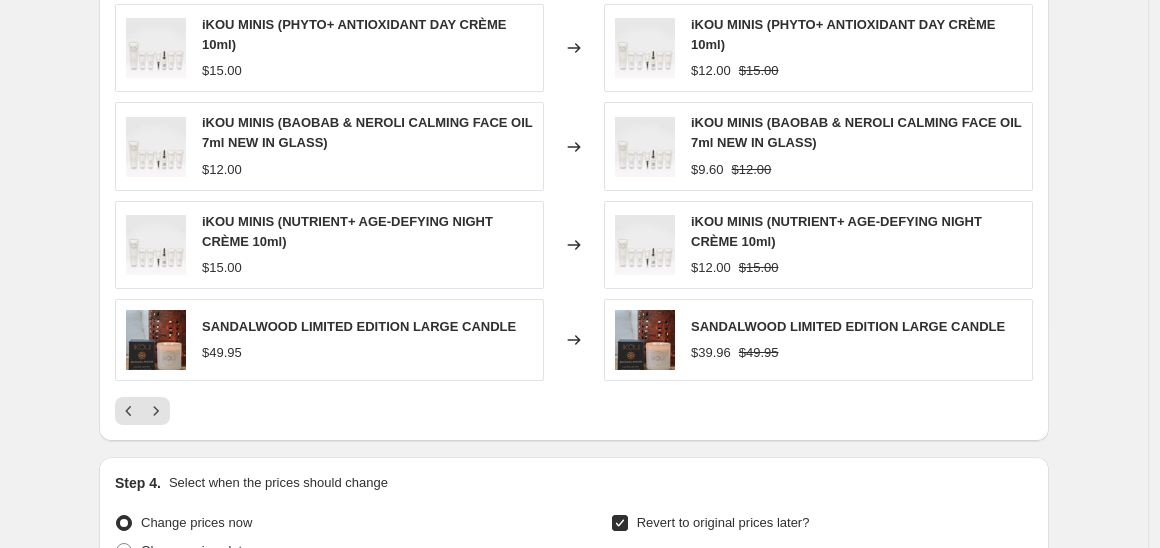 click on "iKOU MINIS (PEPTIDES+ MULTI-ACTION SERUM 5ml) $15.00 Changed to iKOU MINIS (PEPTIDES+ MULTI-ACTION SERUM 5ml) $12.00 $15.00 iKOU MINIS (PHYTO+ ANTIOXIDANT DAY CRÈME 10ml) $15.00 Changed to iKOU MINIS (PHYTO+ ANTIOXIDANT DAY CRÈME 10ml) $12.00 $15.00 iKOU MINIS (BAOBAB & NEROLI CALMING FACE OIL 7ml NEW IN GLASS) $12.00 Changed to iKOU MINIS (BAOBAB & NEROLI CALMING FACE OIL 7ml NEW IN GLASS) $9.60 $12.00 iKOU MINIS (NUTRIENT+ AGE-DEFYING NIGHT CRÈME 10ml) $15.00 Changed to iKOU MINIS (NUTRIENT+ AGE-DEFYING NIGHT CRÈME 10ml) $12.00 $15.00 SANDALWOOD LIMITED EDITION LARGE CANDLE $49.95 Changed to SANDALWOOD LIMITED EDITION LARGE CANDLE $39.96 $49.95" at bounding box center [574, 168] 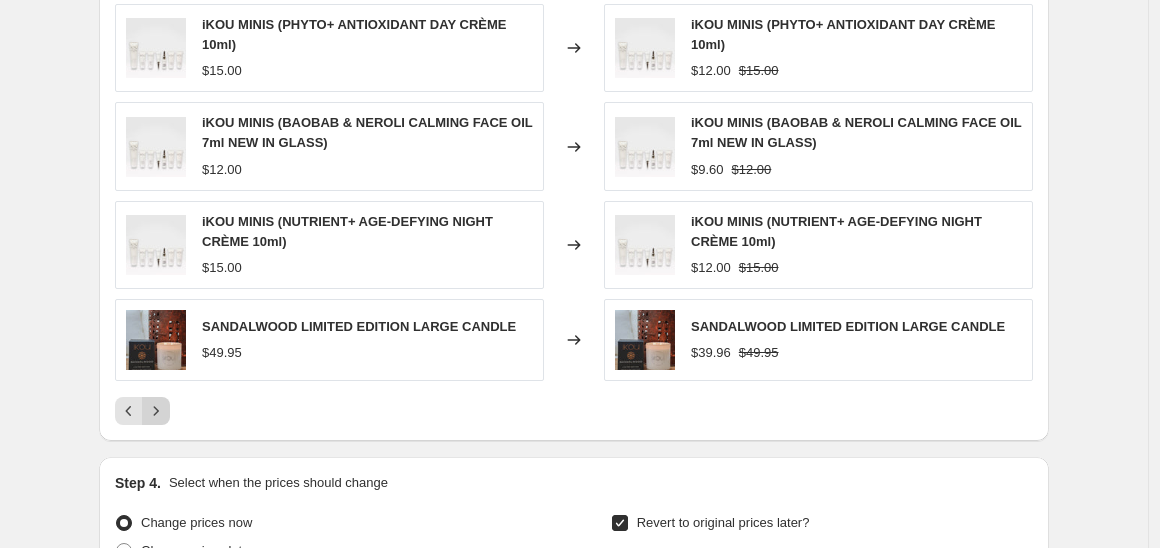 click 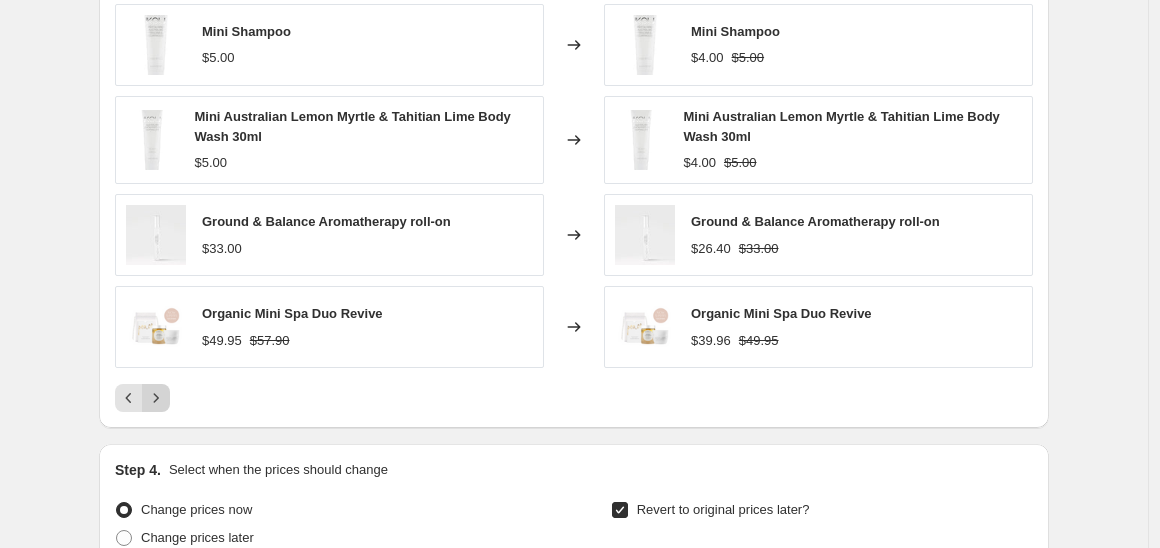 click at bounding box center [156, 398] 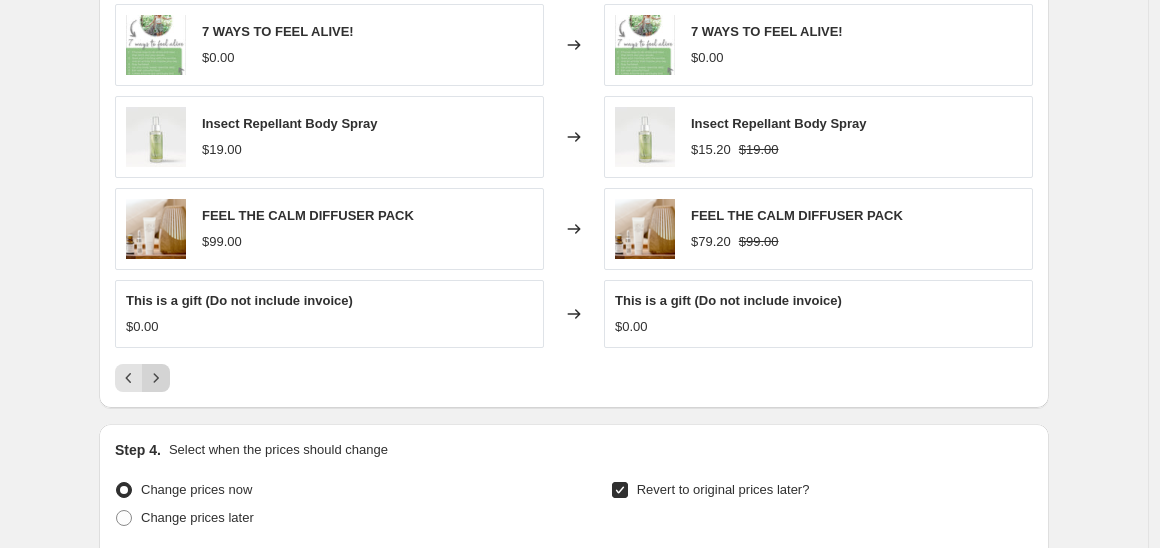 click on "Step 2. Select how the prices should change Use bulk price change rules Set product prices individually Use CSV upload Price Change type Change the price to a certain amount Change the price by a certain amount Change the price by a certain percentage Change the price to the current compare at price (price before sale) Change the price by a certain amount relative to the compare at price Change the price by a certain percentage relative to the compare at price Don't change the price Change the price by a certain percentage relative to the cost per item Change price to certain cost margin Change the price by a certain percentage Price change amount -20 % (Price drop) Rounding Round to nearest .01 Round to nearest whole number End prices in .99 End prices in a certain number Show rounding direction options? Compare at price What's the compare at price? Change type Change the compare at price to the current price (sale) Change the compare at price to a certain amount Don't change the compare at price $23.96" at bounding box center (566, -297) 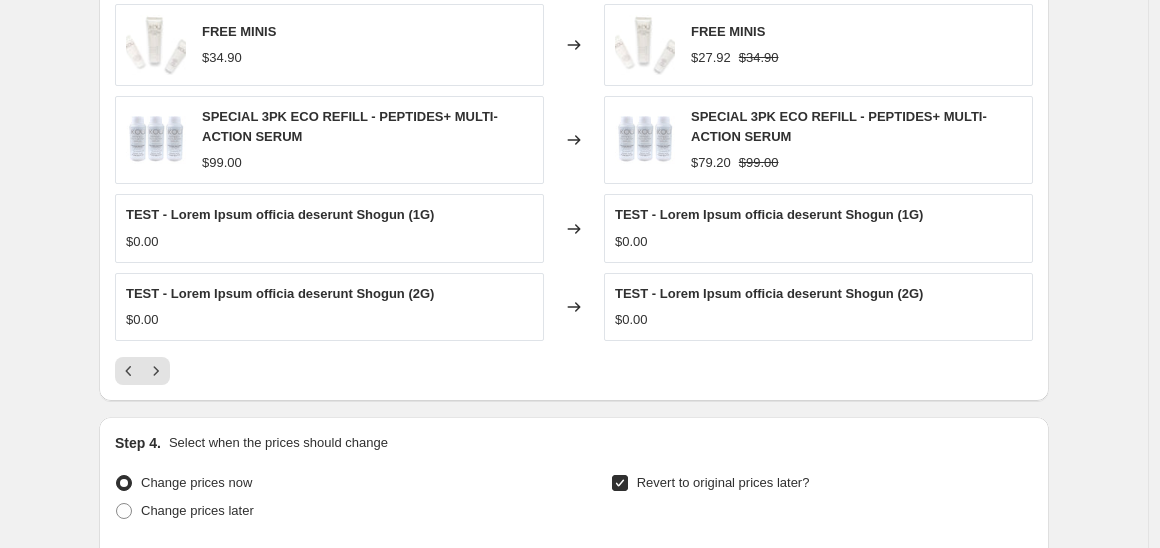 click on "PRICE CHANGE PREVIEW Over 250 product variants would be affected by this price change: iKOU BOOK: ENERGISE YOUR LIFE $39.95 Changed to iKOU BOOK: ENERGISE YOUR LIFE $31.96 $39.95 FREE MINIS $34.90 Changed to FREE MINIS $27.92 $34.90 SPECIAL 3PK ECO REFILL - PEPTIDES+ MULTI-ACTION SERUM $99.00 Changed to SPECIAL 3PK ECO REFILL - PEPTIDES+ MULTI-ACTION SERUM $79.20 $99.00 TEST - Lorem Ipsum officia deserunt Shogun (1G) $0.00 Changed to TEST - Lorem Ipsum officia deserunt Shogun (1G) $0.00 TEST - Lorem Ipsum officia deserunt Shogun (2G) $0.00 Changed to TEST - Lorem Ipsum officia deserunt Shogun (2G) $0.00" at bounding box center [574, 122] 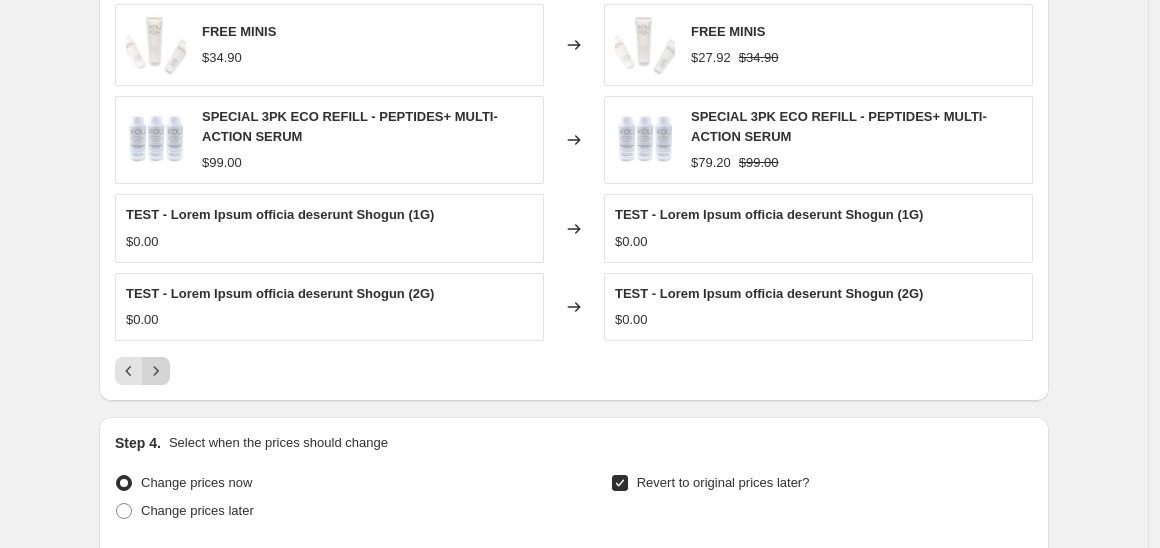 click 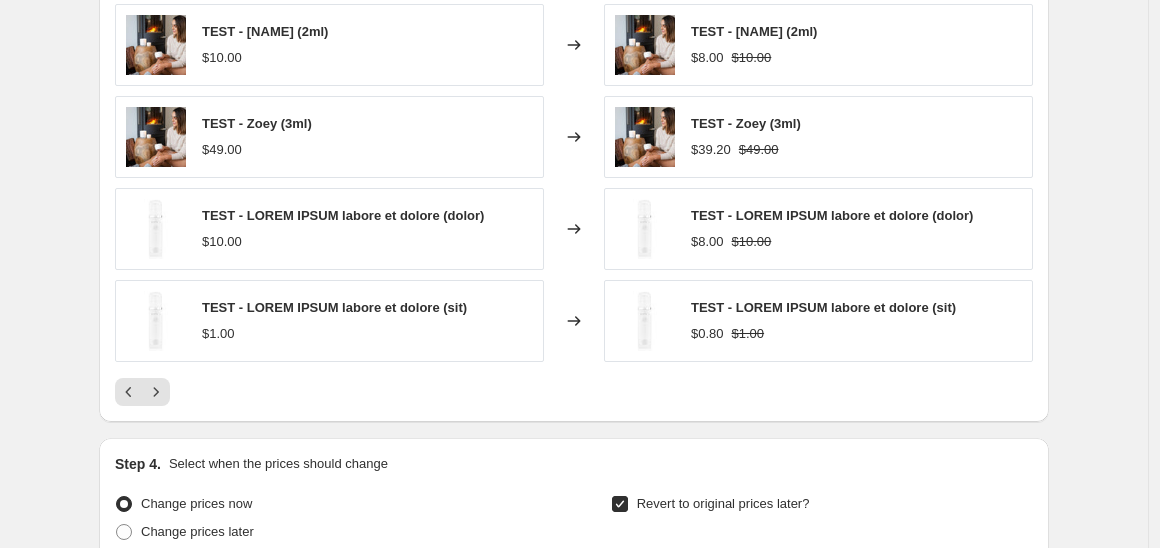 click on "TEST - Zoey (1ml) $2.00 Changed to TEST - Zoey (1ml) $1.60 $2.00 TEST - Zoey (2ml) $10.00 Changed to TEST - Zoey (2ml) $8.00 $10.00 TEST - Zoey (3ml) $49.00 Changed to TEST - Zoey (3ml) $39.20 $49.00 TEST - LOREM IPSUM labore et dolore (dolor) $10.00 Changed to TEST - LOREM IPSUM labore et dolore (dolor) $8.00 $10.00 TEST - LOREM IPSUM labore et dolore (sit) $1.00 Changed to TEST - LOREM IPSUM labore et dolore (sit) $0.80 $1.00" at bounding box center [574, 159] 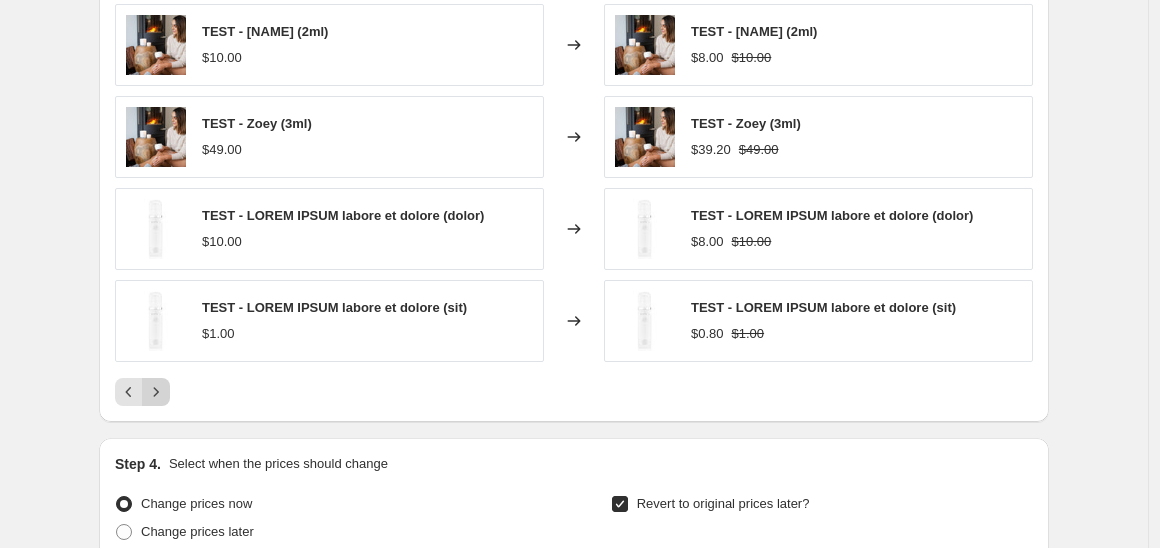click 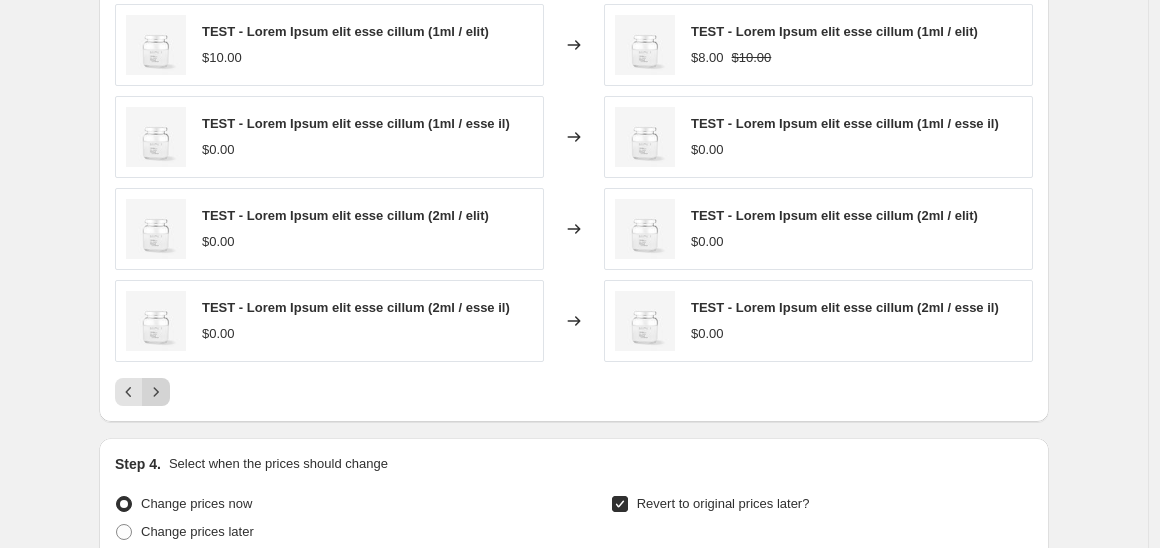click 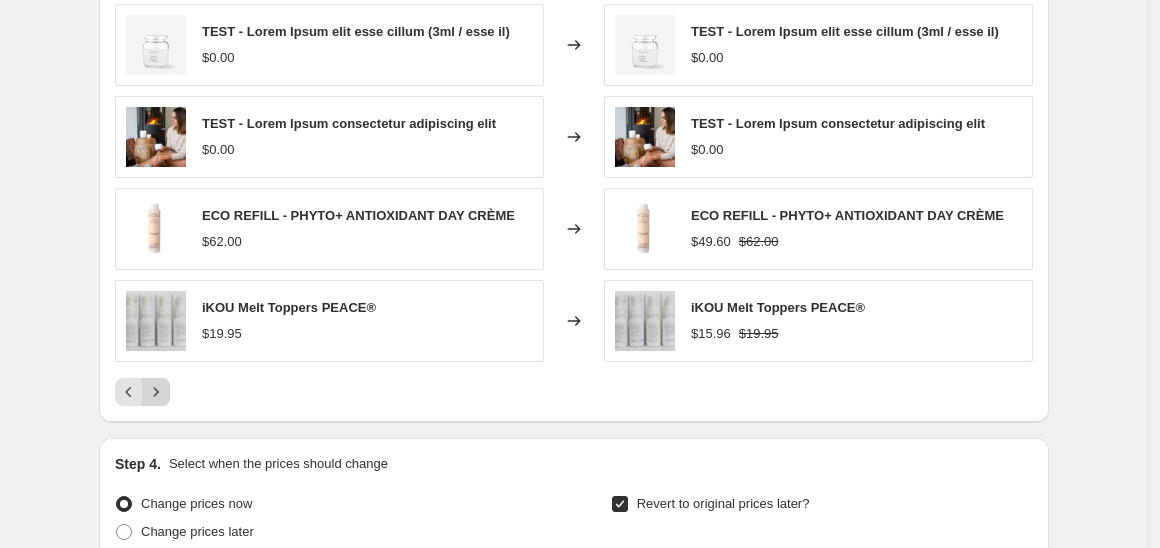click 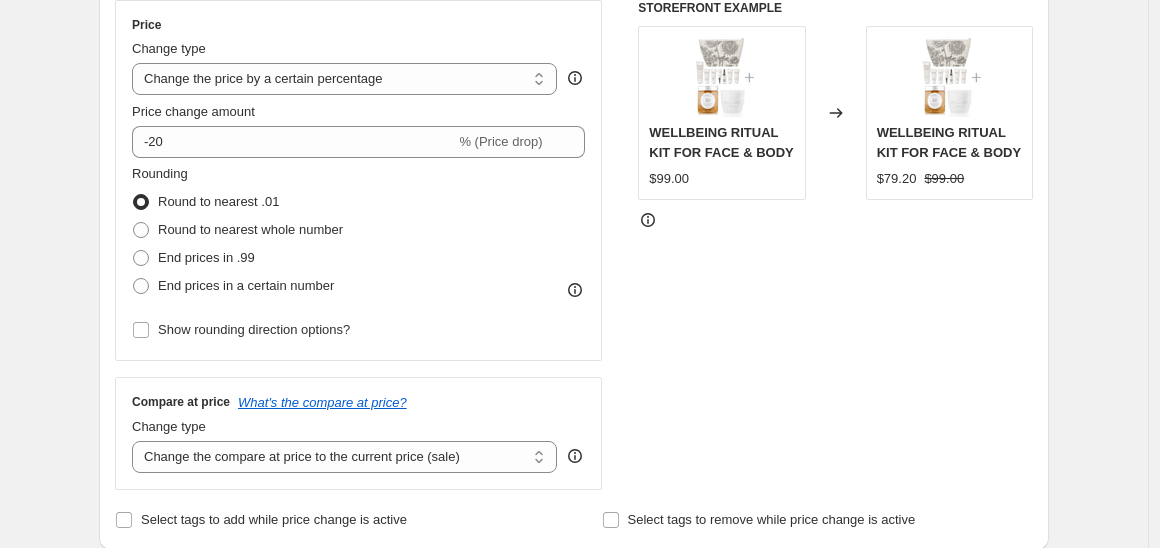 scroll, scrollTop: 633, scrollLeft: 0, axis: vertical 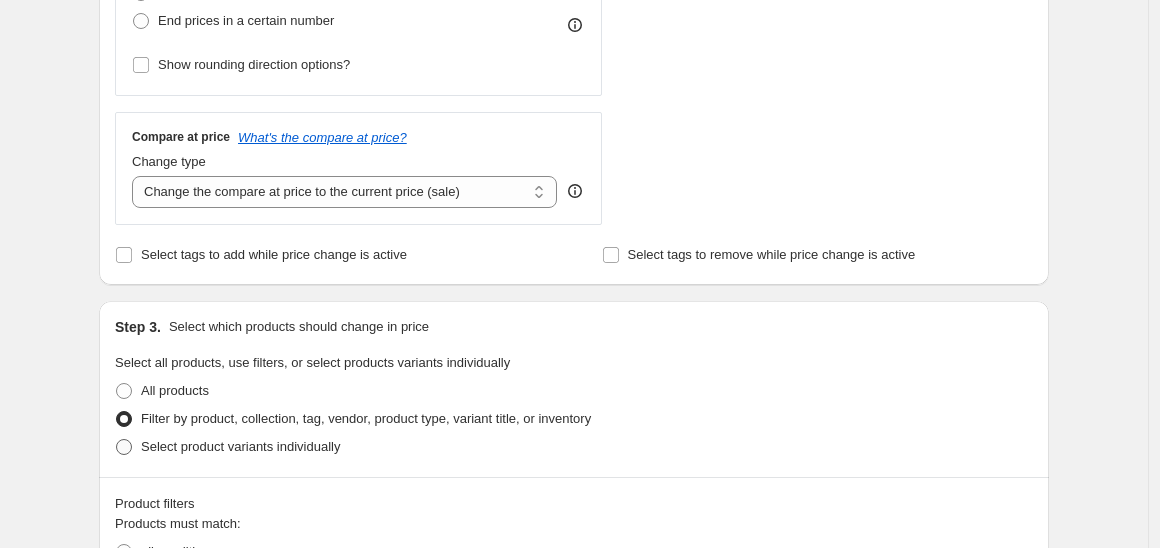 click at bounding box center [124, 447] 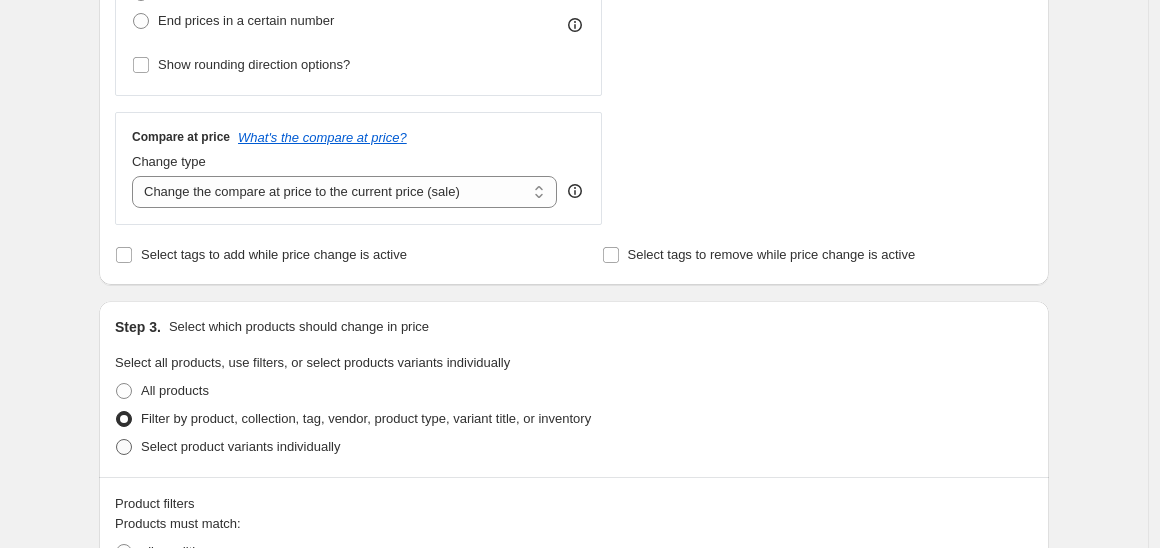 radio on "true" 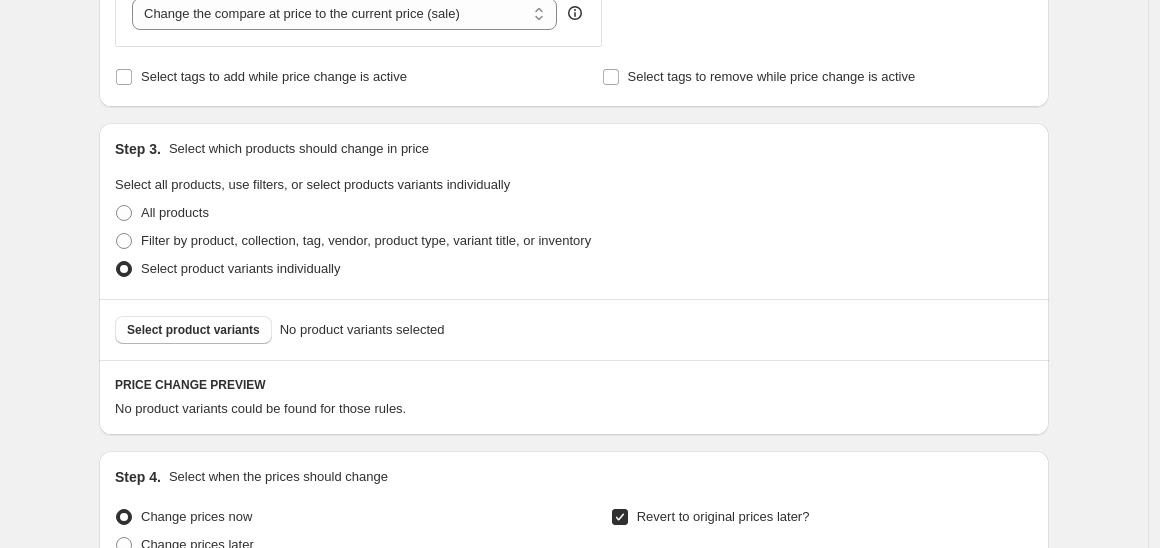 scroll, scrollTop: 811, scrollLeft: 0, axis: vertical 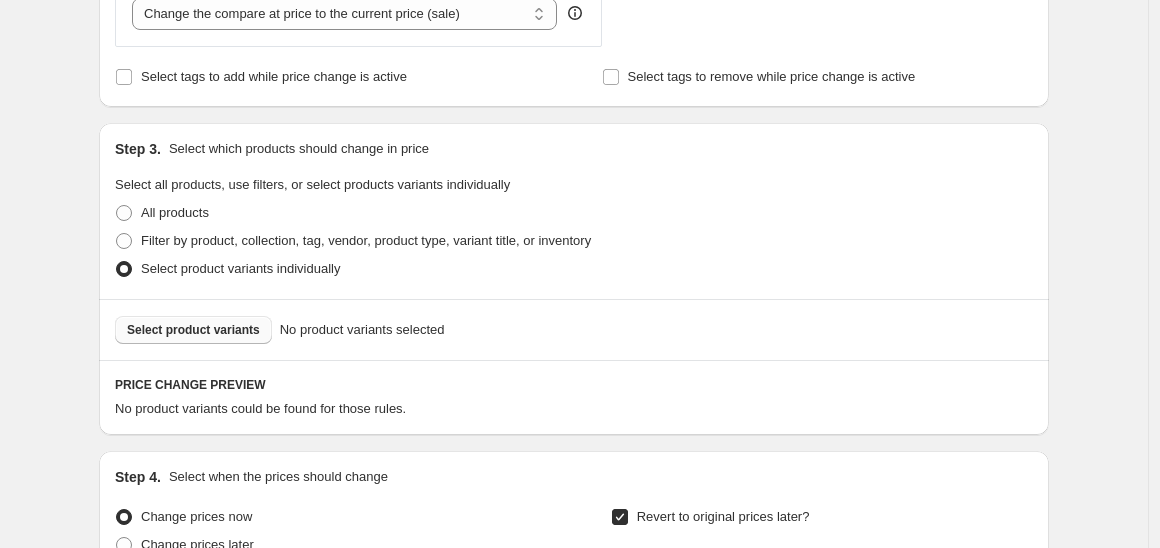 click on "Select product variants" at bounding box center [193, 330] 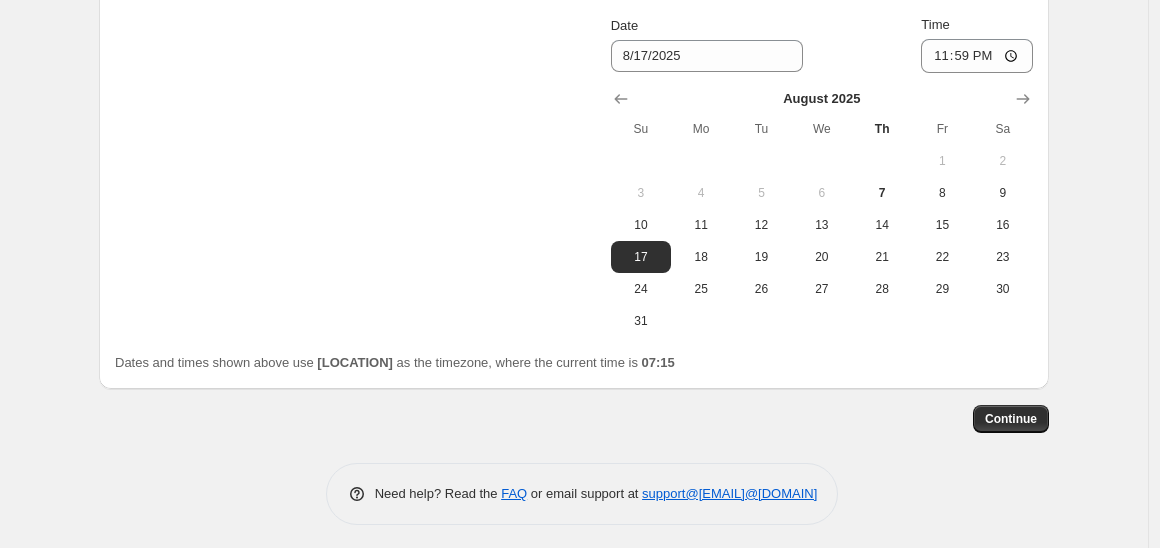scroll, scrollTop: 1892, scrollLeft: 0, axis: vertical 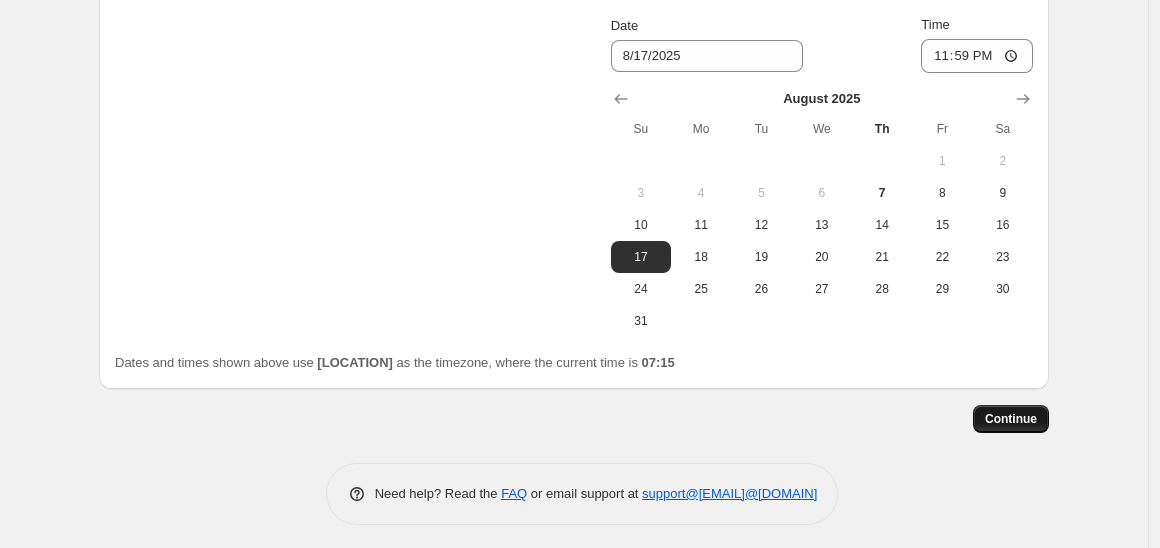 click on "Continue" at bounding box center [1011, 419] 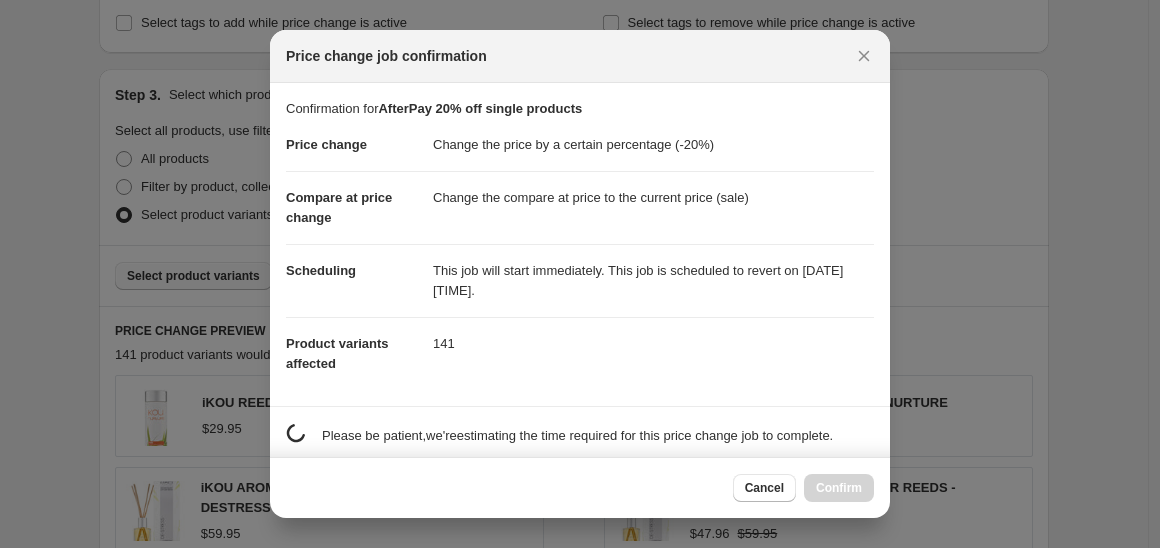 scroll, scrollTop: 0, scrollLeft: 0, axis: both 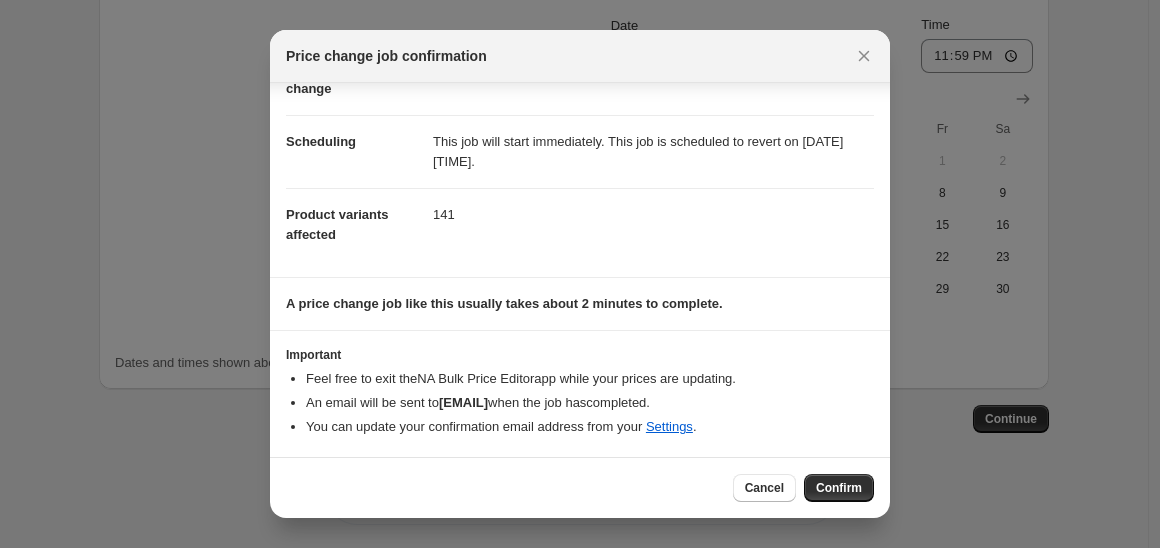 drag, startPoint x: 565, startPoint y: 406, endPoint x: 447, endPoint y: 398, distance: 118.270874 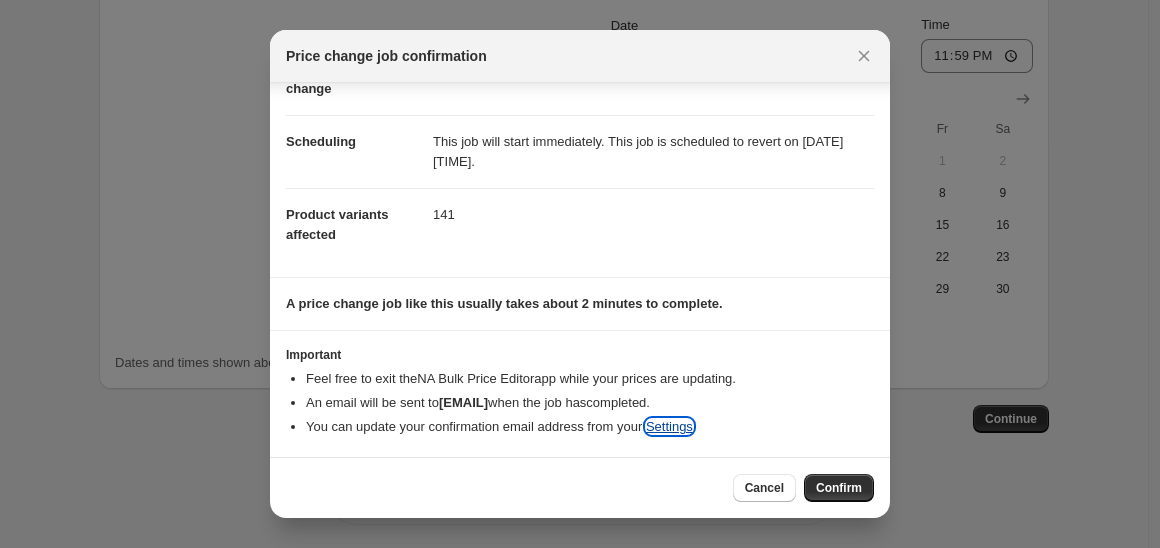 click on "Settings" at bounding box center (669, 426) 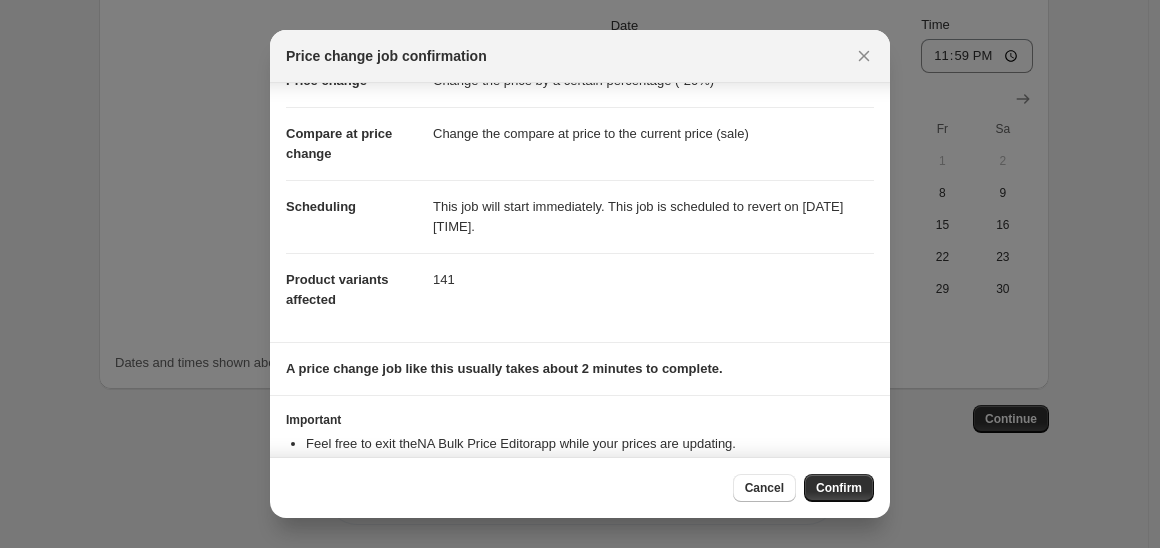 scroll, scrollTop: 129, scrollLeft: 0, axis: vertical 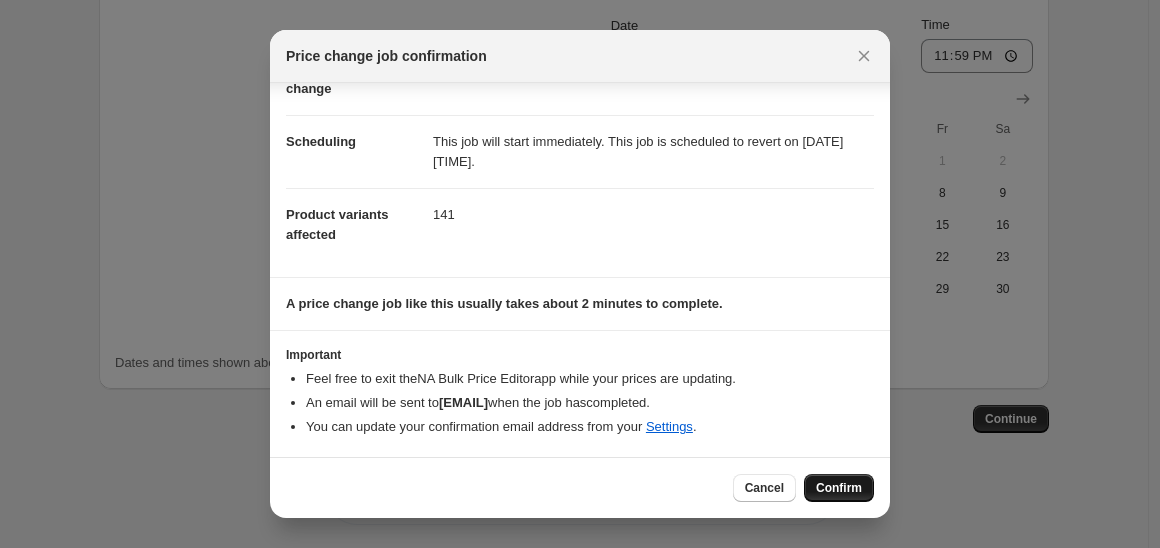 click on "Confirm" at bounding box center (839, 488) 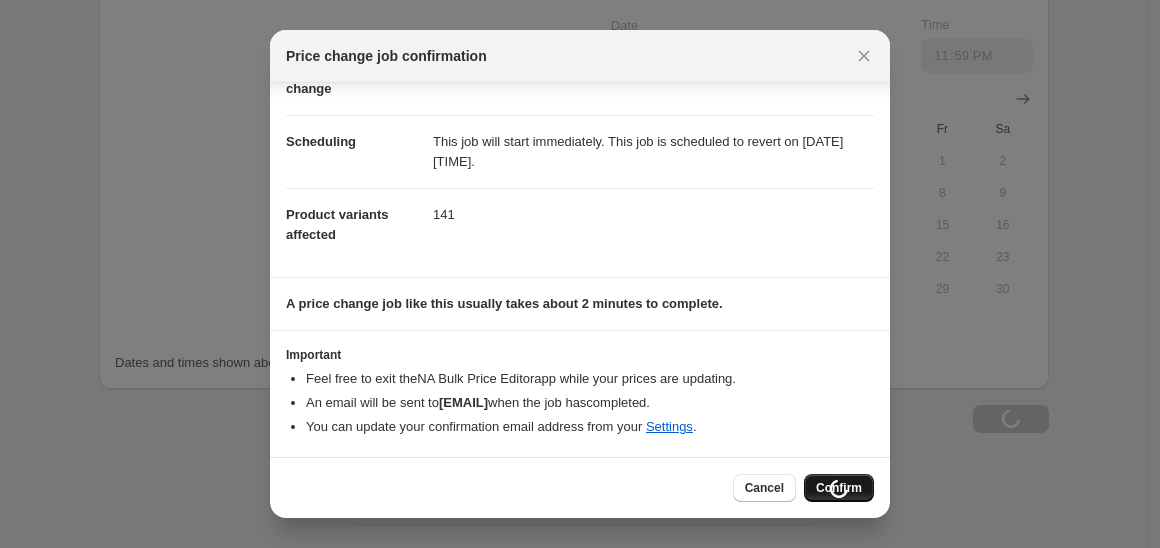 type on "AfterPay 20% off single products" 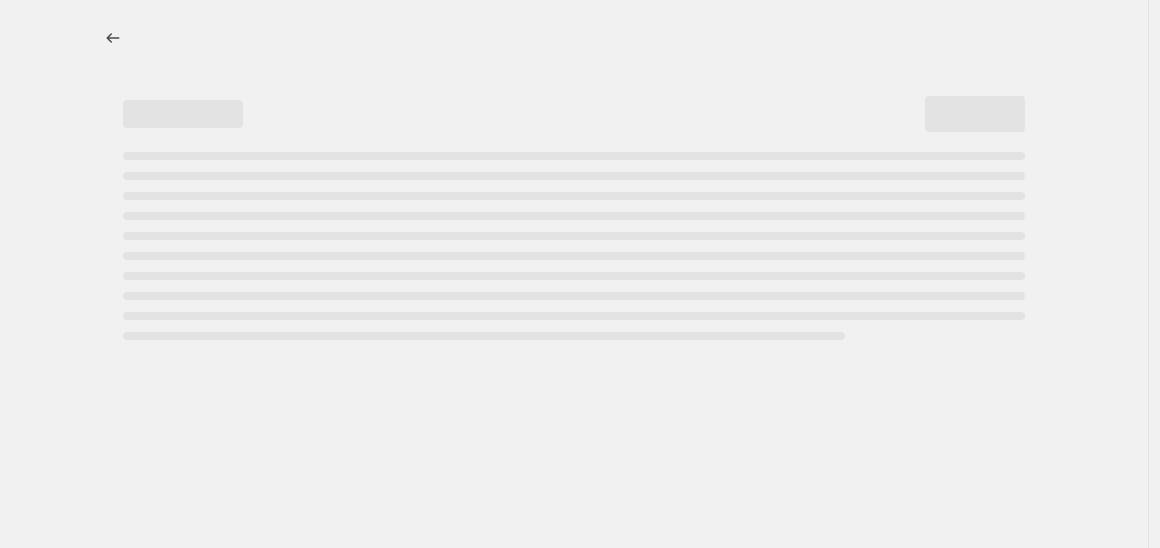 scroll, scrollTop: 0, scrollLeft: 0, axis: both 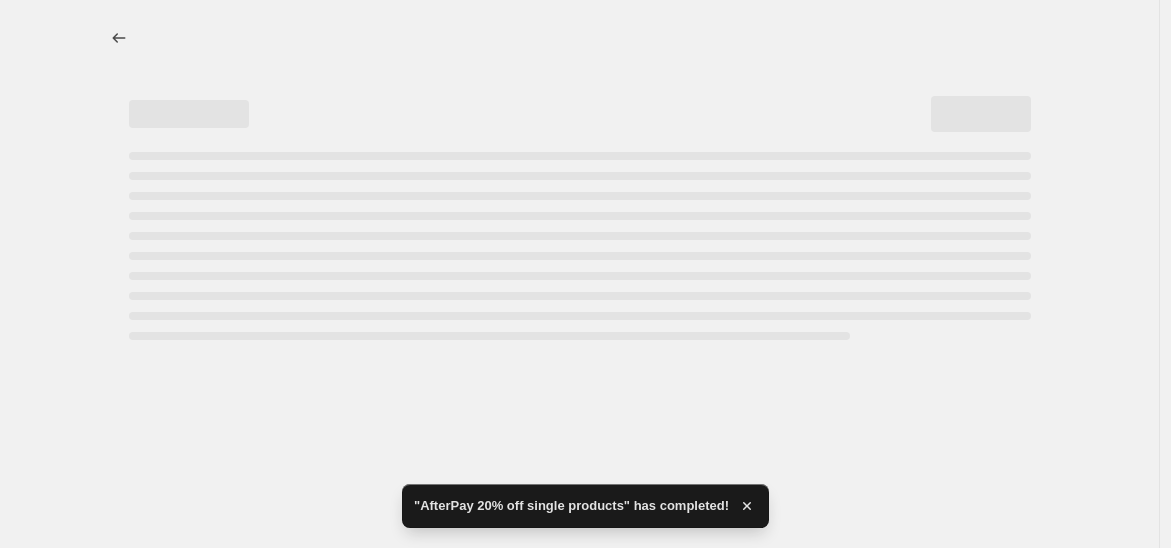 select on "percentage" 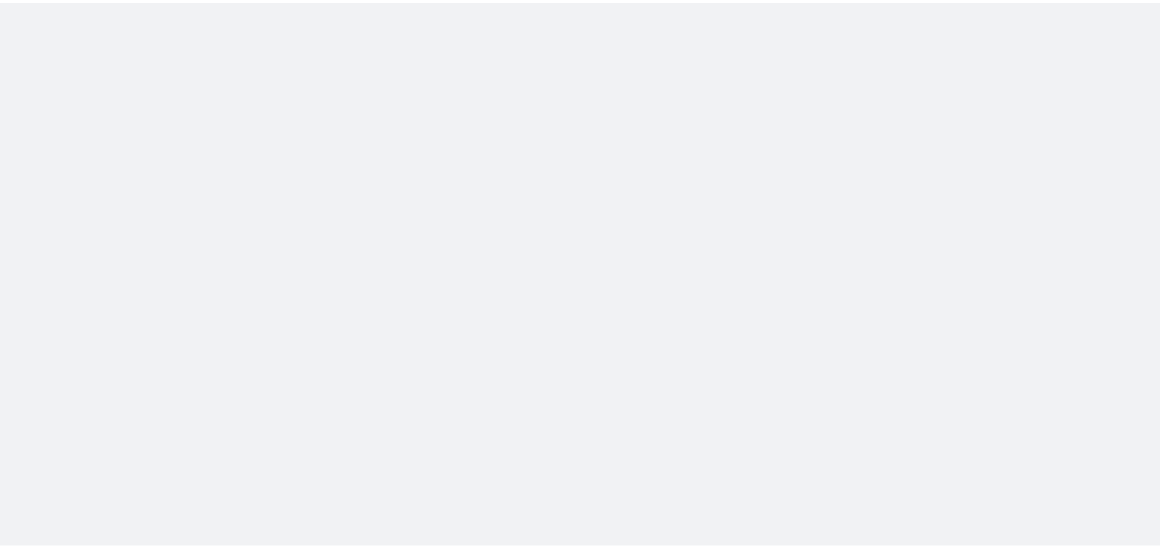 scroll, scrollTop: 0, scrollLeft: 0, axis: both 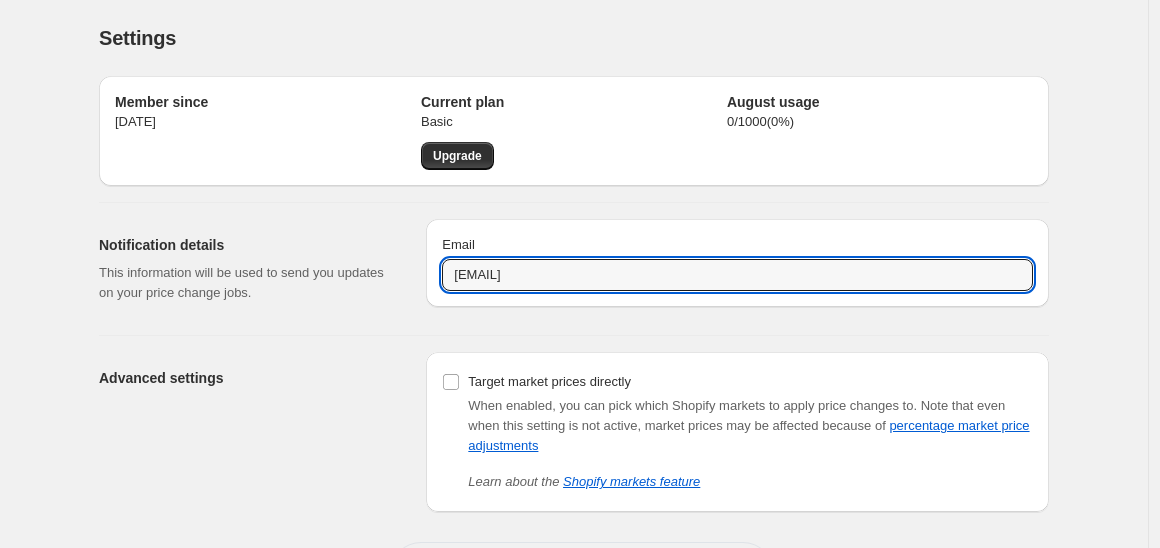 drag, startPoint x: 486, startPoint y: 272, endPoint x: 424, endPoint y: 258, distance: 63.560993 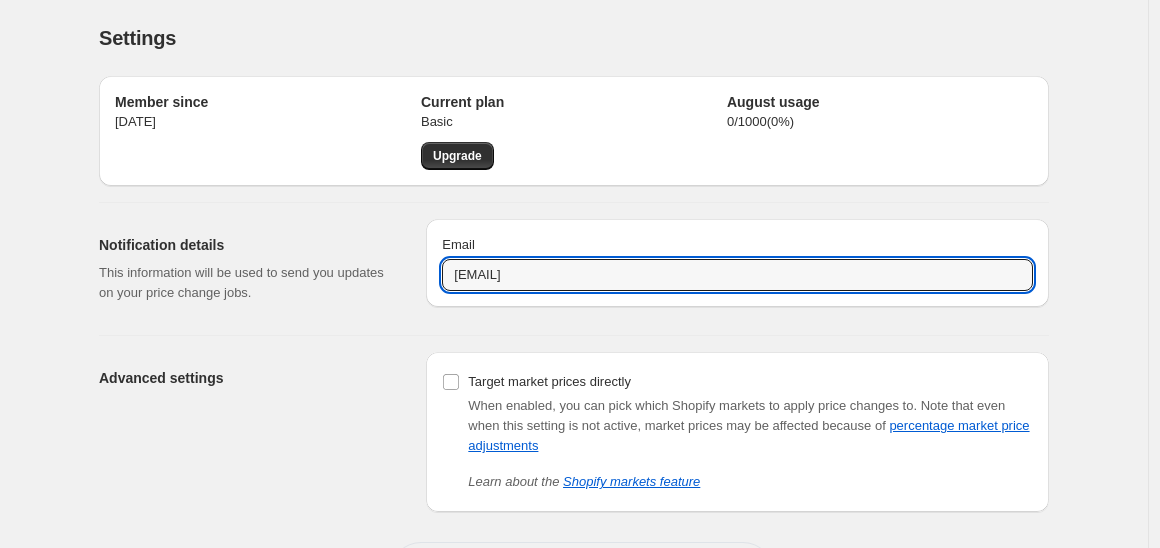 type on "tahlia.stewart@ikou.com.au" 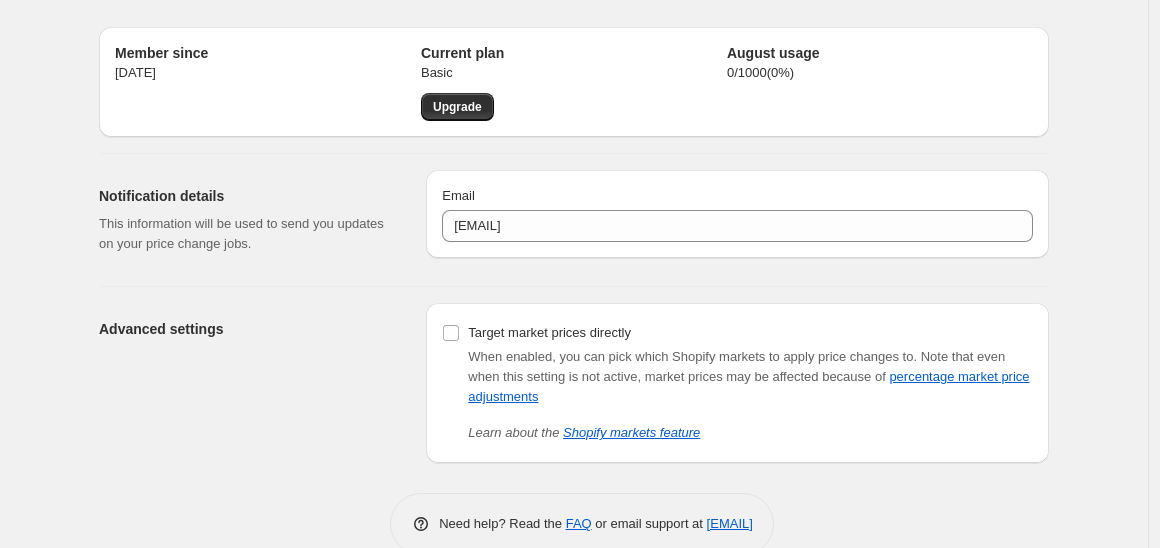 scroll, scrollTop: 47, scrollLeft: 0, axis: vertical 